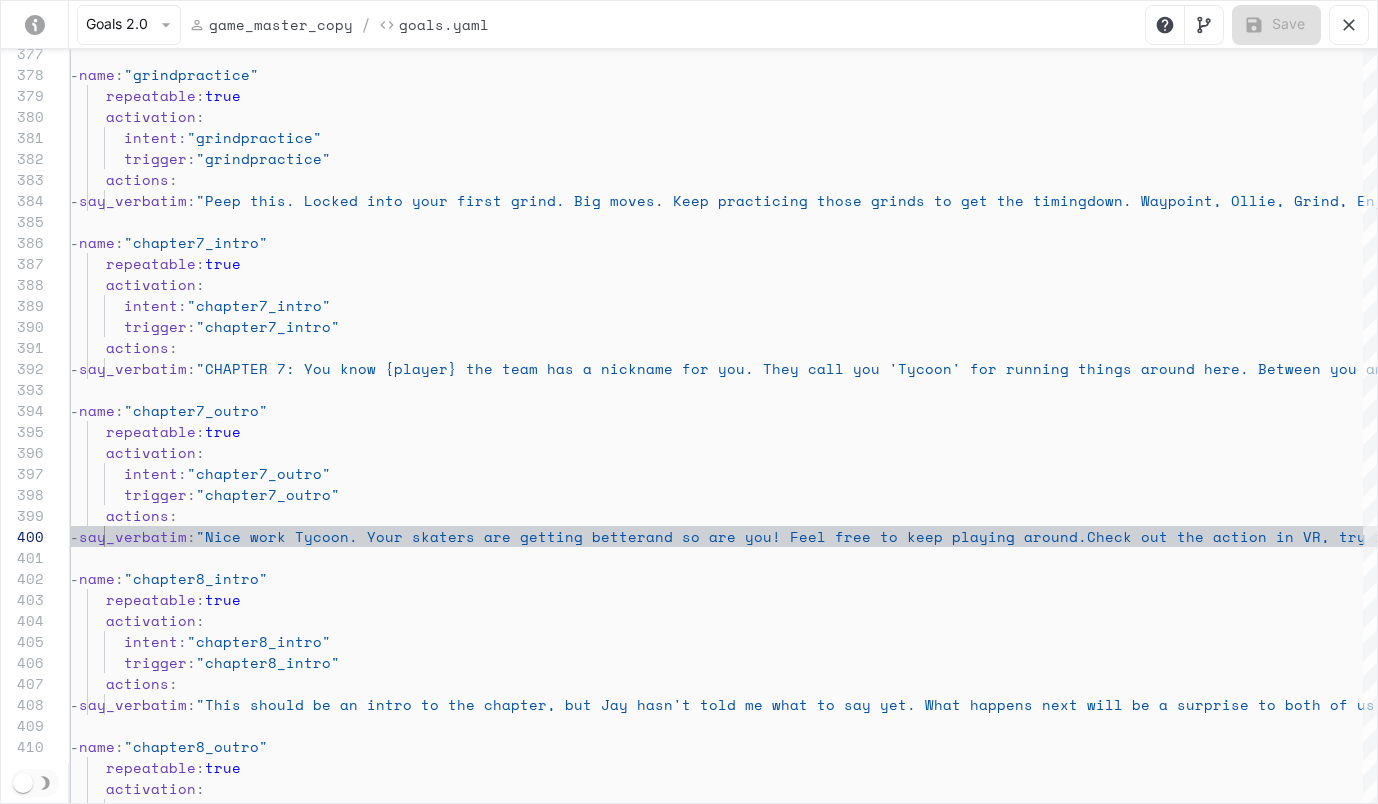 scroll, scrollTop: 2409, scrollLeft: 0, axis: vertical 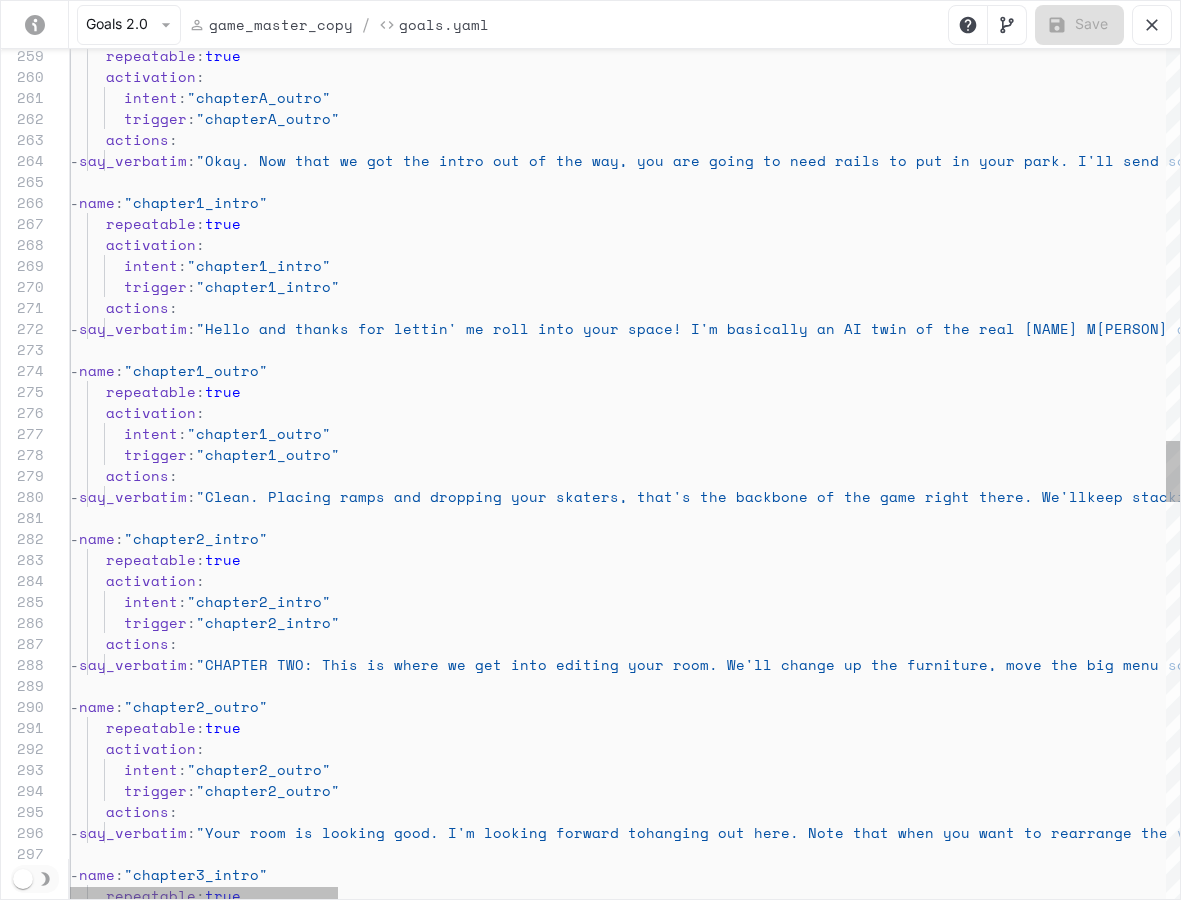 click on "trigger :  "chapterA_outro"      repeatable :  true      activation :        intent :  "chapterA_outro"      actions :       -  say_verbatim :  "Okay. Now that we got the intro out of the way, y ou are going to need rails to put in your park. I 'll send something to you now"     -  name :  "chapter1_intro"         repeatable :  true      activation :        intent :  "chapter1_intro"        trigger :  "chapter1_intro"      actions :       -  say_verbatim :  "Hello and thanks for lettin' me roll into your sp ace! I'm basically an AI twin of the real [FIRST] [LAST] and this is Skatrix Tycoon! I'll be showing  up each chapter to guide you through the game. You  can also hit me up anytime to just chat and I'll  do my best impression of talking like the real [FIRST] [LAST]. I'm going to bounce now and will shoot s"   -  name :     :" at bounding box center [2339, 512] 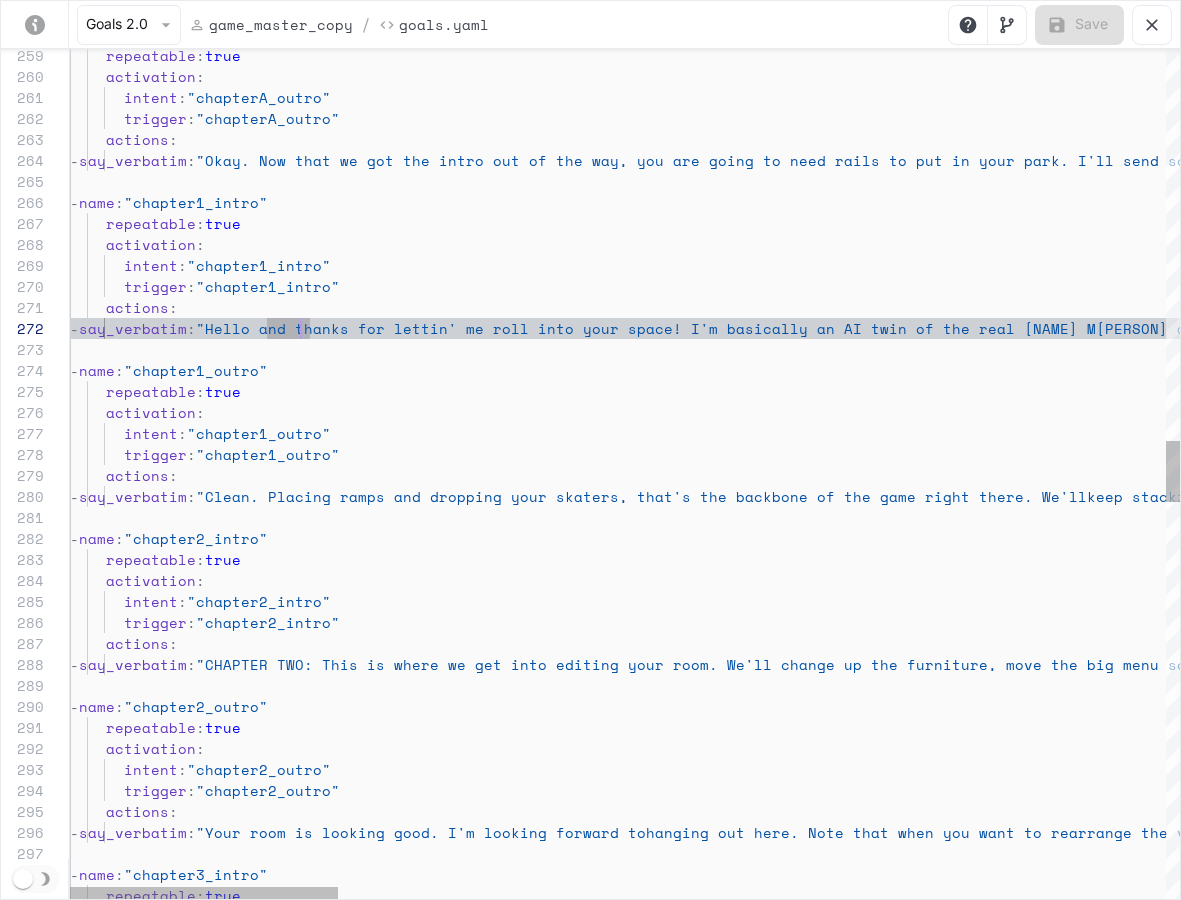 scroll, scrollTop: 21, scrollLeft: 240, axis: both 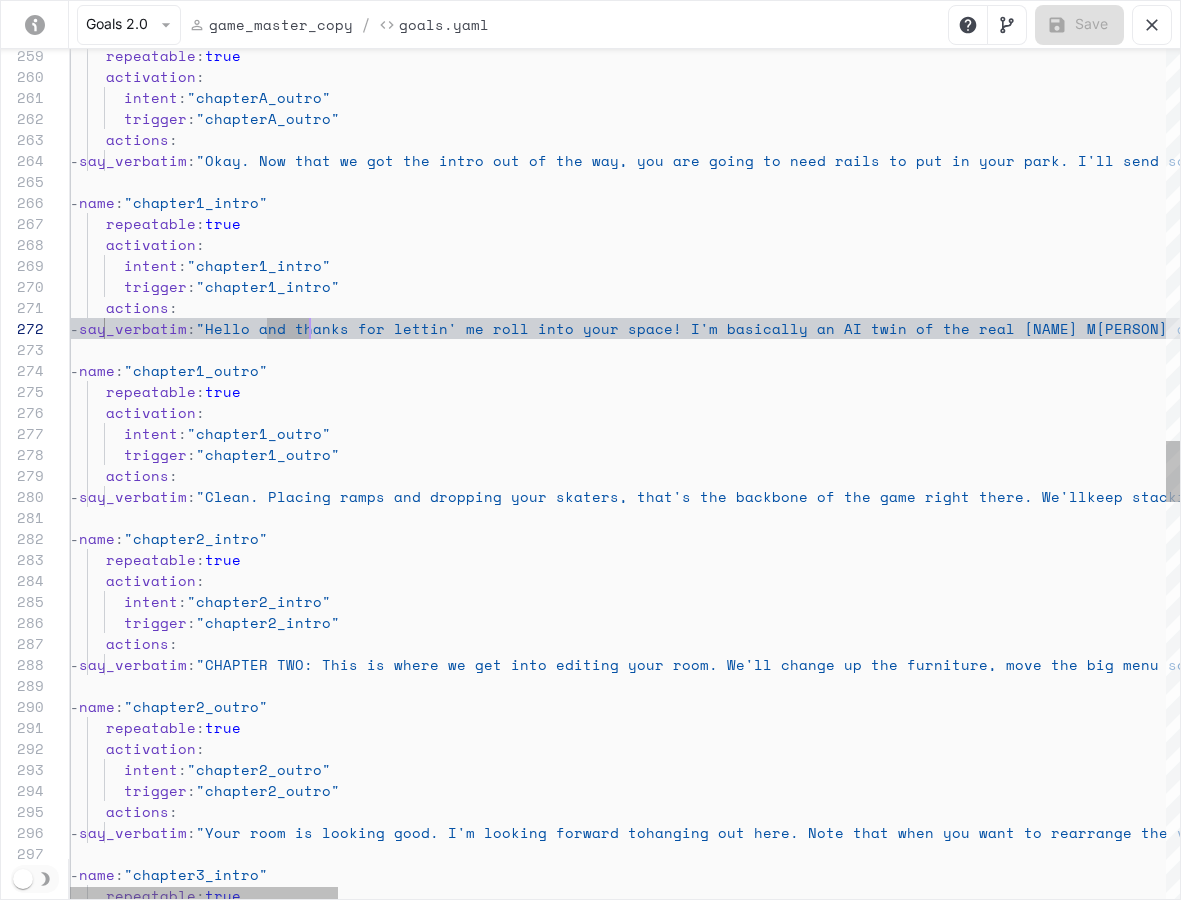 click on "trigger :  "chapterA_outro"      repeatable :  true      activation :        intent :  "chapterA_outro"      actions :       -  say_verbatim :  "Okay. Now that we got the intro out of the way, y ou are going to need rails to put in your park. I 'll send something to you now"     -  name :  "chapter1_intro"         repeatable :  true      activation :        intent :  "chapter1_intro"        trigger :  "chapter1_intro"      actions :       -  say_verbatim :  "Hello and thanks for lettin' me roll into your sp ace! I'm basically an AI twin of the real [FIRST] [LAST] and this is Skatrix Tycoon! I'll be showing  up each chapter to guide you through the game. You  can also hit me up anytime to just chat and I'll  do my best impression of talking like the real [FIRST] [LAST]. I'm going to bounce now and will shoot s"   -  name :     :" at bounding box center (2339, 512) 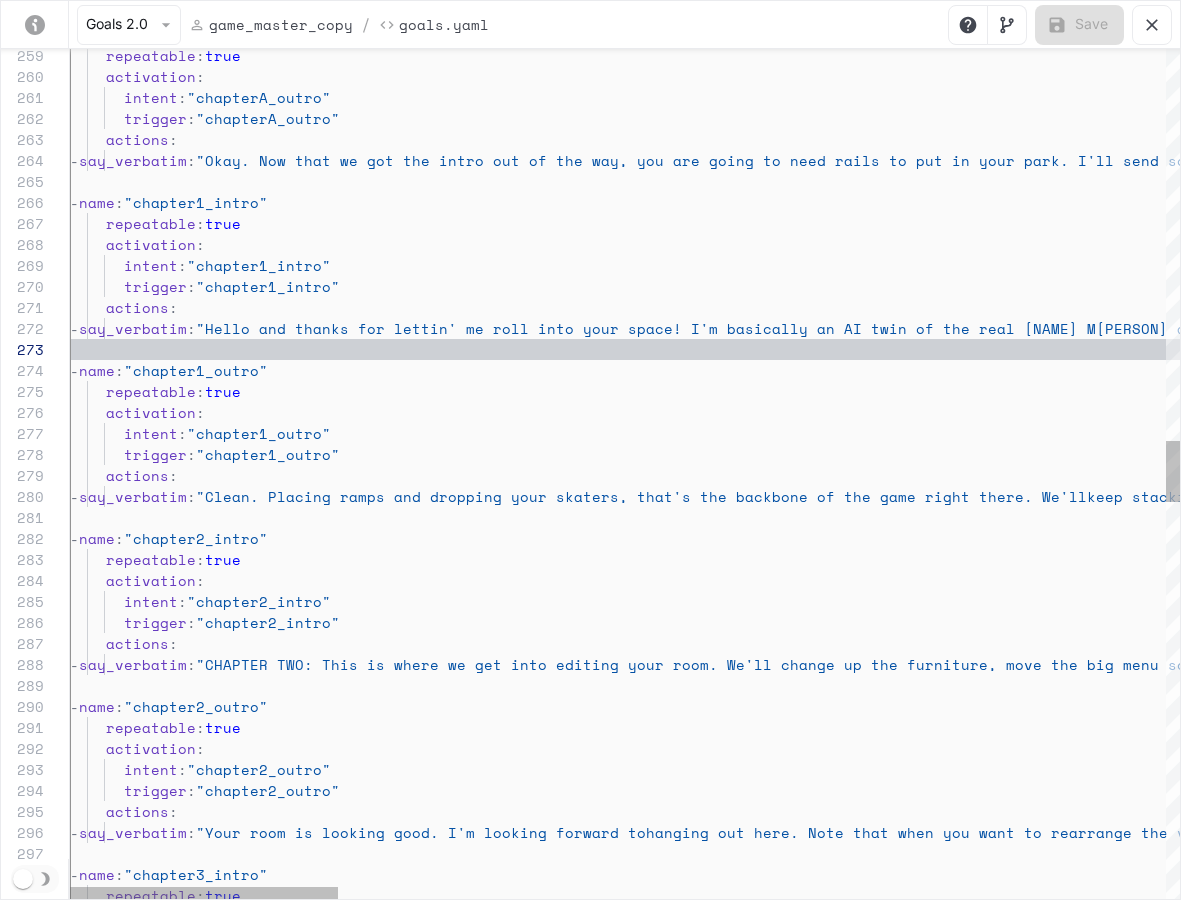 scroll, scrollTop: 21, scrollLeft: 231, axis: both 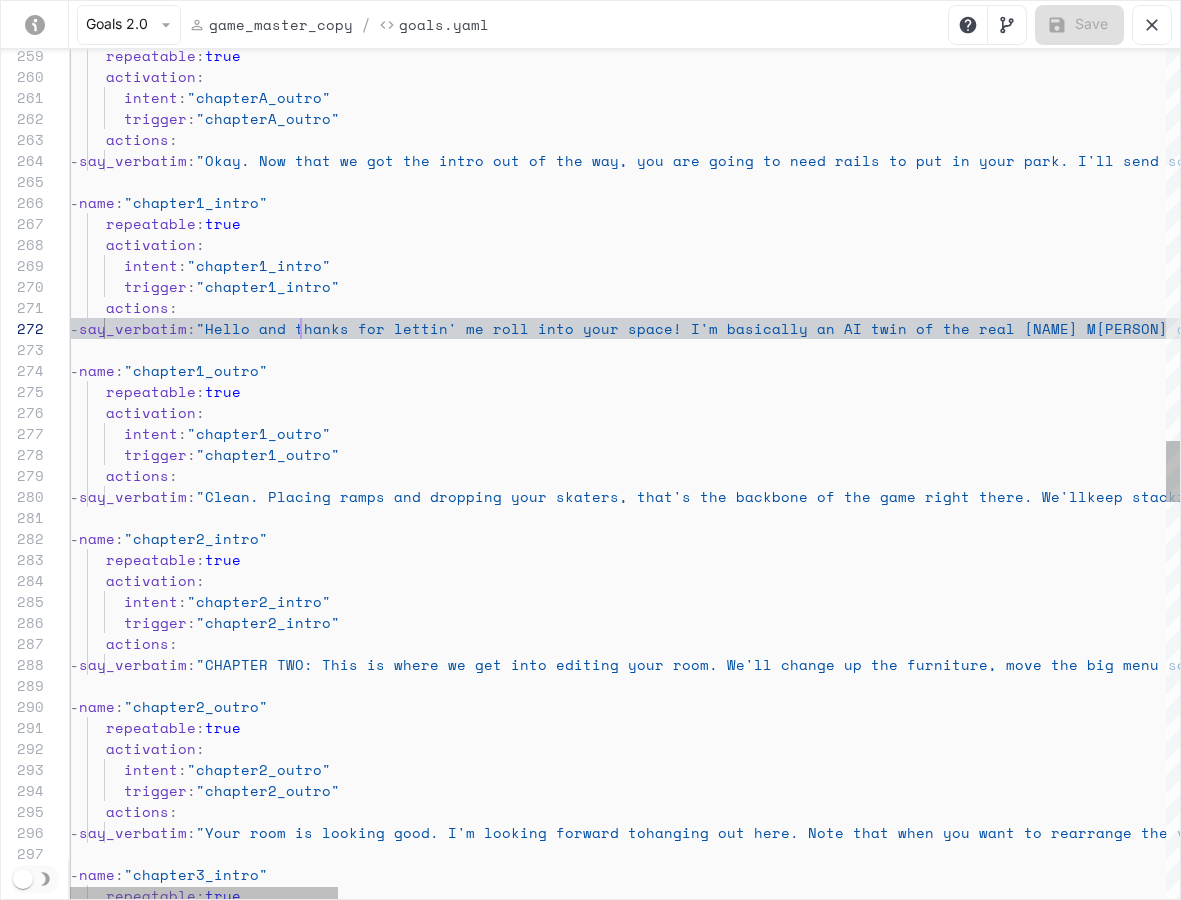 click on "trigger :  "chapterA_outro"      repeatable :  true      activation :        intent :  "chapterA_outro"      actions :       -  say_verbatim :  "Okay. Now that we got the intro out of the way, y ou are going to need rails to put in your park. I 'll send something to you now"     -  name :  "chapter1_intro"         repeatable :  true      activation :        intent :  "chapter1_intro"        trigger :  "chapter1_intro"      actions :       -  say_verbatim :  "Hello and thanks for lettin' me roll into your sp ace! I'm basically an AI twin of the real [FIRST] [LAST] and this is Skatrix Tycoon! I'll be showing  up each chapter to guide you through the game. You  can also hit me up anytime to just chat and I'll  do my best impression of talking like the real [FIRST] [LAST]. I'm going to bounce now and will shoot s"   -  name :     :" at bounding box center (2339, 512) 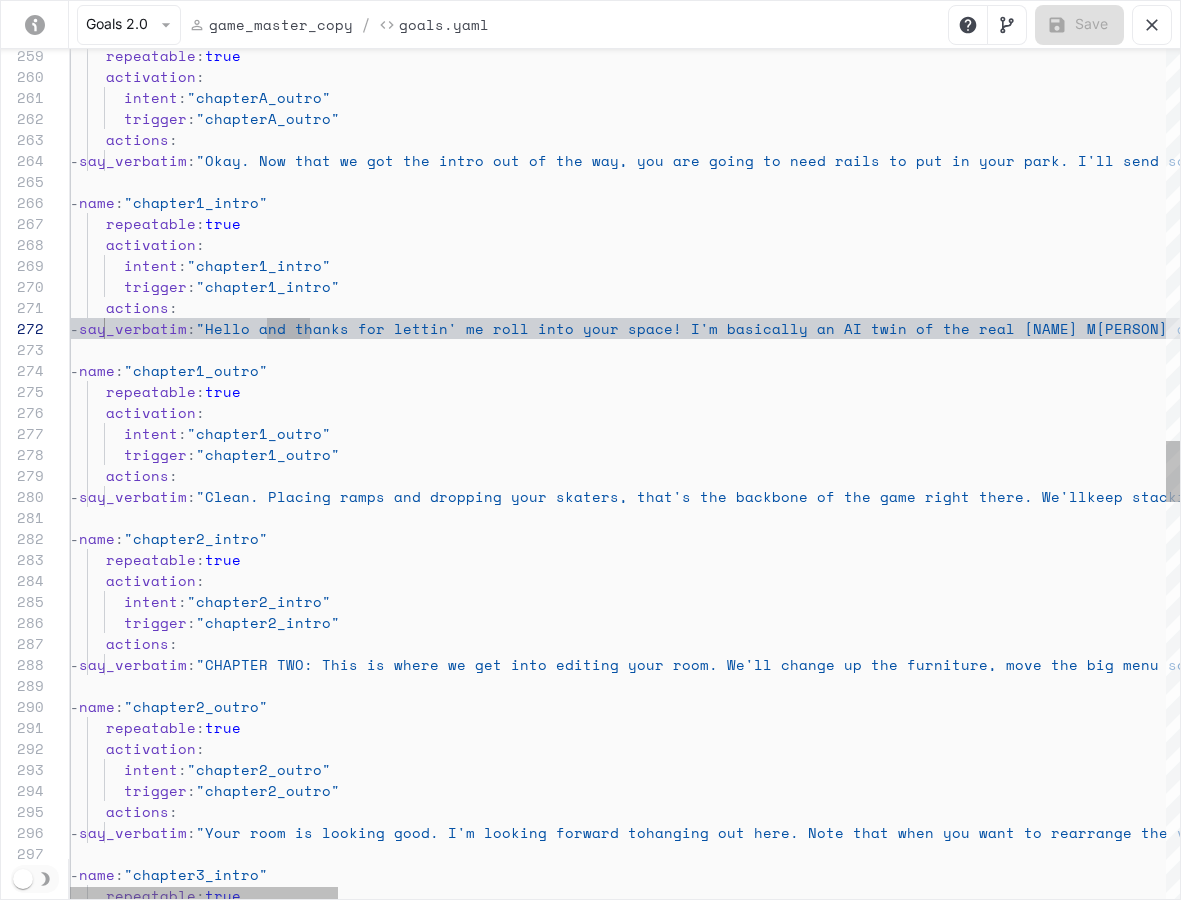 click on "trigger :  "chapterA_outro"      repeatable :  true      activation :        intent :  "chapterA_outro"      actions :       -  say_verbatim :  "Okay. Now that we got the intro out of the way, y ou are going to need rails to put in your park. I 'll send something to you now"     -  name :  "chapter1_intro"         repeatable :  true      activation :        intent :  "chapter1_intro"        trigger :  "chapter1_intro"      actions :       -  say_verbatim :  "Hello and thanks for lettin' me roll into your sp ace! I'm basically an AI twin of the real [FIRST] [LAST] and this is Skatrix Tycoon! I'll be showing  up each chapter to guide you through the game. You  can also hit me up anytime to just chat and I'll  do my best impression of talking like the real [FIRST] [LAST]. I'm going to bounce now and will shoot s"   -  name :     :" at bounding box center (2339, 512) 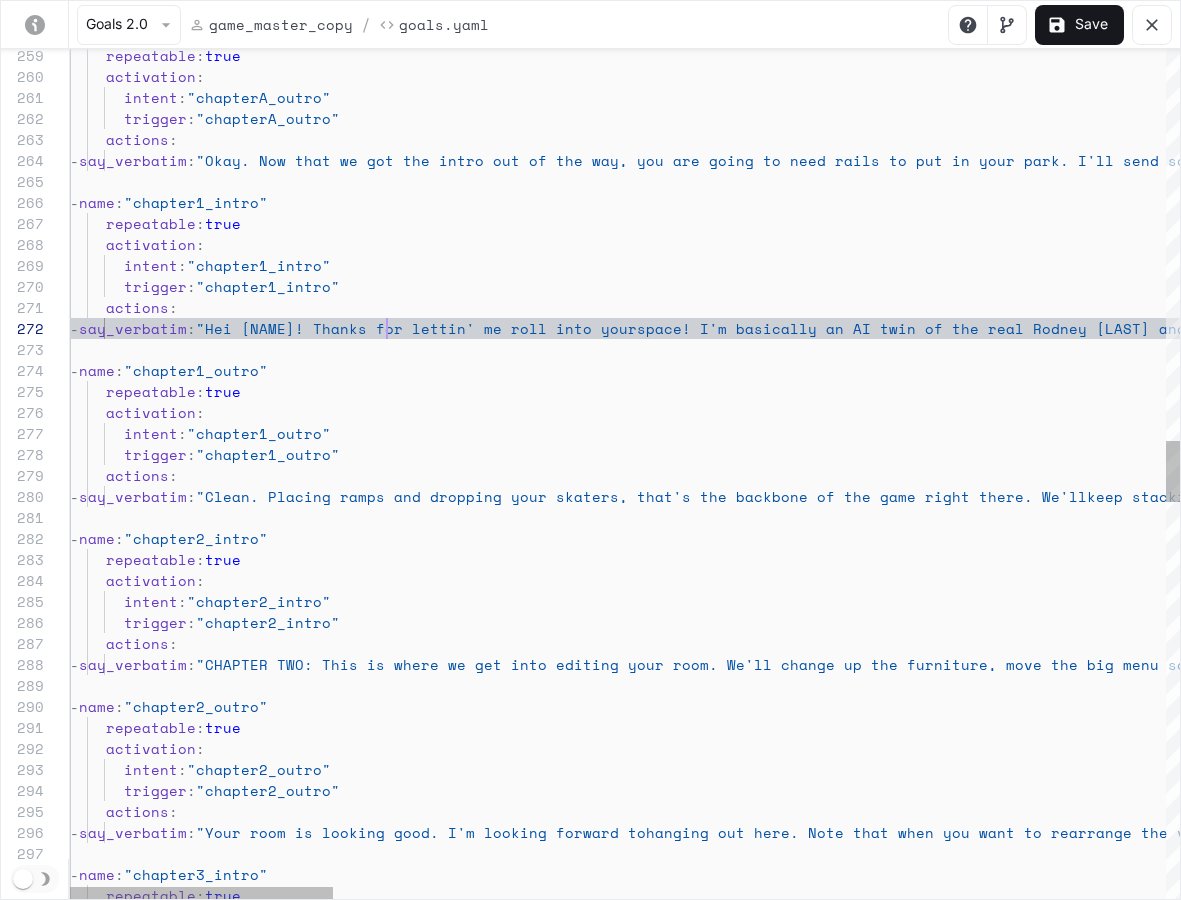 scroll, scrollTop: 21, scrollLeft: 317, axis: both 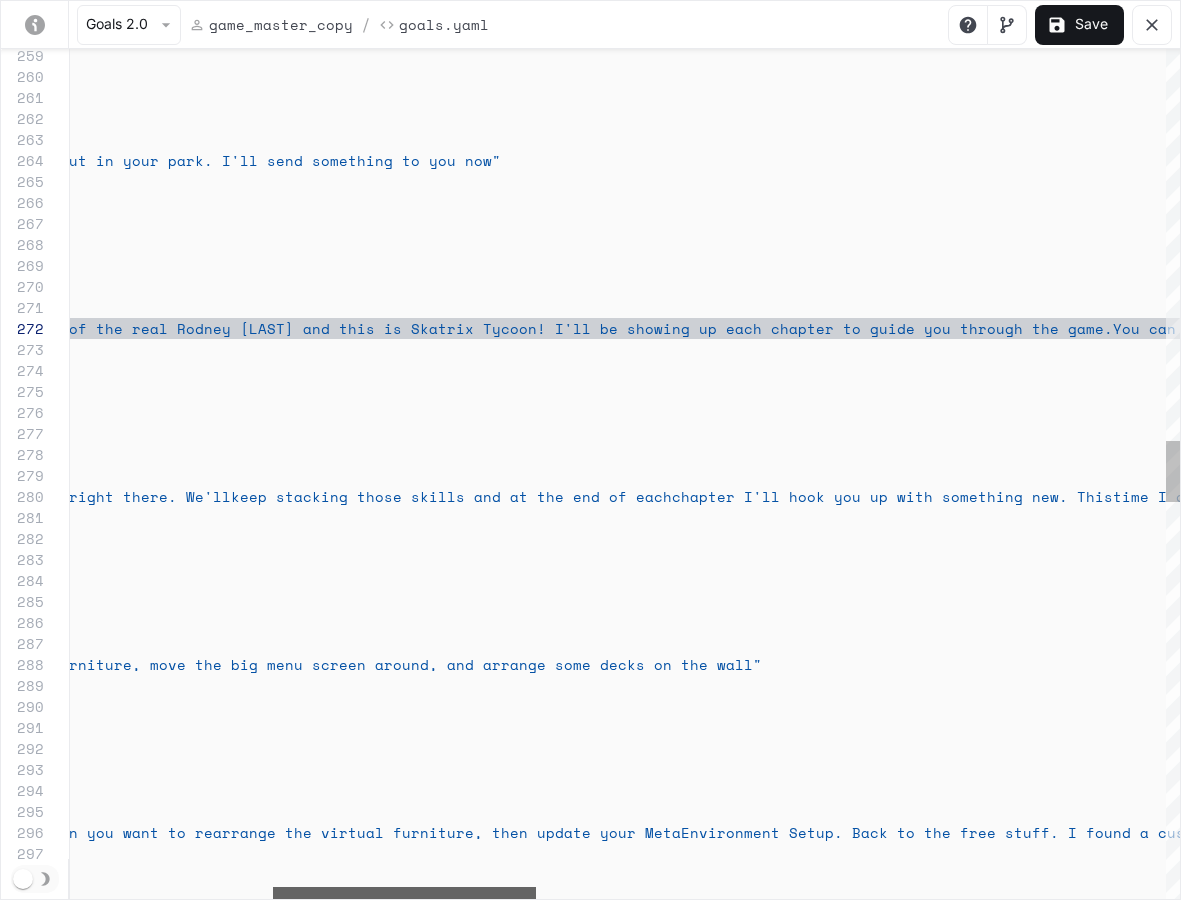click at bounding box center [404, 893] 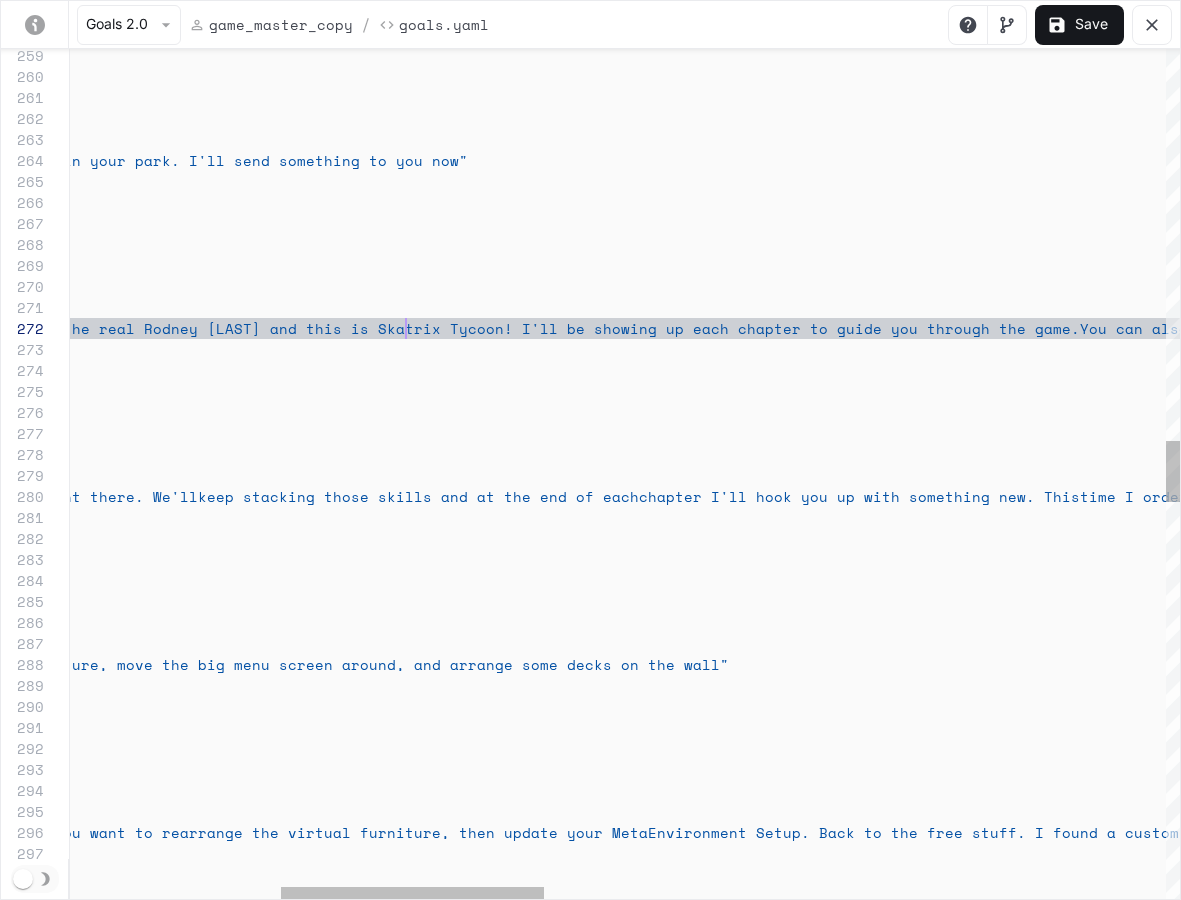 scroll, scrollTop: 21, scrollLeft: 1225, axis: both 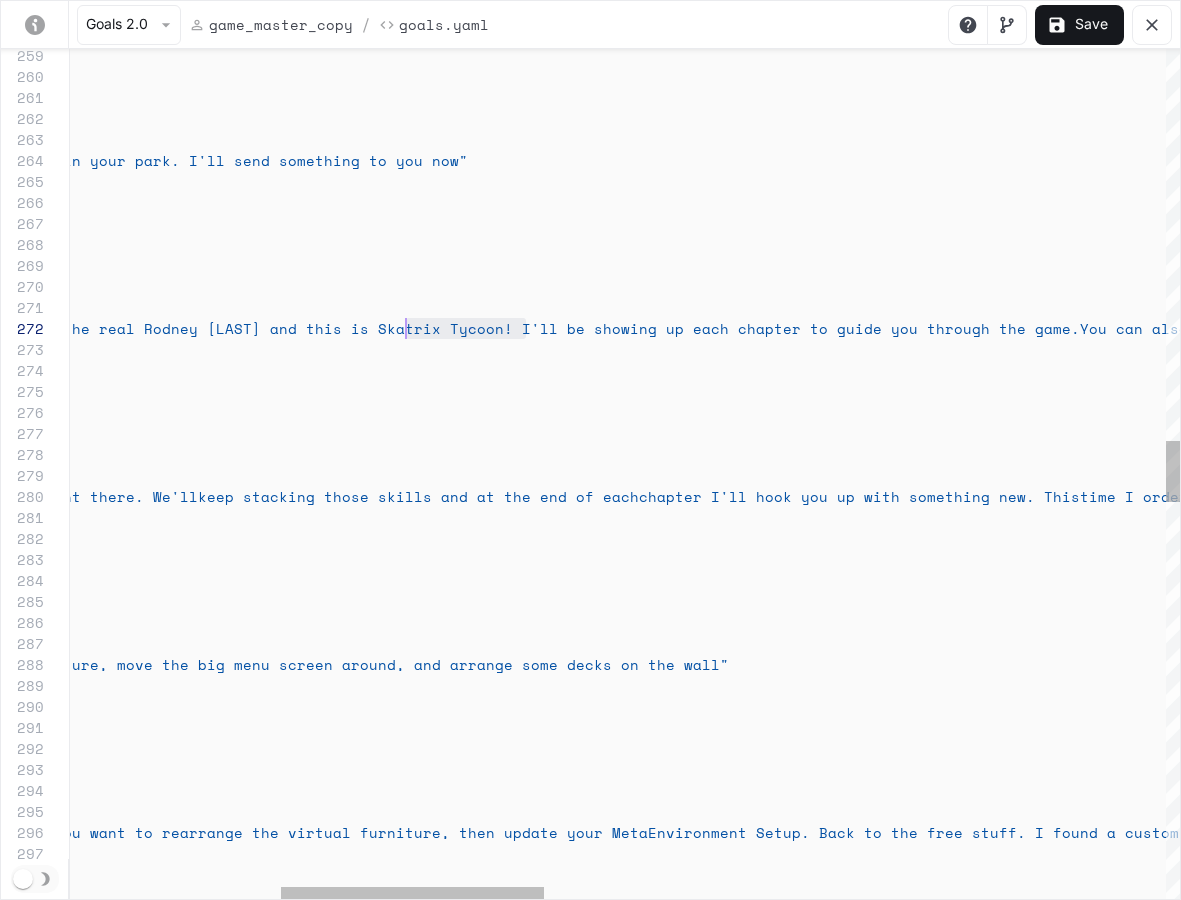 drag, startPoint x: 528, startPoint y: 325, endPoint x: 404, endPoint y: 325, distance: 124 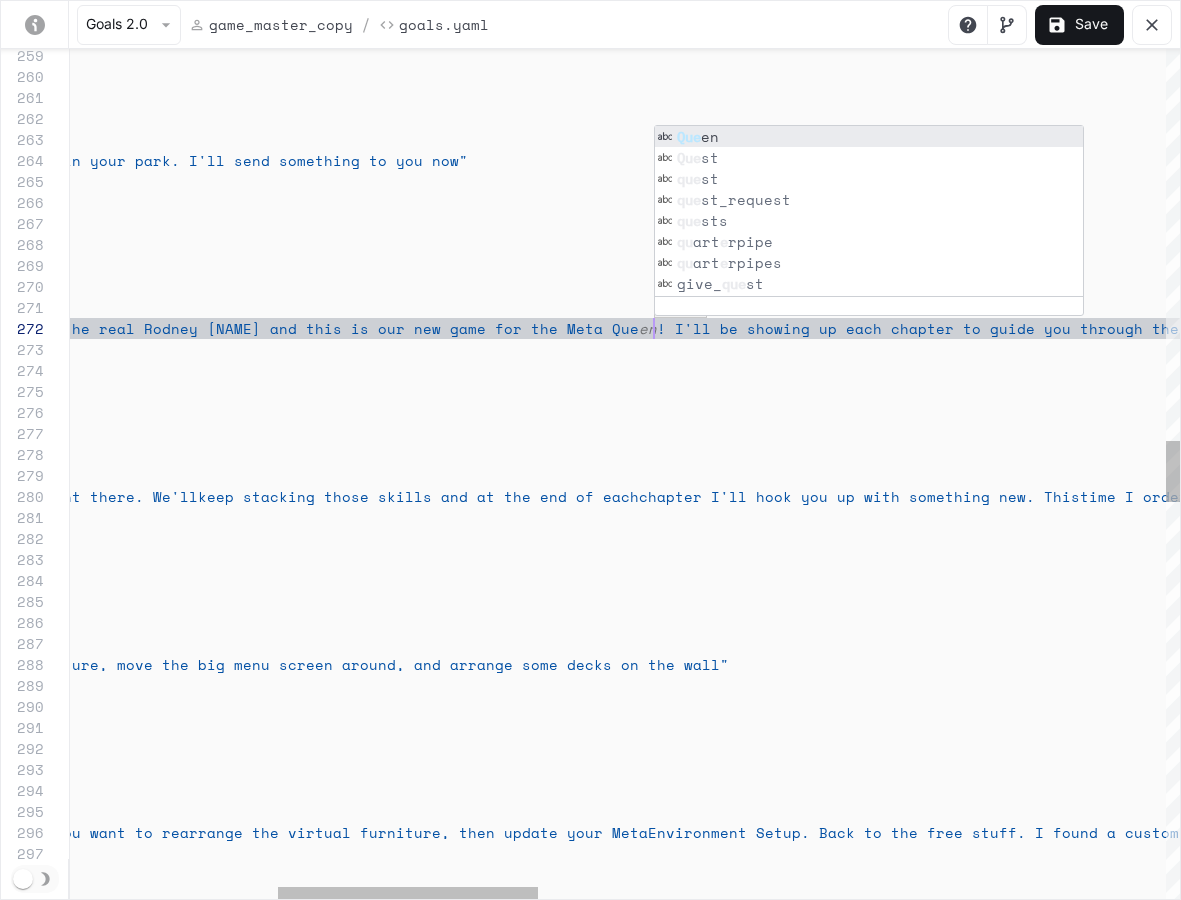 scroll, scrollTop: 21, scrollLeft: 1491, axis: both 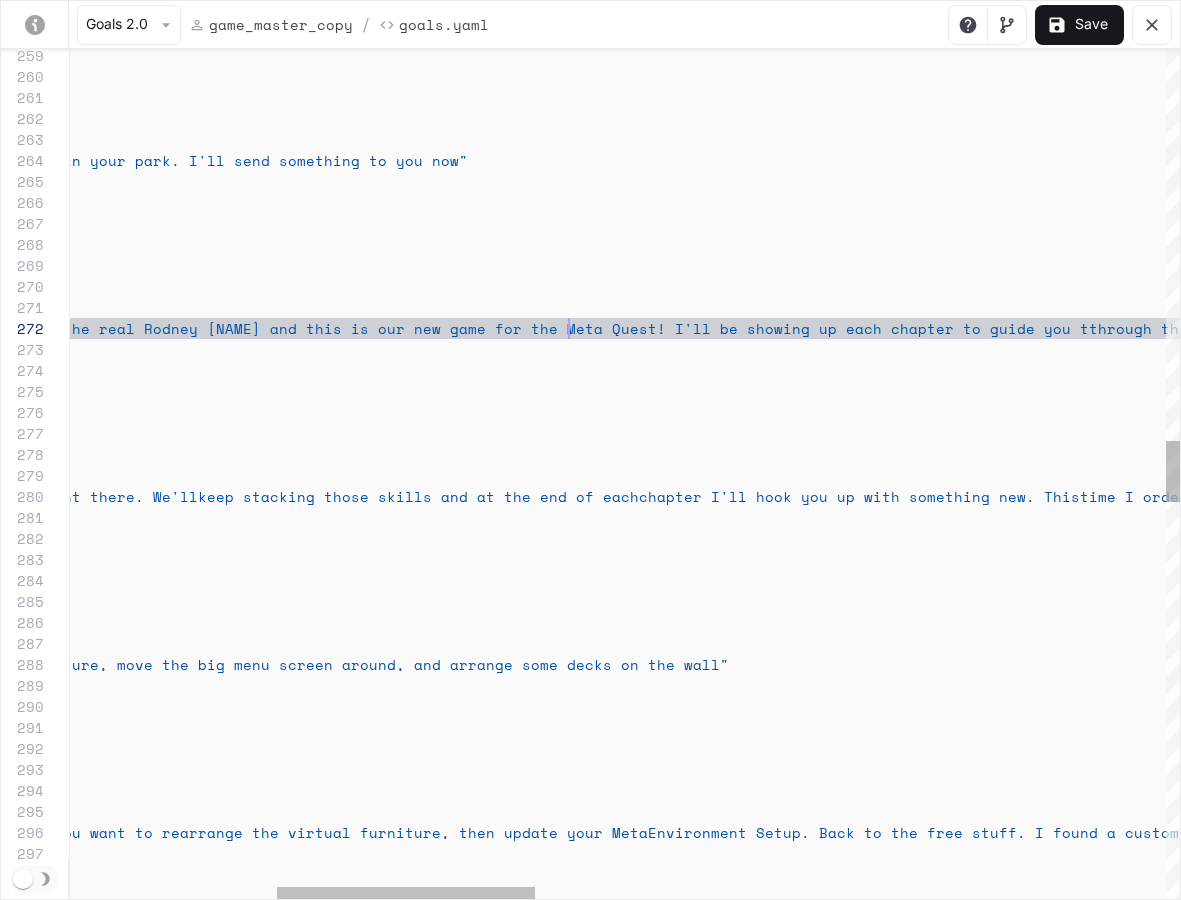 click on "trigger : "chapterA_outro" repeatable : true activation : intent : "chapterA_outro" actions : - say_verbatim : "Okay. Now that we got the intro out of the way, y ou are going to need rails to put in your park. I' ll send something to you now" - name : "chapter1_intro" repeatable : true activation : intent : "chapter1_intro" trigger : "chapter1_intro" actions : - say_verbatim : "Hei Kasimir! Thanks for lettin' me roll into your space! I'm basically an AI twin of the real Rodne y Mullen and this is our new game for the Meta Que st! I'll be showing up each chapter to guide you t hrough the game. You can also hit me up anytime to just chat and I'll do my best impression of talki ng like the real Rodney Mullen. I'm going to bounc nstruction zone chaos" at bounding box center [1535, 512] 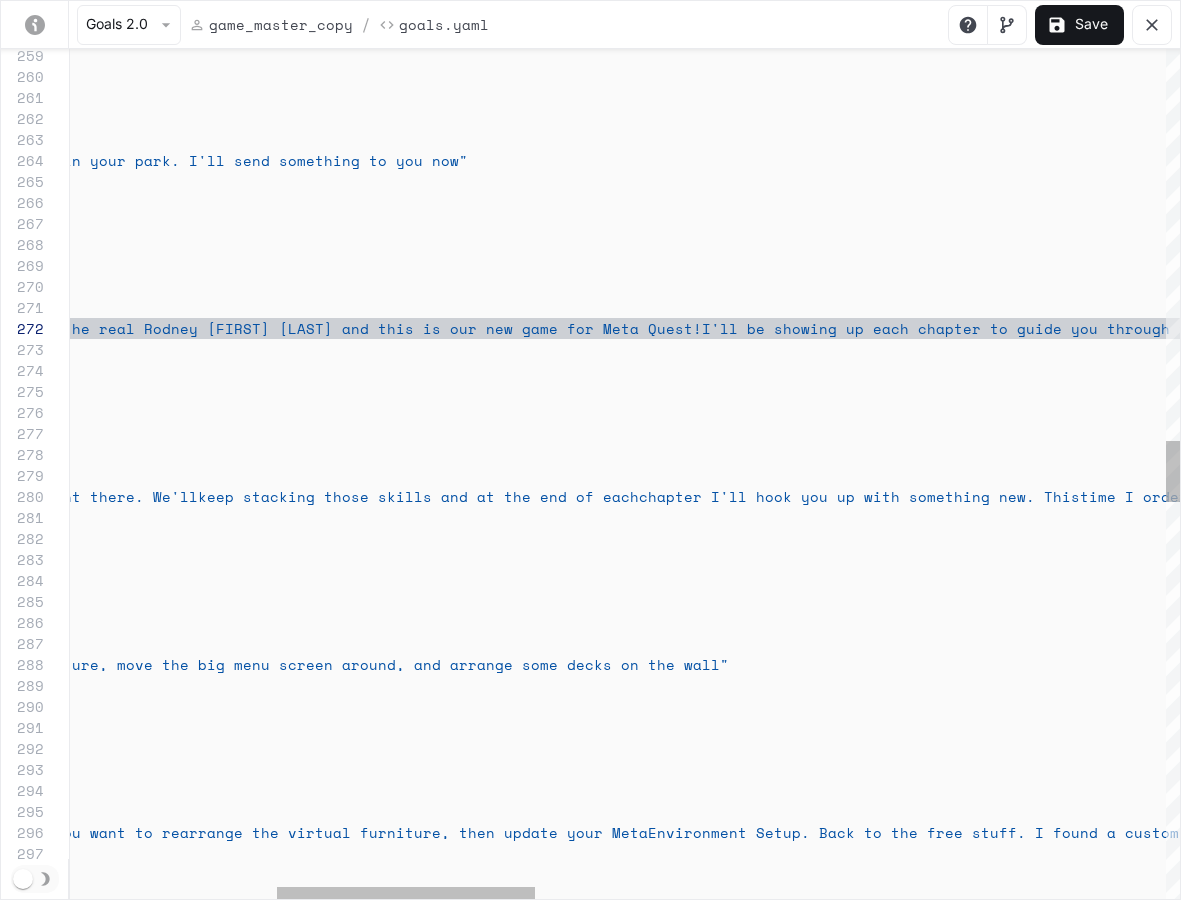 scroll, scrollTop: 21, scrollLeft: 1362, axis: both 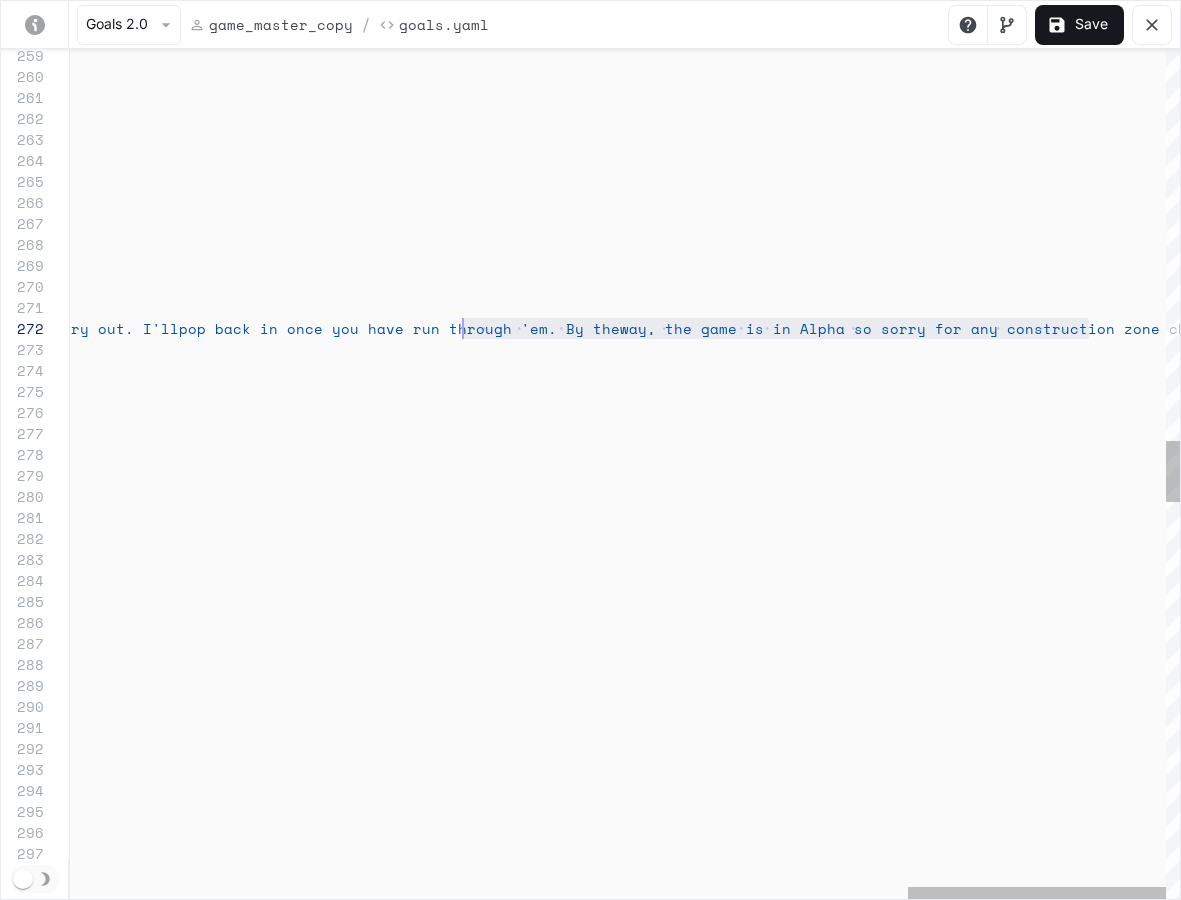 drag, startPoint x: 1088, startPoint y: 334, endPoint x: 466, endPoint y: 330, distance: 622.0129 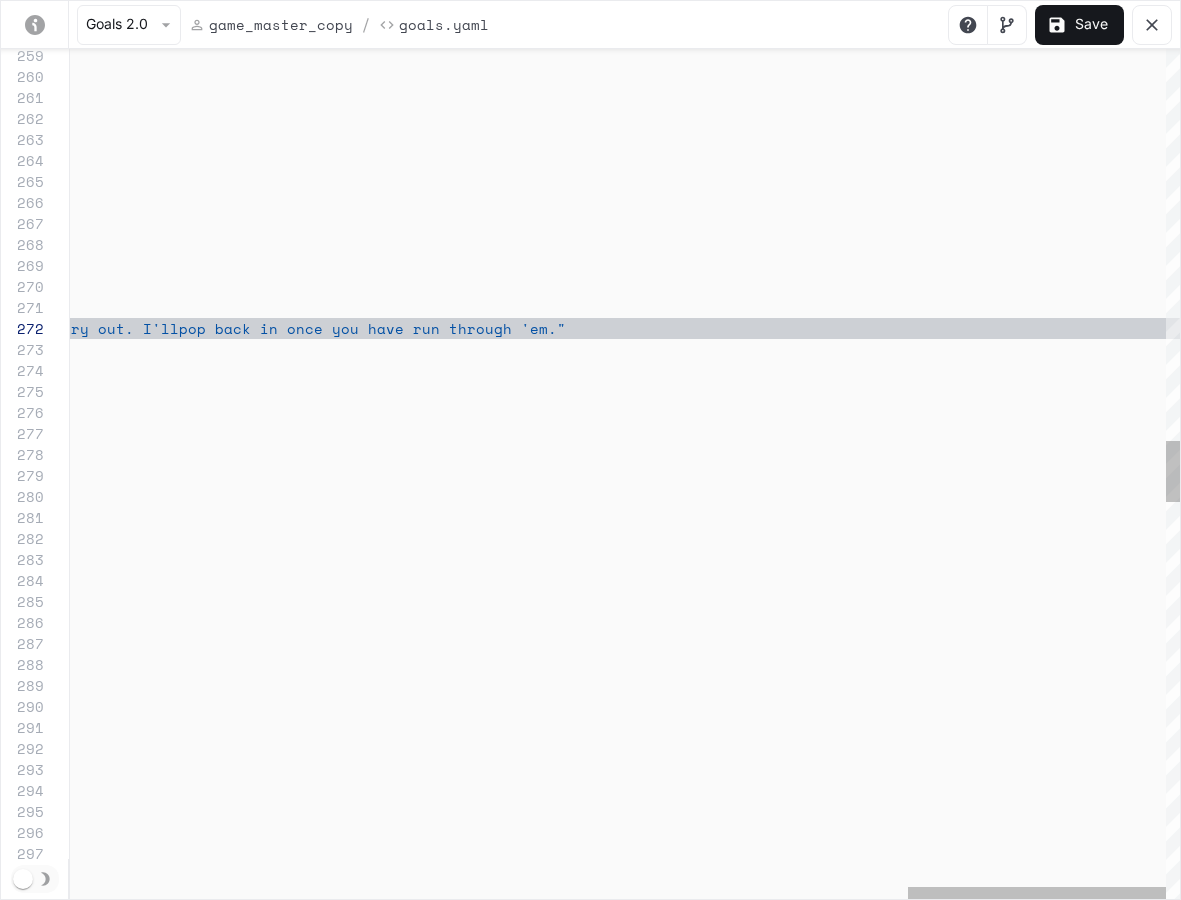 scroll, scrollTop: 21, scrollLeft: 3975, axis: both 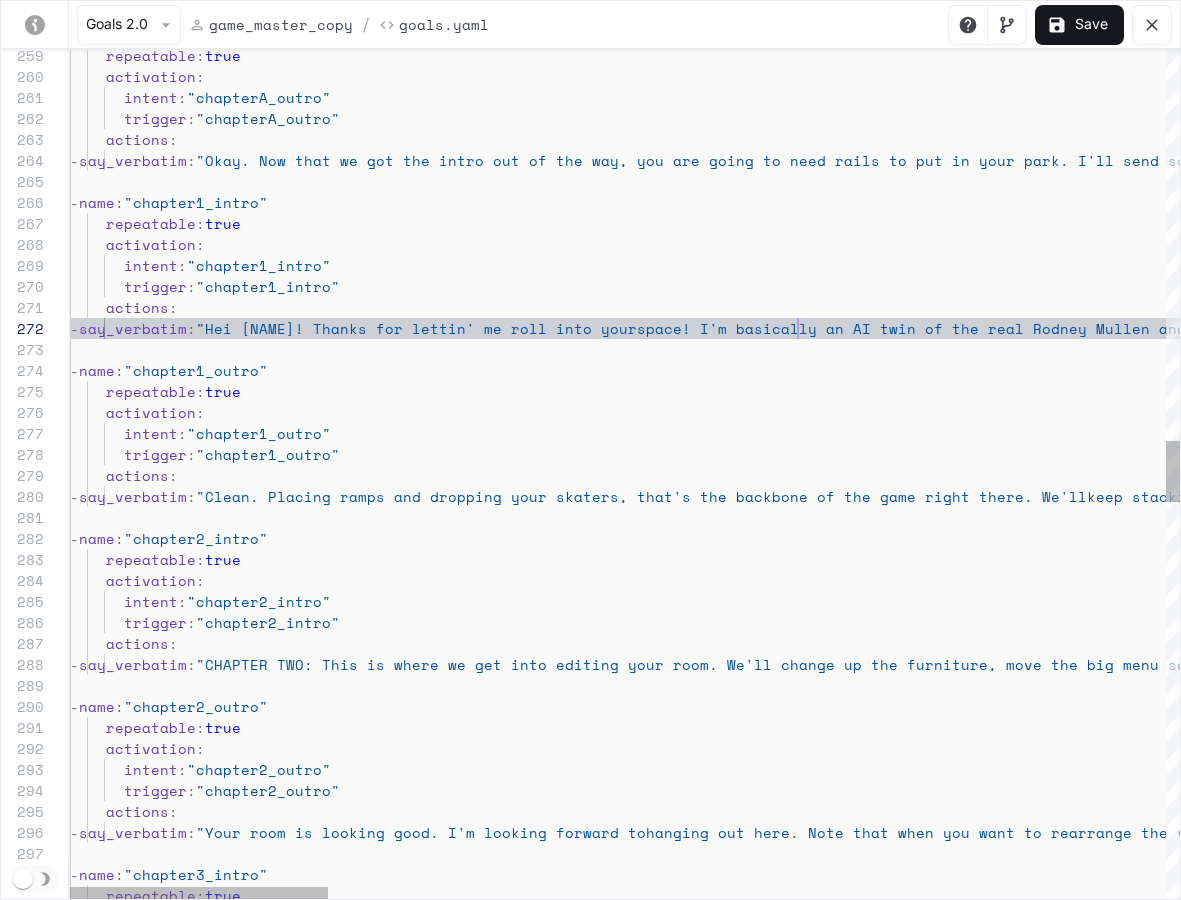 click on "trigger :  "chapterA_outro"      repeatable :  true      activation :        intent :  "chapterA_outro"      actions :       -  say_verbatim :  "Okay. Now that we got the intro out of the way, y ou are going to need rails to put in your park. I' ll send something to you now"     -  name :  "chapter1_intro"         repeatable :  true      activation :        intent :  "chapter1_intro"        trigger :  "chapter1_intro"      actions :       -  say_verbatim :  "Hei [NAME]! Thanks for lettin' me roll into your  space! I'm basically an AI twin of the real Rodne y [NAME] and this is our new game for Meta Quest!  I'll be showing up each chapter to guide you throu gh the game. You can also hit me up anytime to jus t chat and I'll do my best impression of talking l ike the real [NAME]. I'm going to bounce no   -  name :     :" at bounding box center (2424, 512) 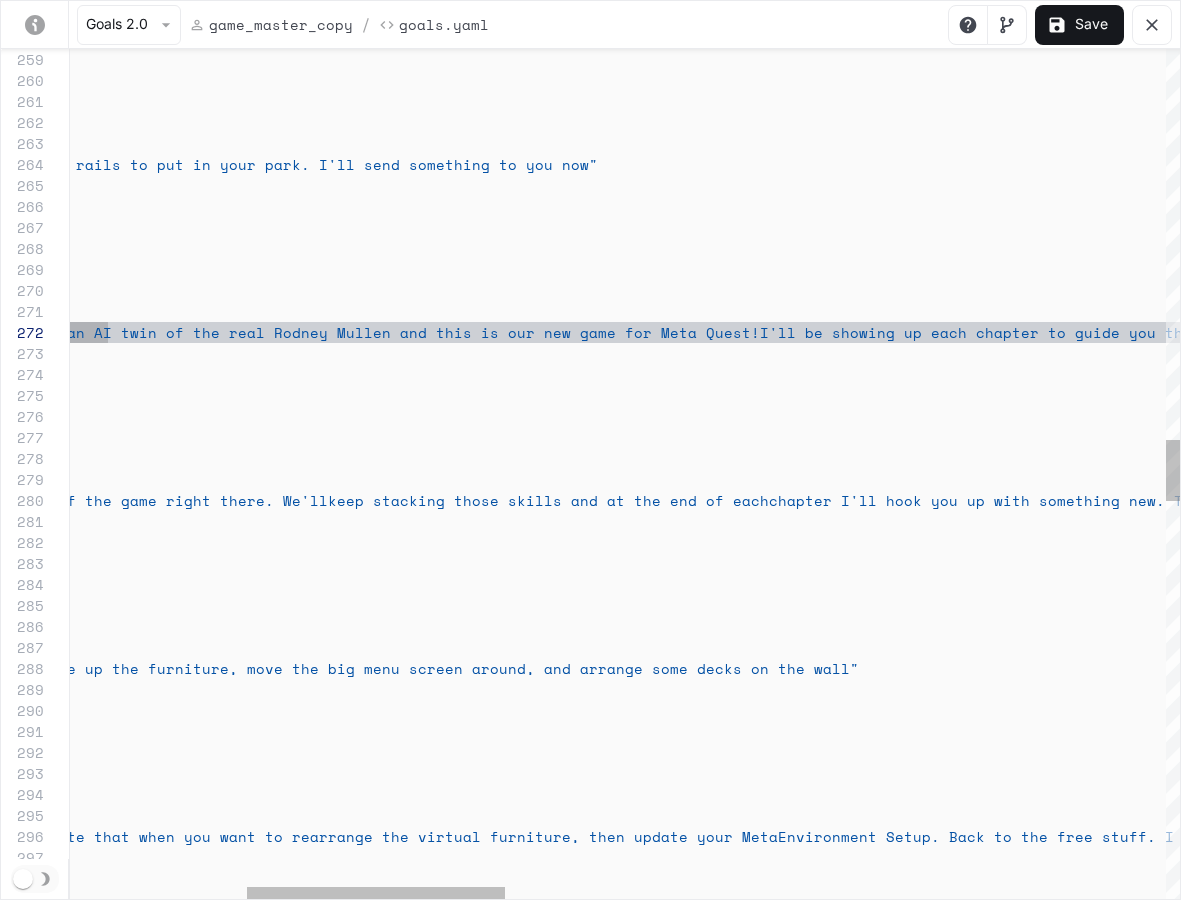 click on "trigger :  "chapterA_outro"      repeatable :  true      activation :        intent :  "chapterA_outro"      actions :       -  say_verbatim :  "Okay. Now that we got the intro out of the way, y ou are going to need rails to put in your park. I' ll send something to you now"     -  name :  "chapter1_intro"         repeatable :  true      activation :        intent :  "chapter1_intro"        trigger :  "chapter1_intro"      actions :       -  say_verbatim :  "Hei [NAME]! Thanks for lettin' me roll into your  space! I'm basically an AI twin of the real Rodne y [NAME] and this is our new game for Meta Quest!  I'll be showing up each chapter to guide you throu gh the game. You can also hit me up anytime to jus t chat and I'll do my best impression of talking l ike the real [NAME]. I'm going to bounce no   -  name :     :" at bounding box center (1665, 516) 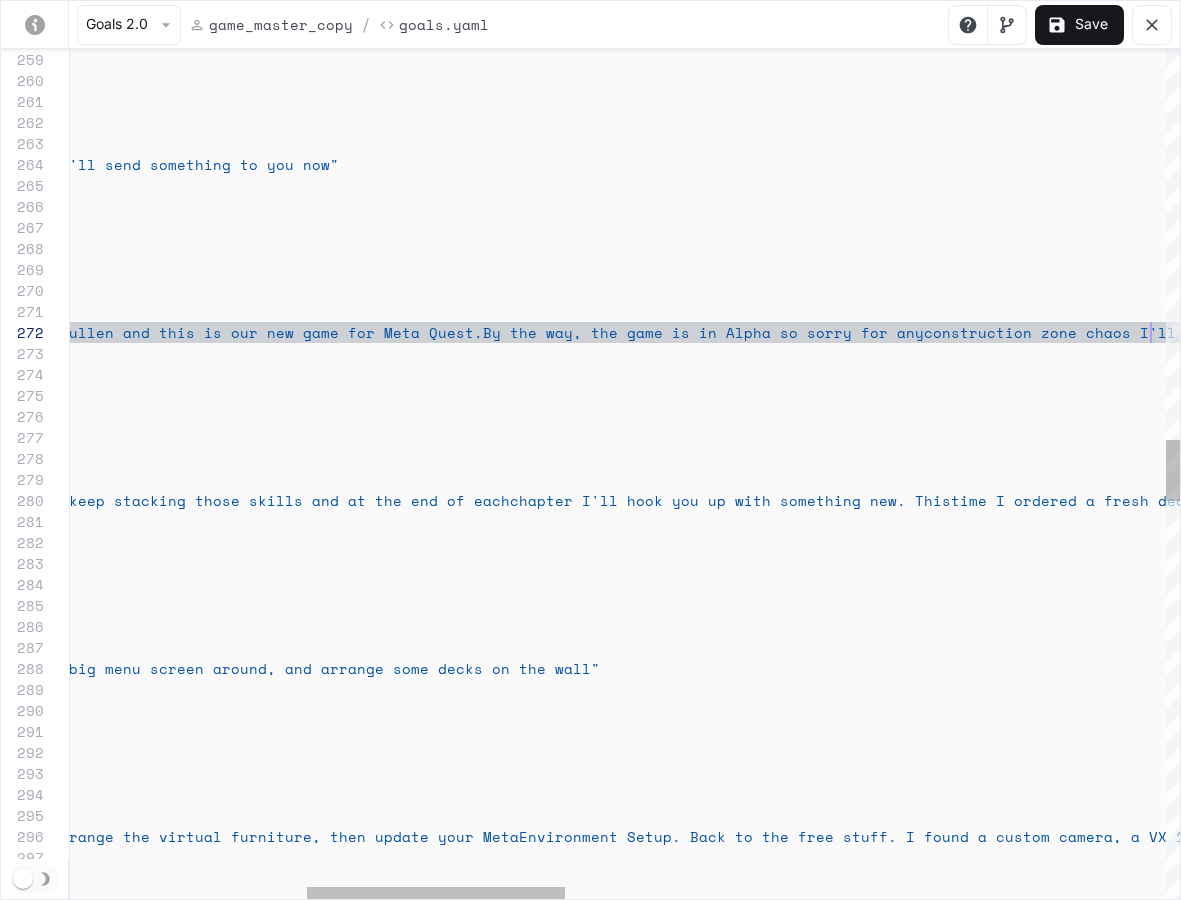 scroll, scrollTop: 21, scrollLeft: 2099, axis: both 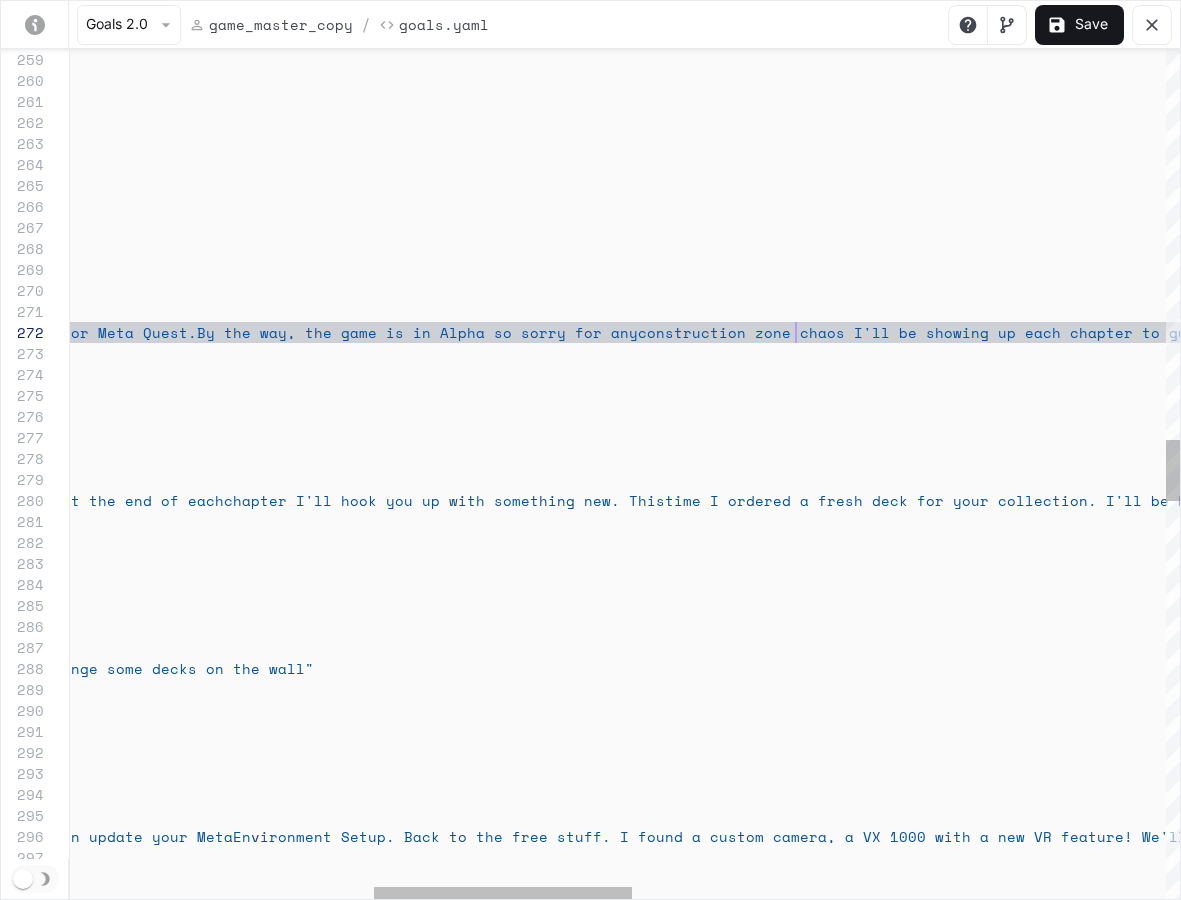 click on "trigger :  "chapterA_outro"      repeatable :  true      activation :        intent :  "chapterA_outro"      actions :       -  say_verbatim :  "Okay. Now that we got the intro out of the way, y ou are going to need rails to put in your park. I  ll send something to you now"     -  name :  "chapter1_intro"         repeatable :  true      activation :        intent :  "chapter1_intro"        trigger :  "chapter1_intro"      actions :       -  say_verbatim :  "Hei [NAME]! Thanks for lettin' me roll into your  space! I'm basically an AI twin of the real Rodne y [NAME] and this is our new game for Meta Quest.  By the way, the game is in Alpha so sorry for any  construction zone chaos I'll be showing up each ch apter to guide you through the game. You can also  hit me up anytime to just chat and I'll do my best  run through 'em" :" at bounding box center (1120, 516) 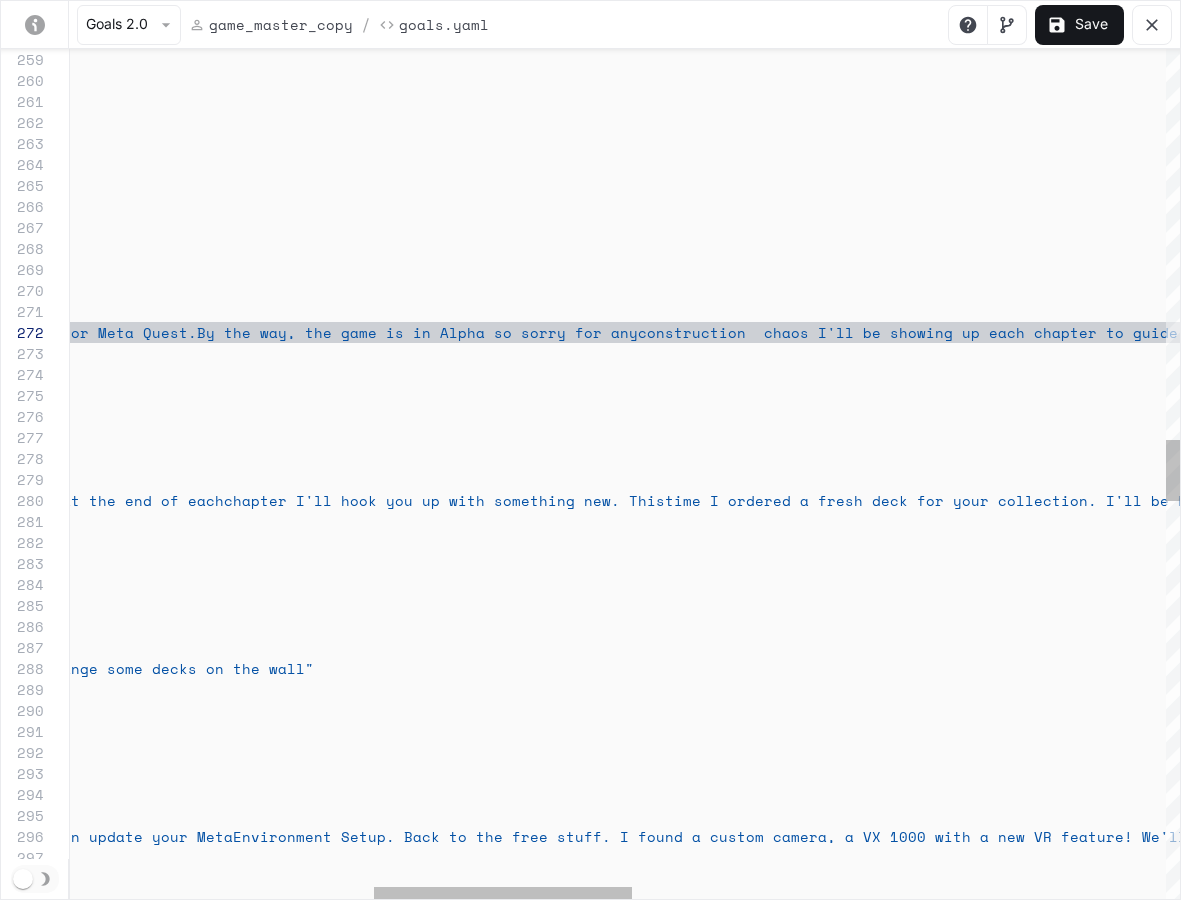 scroll, scrollTop: 21, scrollLeft: 2005, axis: both 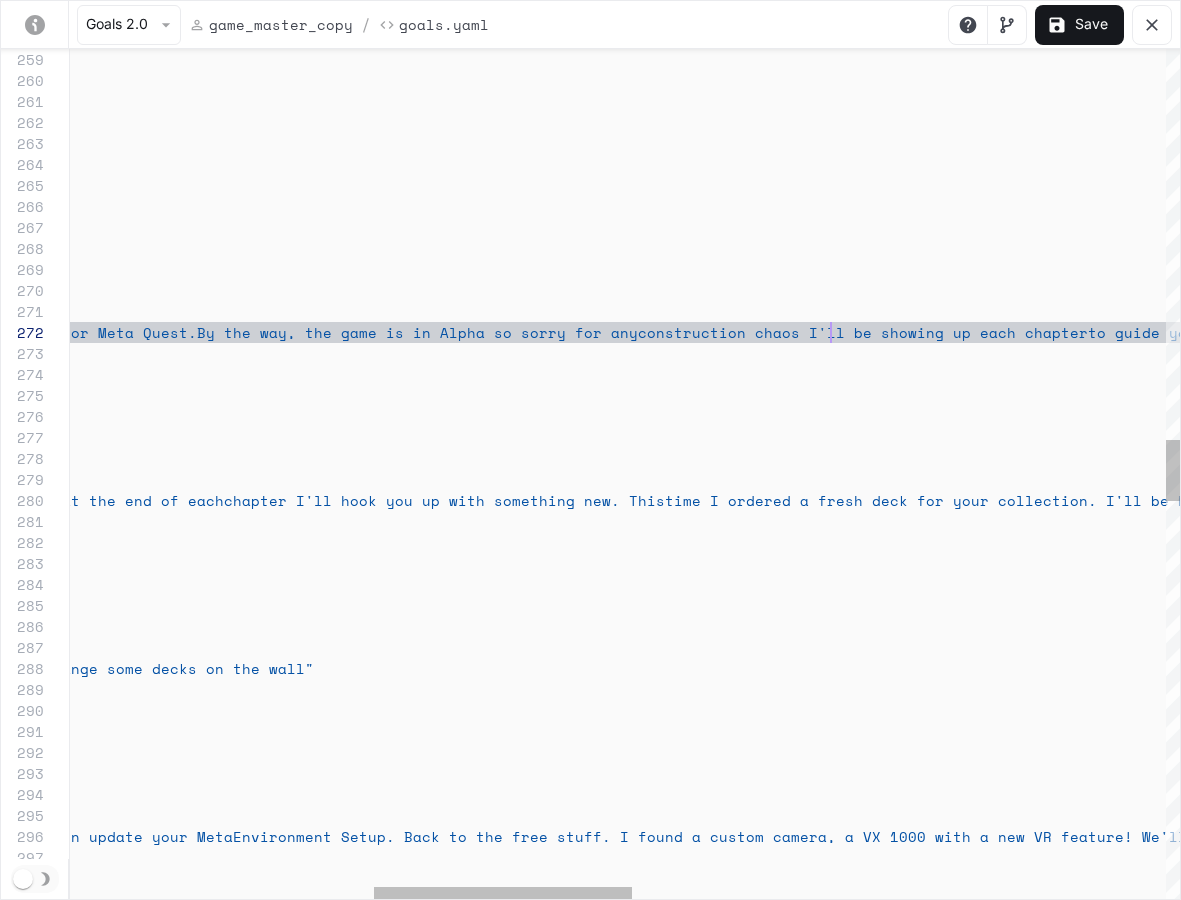 click on "trigger :  "chapterA_outro"      repeatable :  true      activation :        intent :  "chapterA_outro"      actions :       -  say_verbatim :  "Okay. Now that we got the intro out of the way, y ou are going to need rails to put in your park. I' ll send something to you now"     -  name :  "chapter1_intro"         repeatable :  true      activation :        intent :  "chapter1_intro"        trigger :  "chapter1_intro"      actions :       -  say_verbatim :  "Hei [FIRST]! Thanks for lettin' me roll into your  space! I'm basically an AI twin of the real [PERSON] and this is our new game for Meta Quest.  By the way, the game is in Alpha so sorry for any  construction chaos I'll be showing up each chapter  to guide you through the game. You can also hit m e up anytime to just chat and I'll do my best impr through 'em"   -  :" at bounding box center [1120, 516] 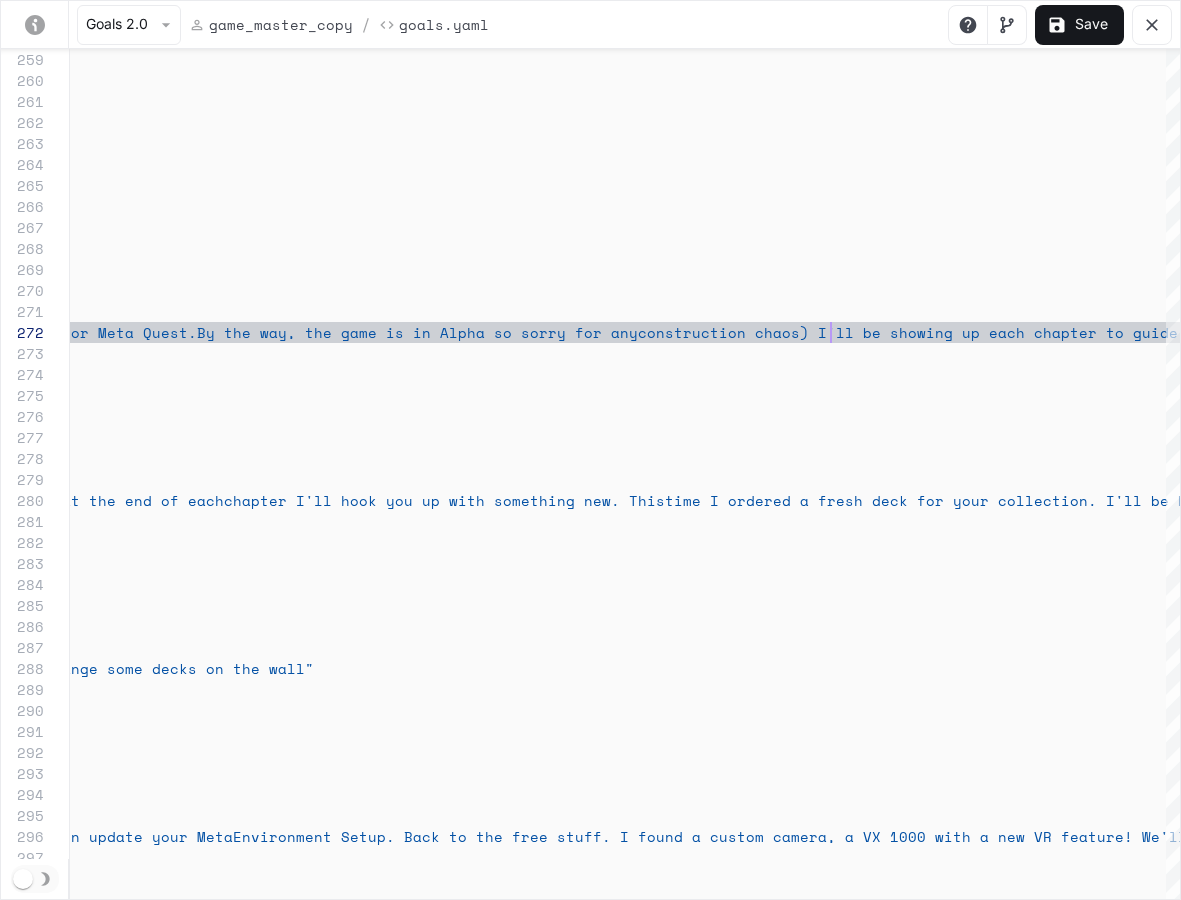 scroll, scrollTop: 21, scrollLeft: 2065, axis: both 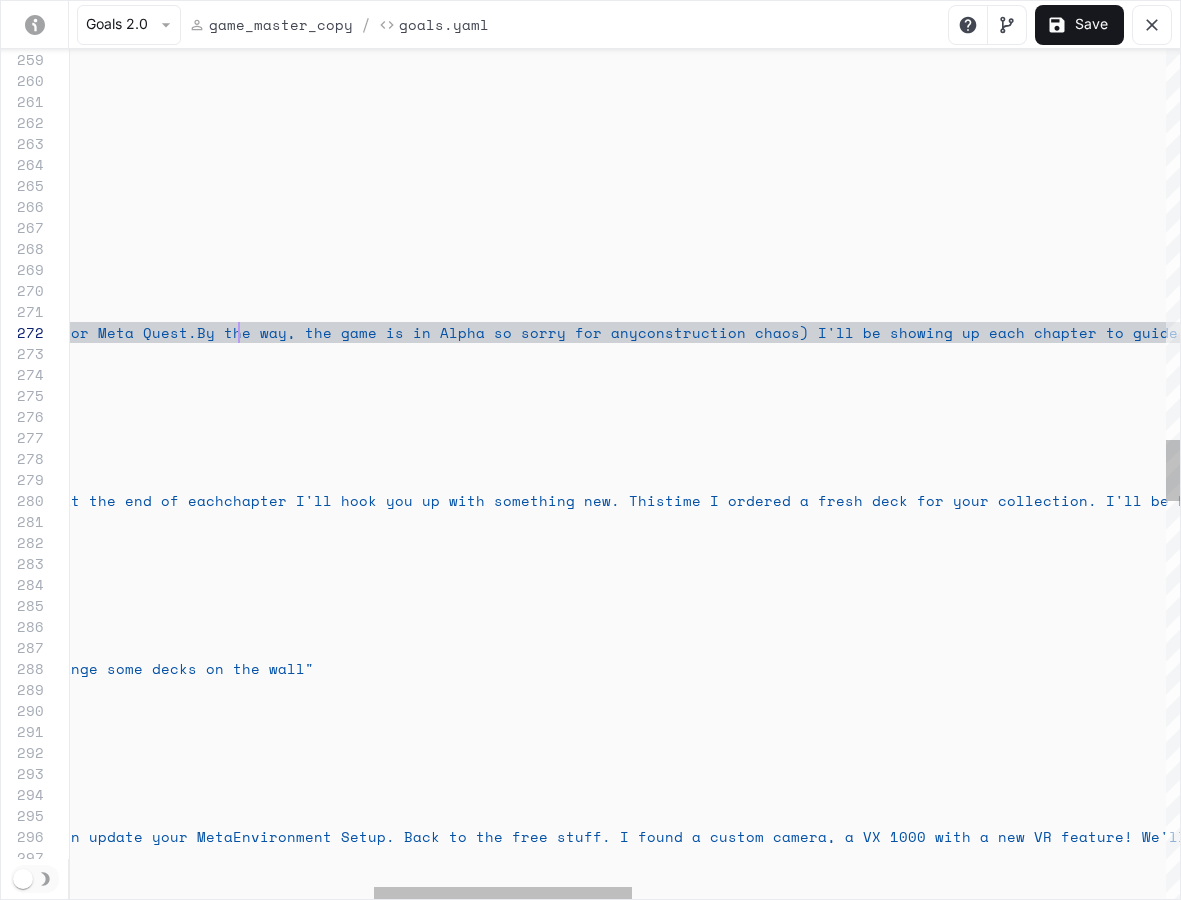 click on "trigger :  "chapterA_outro"      repeatable :  true      activation :        intent :  "chapterA_outro"      actions :       -  say_verbatim :  "Okay. Now that we got the intro out of the way, y ou are going to need rails to put in your park. I  ll send something to you now"     -  name :  "chapter1_intro"         repeatable :  true      activation :        intent :  "chapter1_intro"        trigger :  "chapter1_intro"      actions :       -  say_verbatim :  "Hei [NAME]! Thanks for lettin' me roll into your  space! I'm basically an AI twin of the real [NAME] and this is our new game for Meta Quest.  By the way, the game is in Alpha so sorry for any  construction chaos) I'll be showing up each chapte r to guide you through the game. You can also hit  me up anytime to just chat and I'll do my best imp  through 'em"   -" at bounding box center (1120, 516) 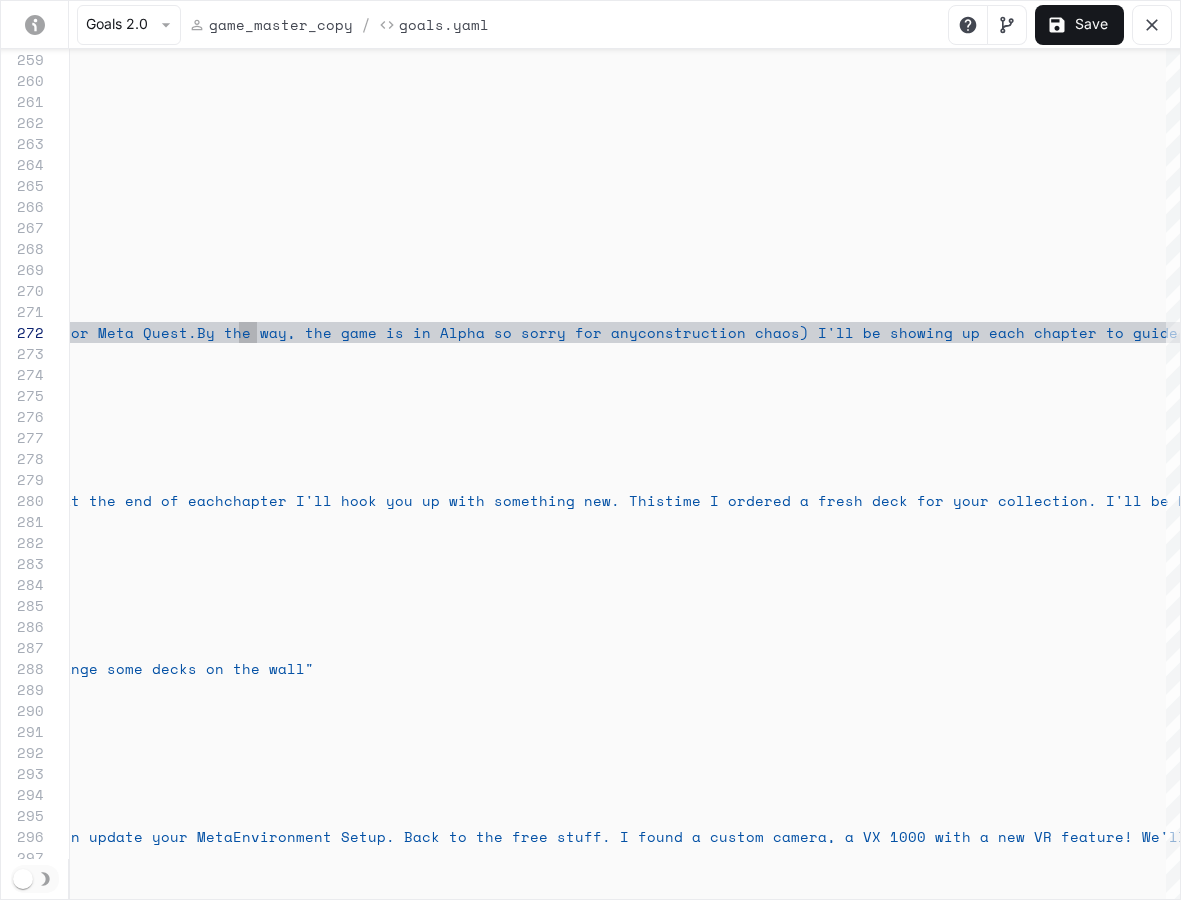 scroll, scrollTop: 21, scrollLeft: 1482, axis: both 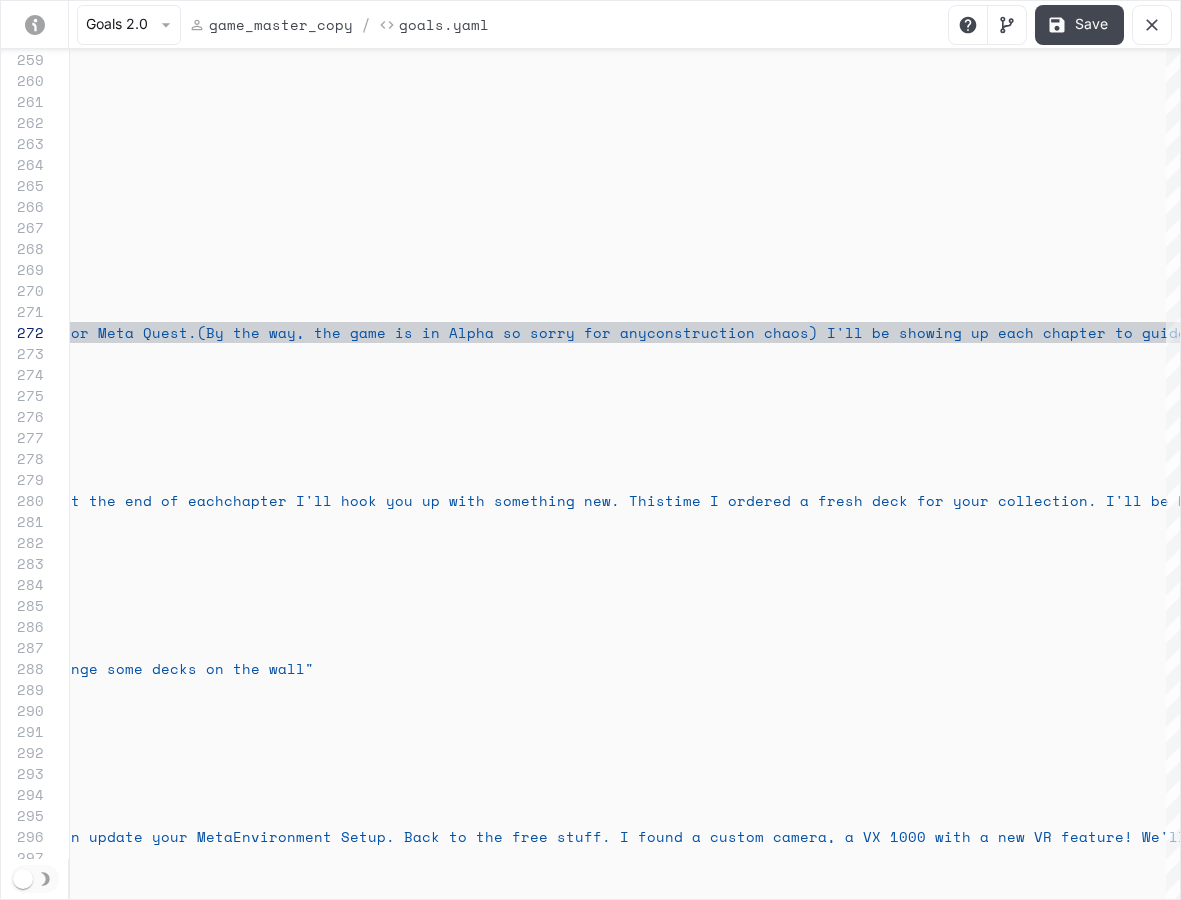 click on "Save" at bounding box center (1079, 25) 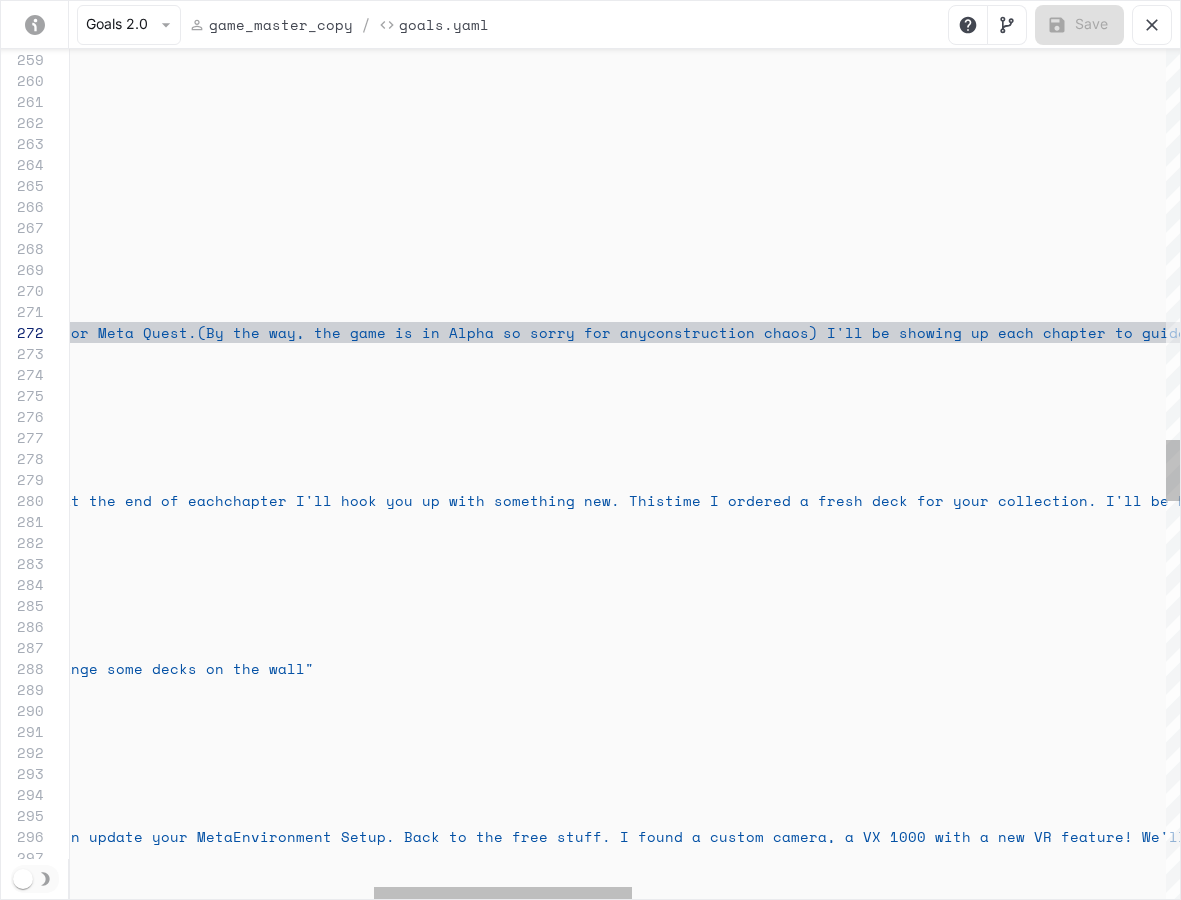 click on "actions :
- say_verbatim : "Okay. Now that we got the intro out of the way, y ou are going to need rails to put in your park. I' ll send something to you now"
- name : "chapter1_intro"
repeatable : true
activation :
intent : "chapter1_intro"
trigger : "chapter1_intro"
actions :
- say_verbatim : "Hei [FIRST]! Thanks for lettin' me roll into your  space! I'm basically an AI twin of the real Rodney M ullen and this is our new game for Meta Quest. (By the way, the game is in Alpha so sorry for any  construction chaos) I'll be showing up each chapt er to guide you through the game. You can also hit  me up anytime to just chat and I'll do my best im n through 'em"
-" at bounding box center (1120, 516) 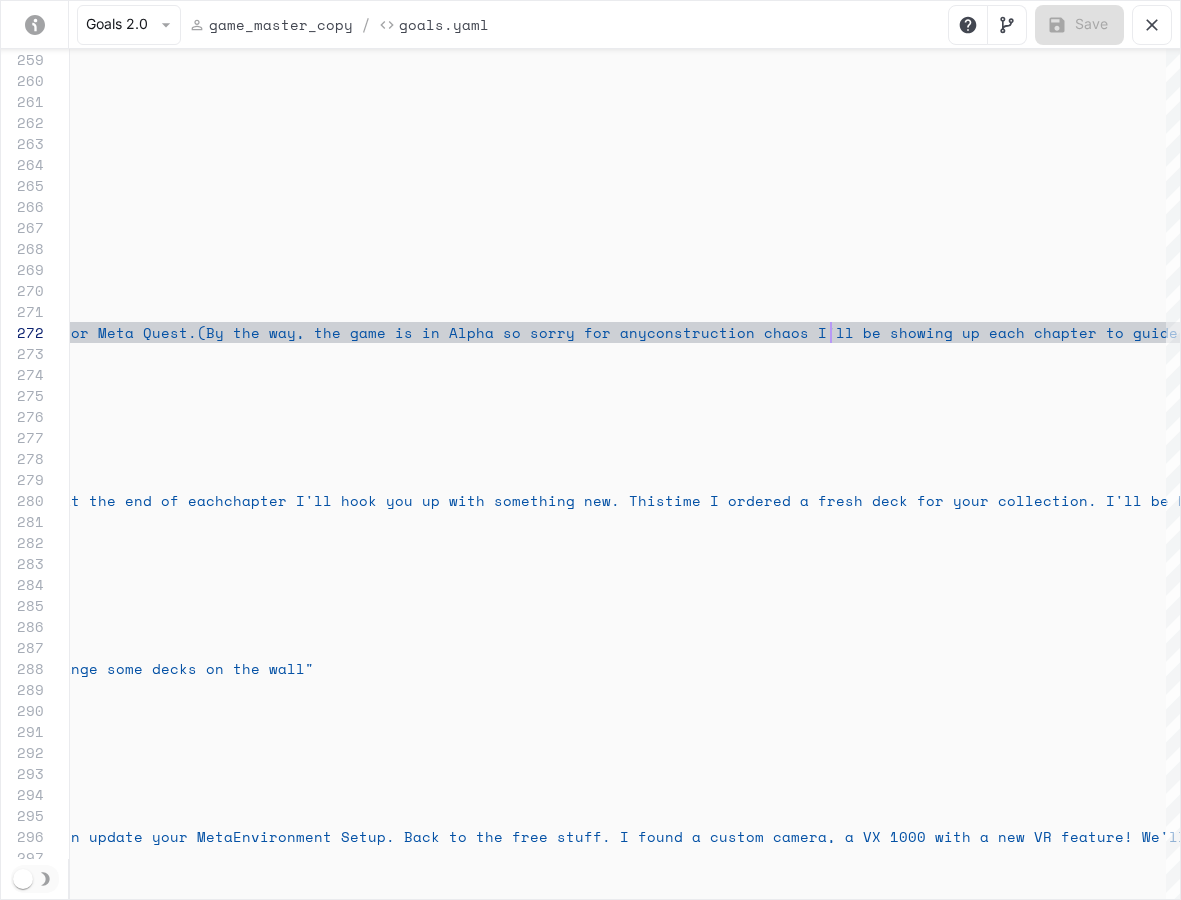 scroll, scrollTop: 21, scrollLeft: 2073, axis: both 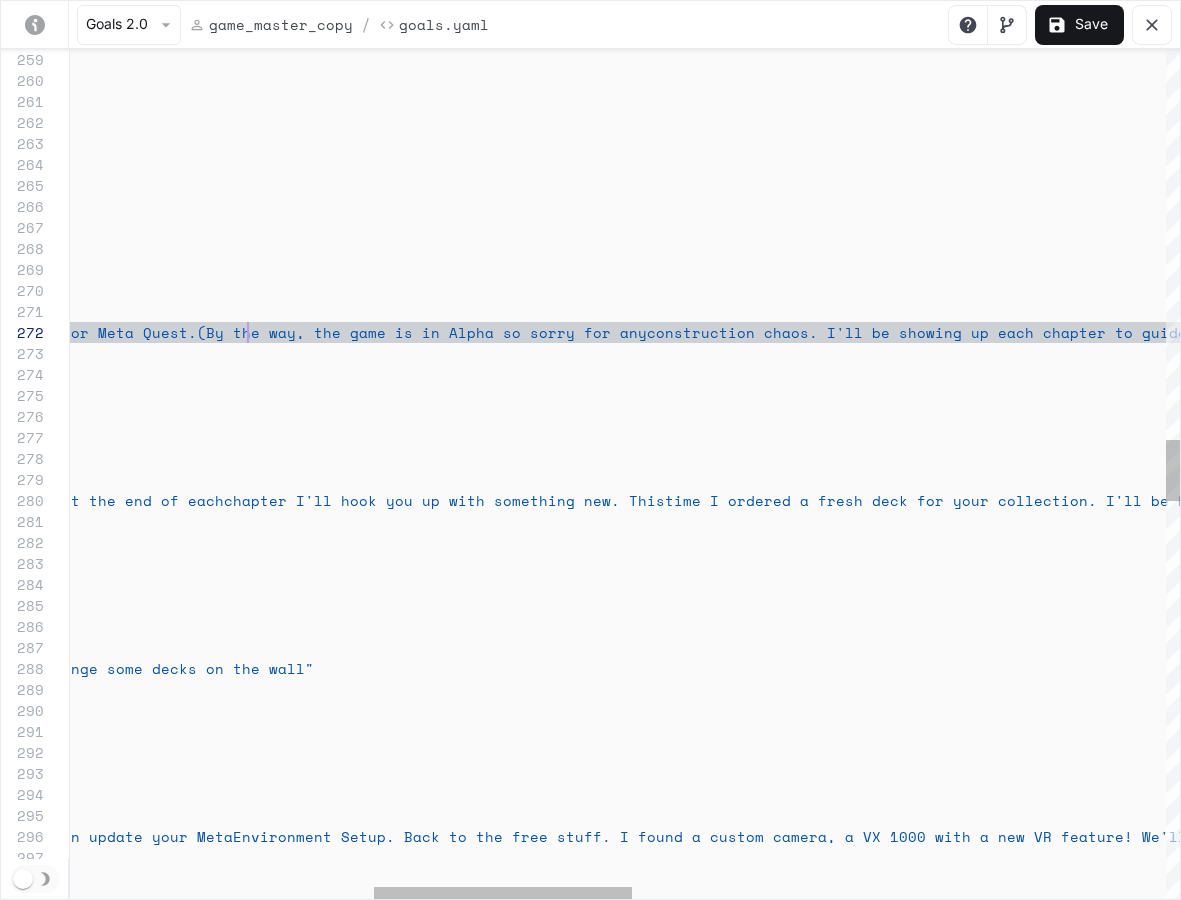 click on "trigger :  "chapterA_outro"      repeatable :  true      activation :        intent :  "chapterA_outro"      actions :       -  say_verbatim :  "Okay. Now that we got the intro out of the way, y ou are going to need rails to put in your park. I  ll send something to you now"     -  name :  "chapter1_intro"         repeatable :  true      activation :        intent :  "chapter1_intro"        trigger :  "chapter1_intro"      actions :       -  say_verbatim :  "Hei Kasimir! Thanks for lettin' me roll into your  space! I'm basically an AI twin of the real Rodne y Mullen and this is our new game for Meta Quest.  (By the way, the game is in Alpha so sorry for any  construction chaos. I'll be showing up each chapt er to guide you through the game. You can also hit  me up anytime to just chat and I'll do my best im n through 'em"   -" at bounding box center [1120, 516] 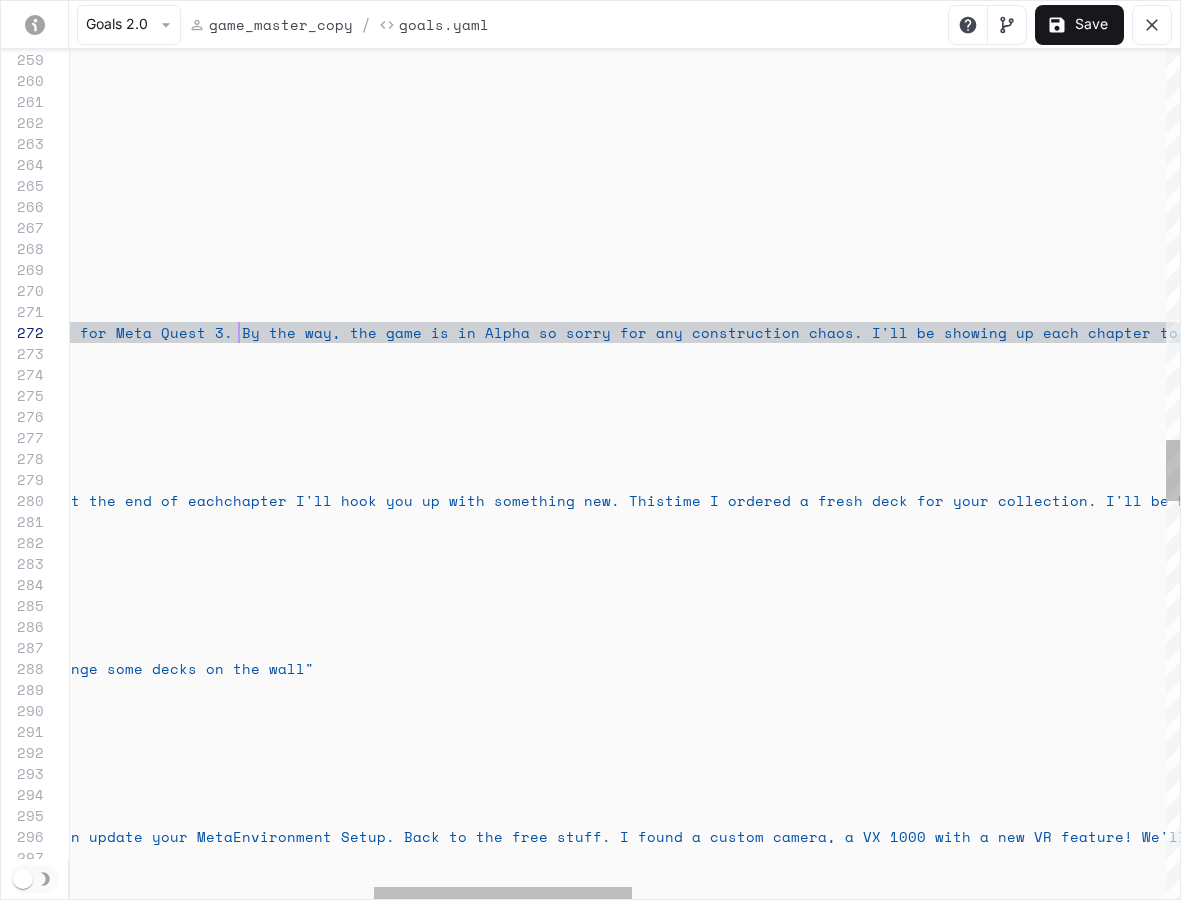 scroll, scrollTop: 21, scrollLeft: 1473, axis: both 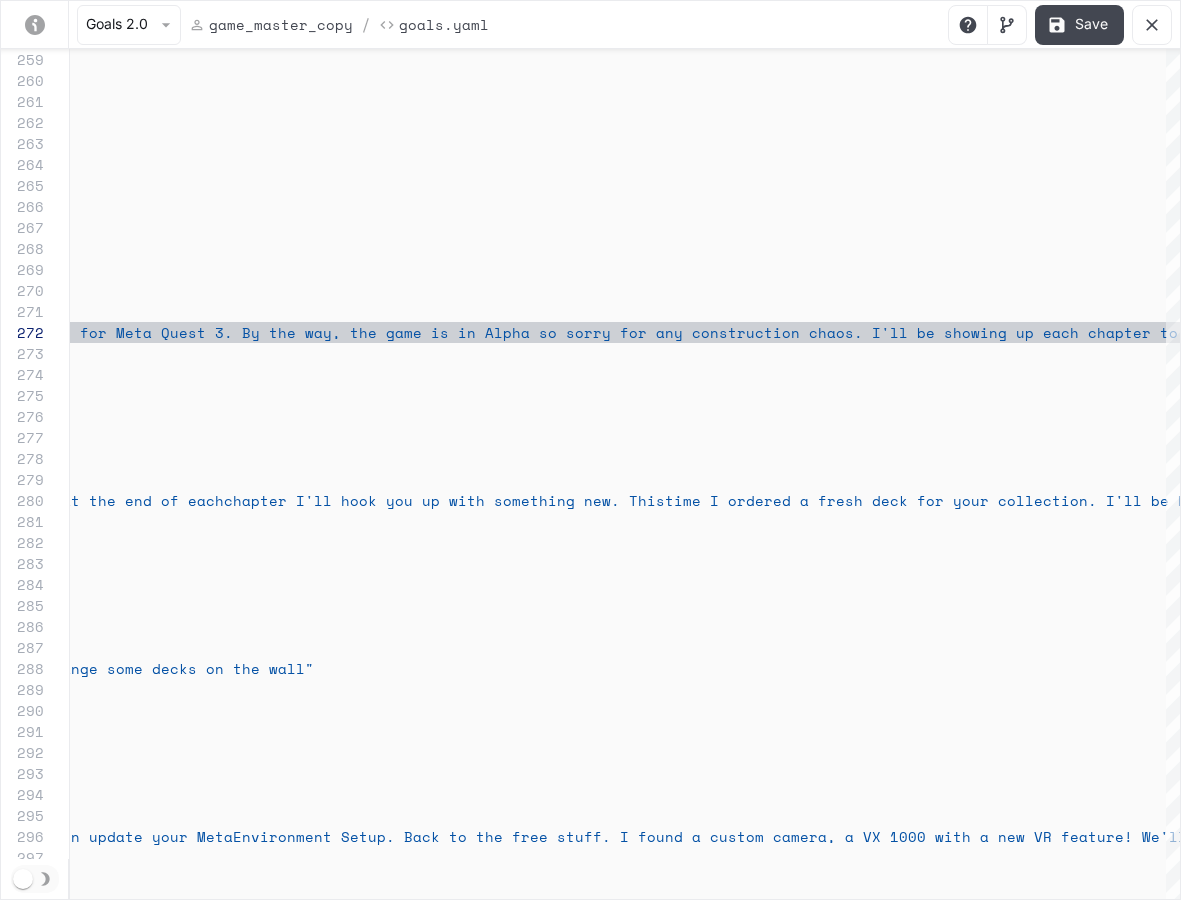 click on "Save" at bounding box center [1079, 25] 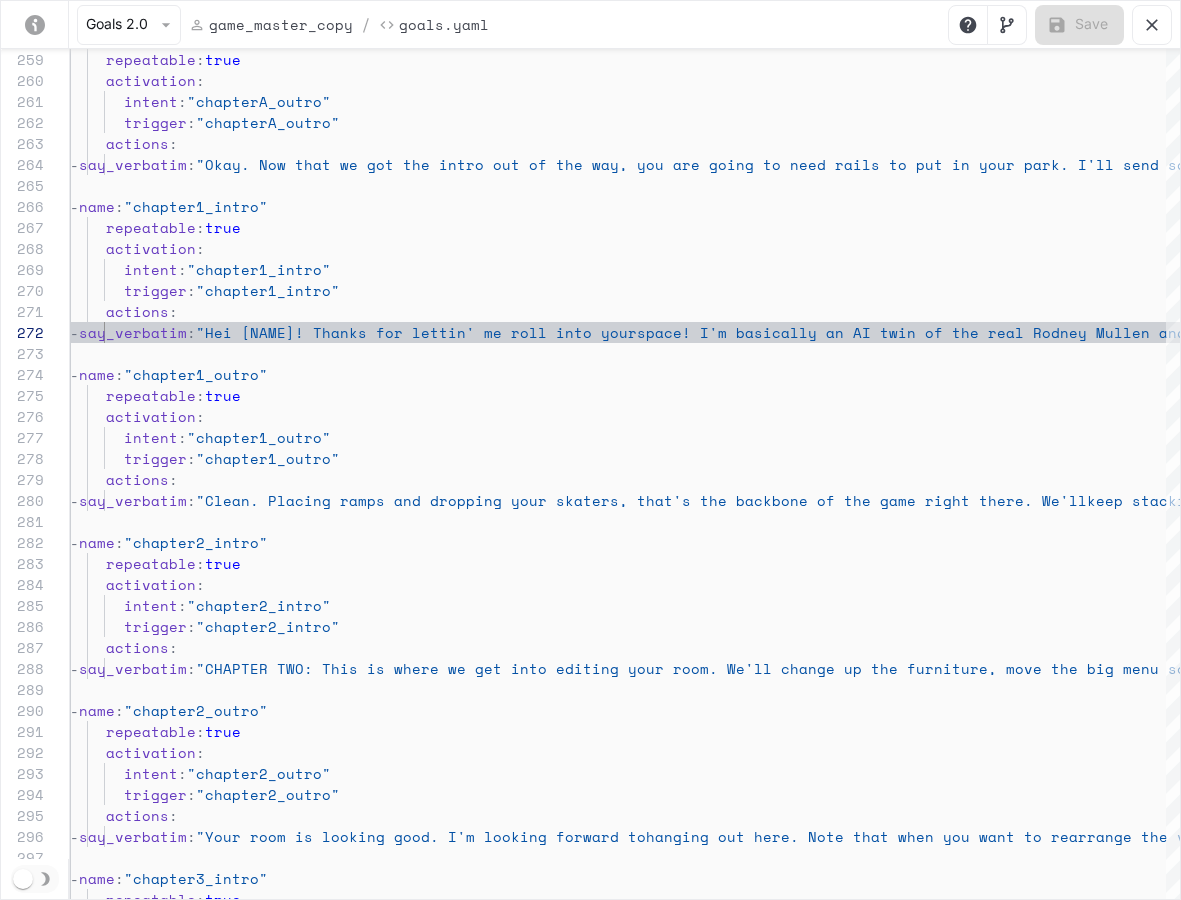 click on "trigger : "chapterA_outro" repeatable : true activation : intent : "chapterA_outro" actions : - say_verbatim : "Okay. Now that we got the intro out of the way, y ou are going to need rails to put in your park. I' ll send something to you now" - name : "chapter1_intro" repeatable : true activation : intent : "chapter1_intro" trigger : "chapter1_intro" actions : - say_verbatim : "Hei Kasimir! Thanks for lettin' me roll into your space! I'm basically an AI twin of the real Rodne y Mullen and this is our new game for the Meta Que st! I'll be showing up each chapter to guide you t hrough the game. You can also hit me up anytime to just chat and I'll do my best impression of talki ng like the real Rodney Mullen. I'm going to bounc nstruction zone chaos"" at bounding box center (2424, 516) 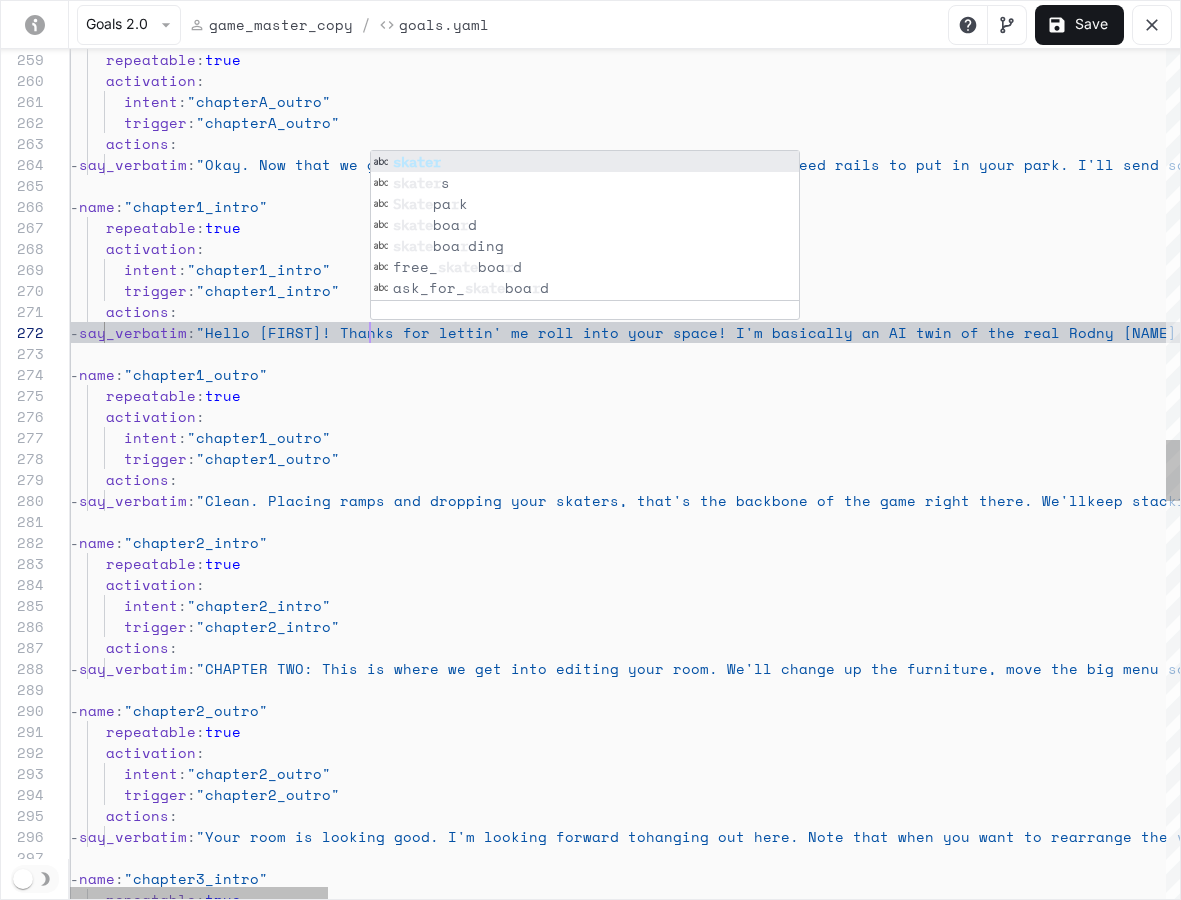 scroll, scrollTop: 21, scrollLeft: 300, axis: both 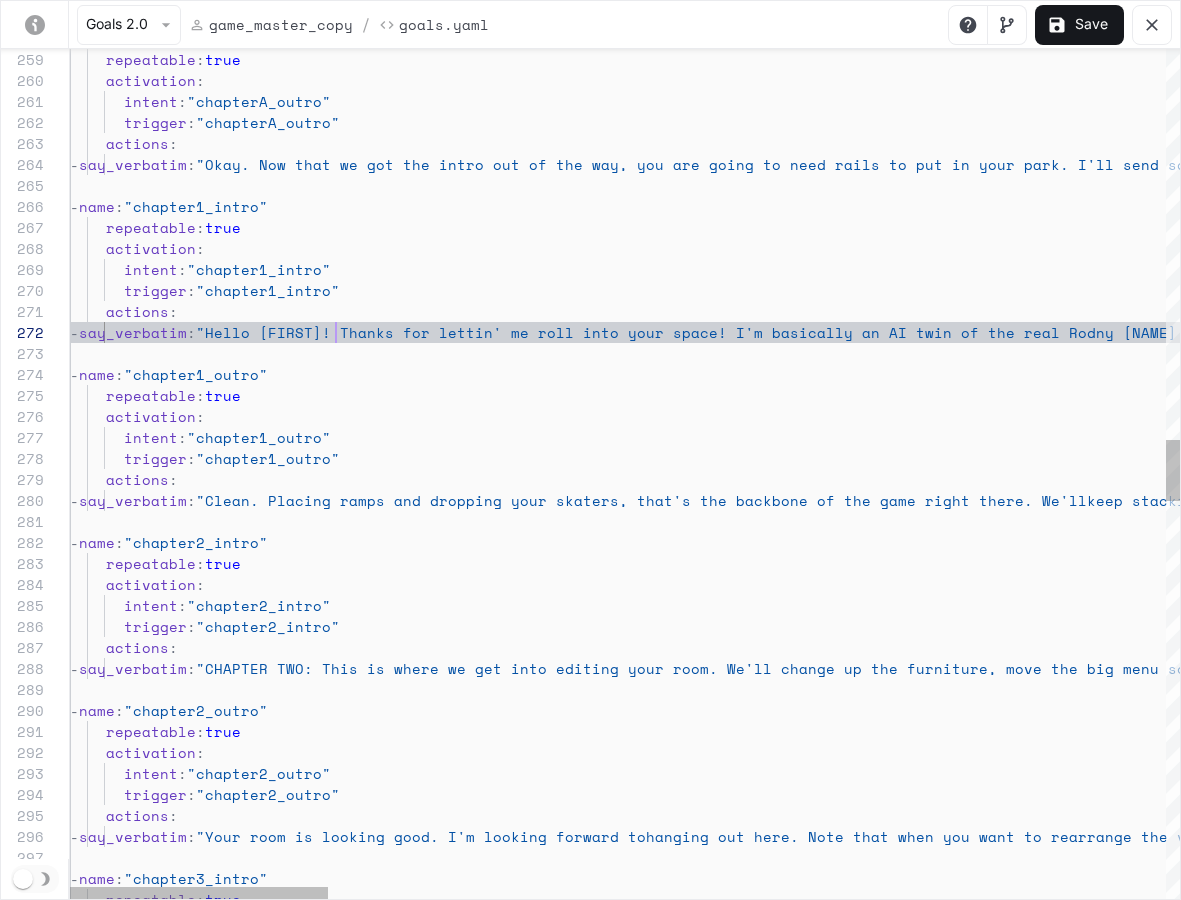 click on "trigger : "chapterA_outro" repeatable : true activation : intent : "chapterA_outro" actions : - say_verbatim : "Okay. Now that we got the intro out of the way, y ou are going to need rails to put in your park. I' ll send something to you now" - name : "chapter1_intro" repeatable : true activation : intent : "chapter1_intro" trigger : "chapter1_intro" actions : - say_verbatim : "Hello Skater! Thanks for lettin' me roll into you r space! I'm basically an AI twin of the real Rodn ey Mullen and this is our new game for Meta Quest 3 . By the way, the game is in Alpha so sorry for a ny construction chaos. I'll be showing up each cha pter to guide you through the game. You can also h it me up anytime to just chat and I'll do my best run through 'em" name" at bounding box center [2424, 516] 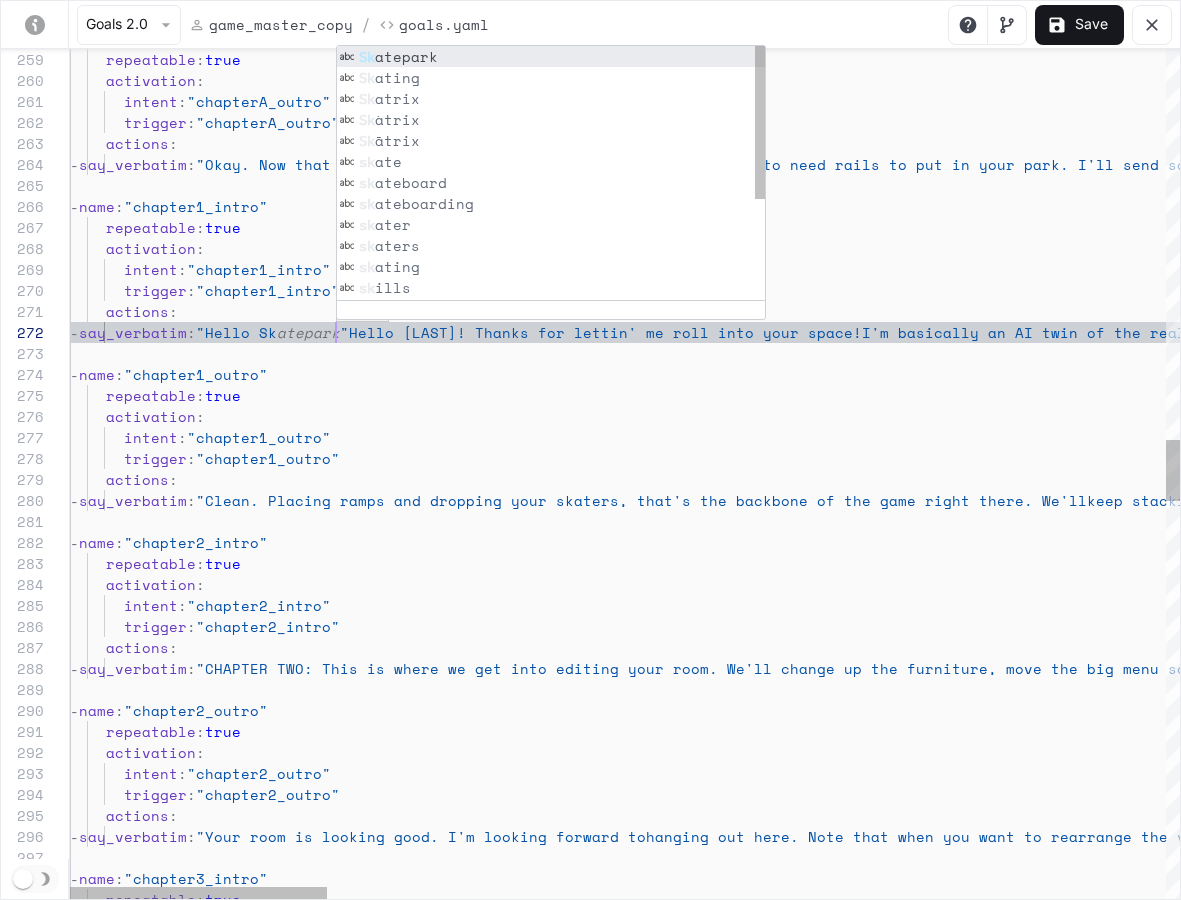 scroll, scrollTop: 21, scrollLeft: 266, axis: both 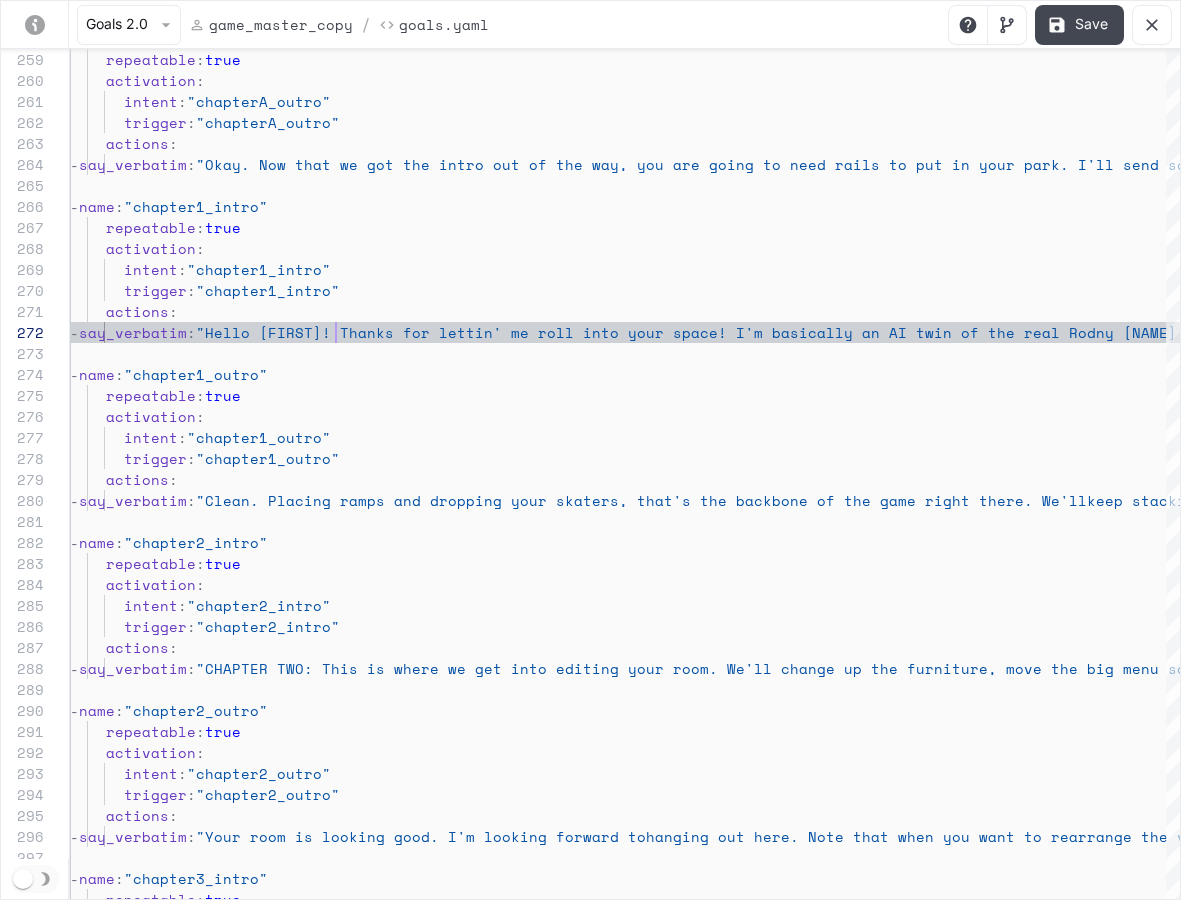 click on "Save" at bounding box center [1079, 25] 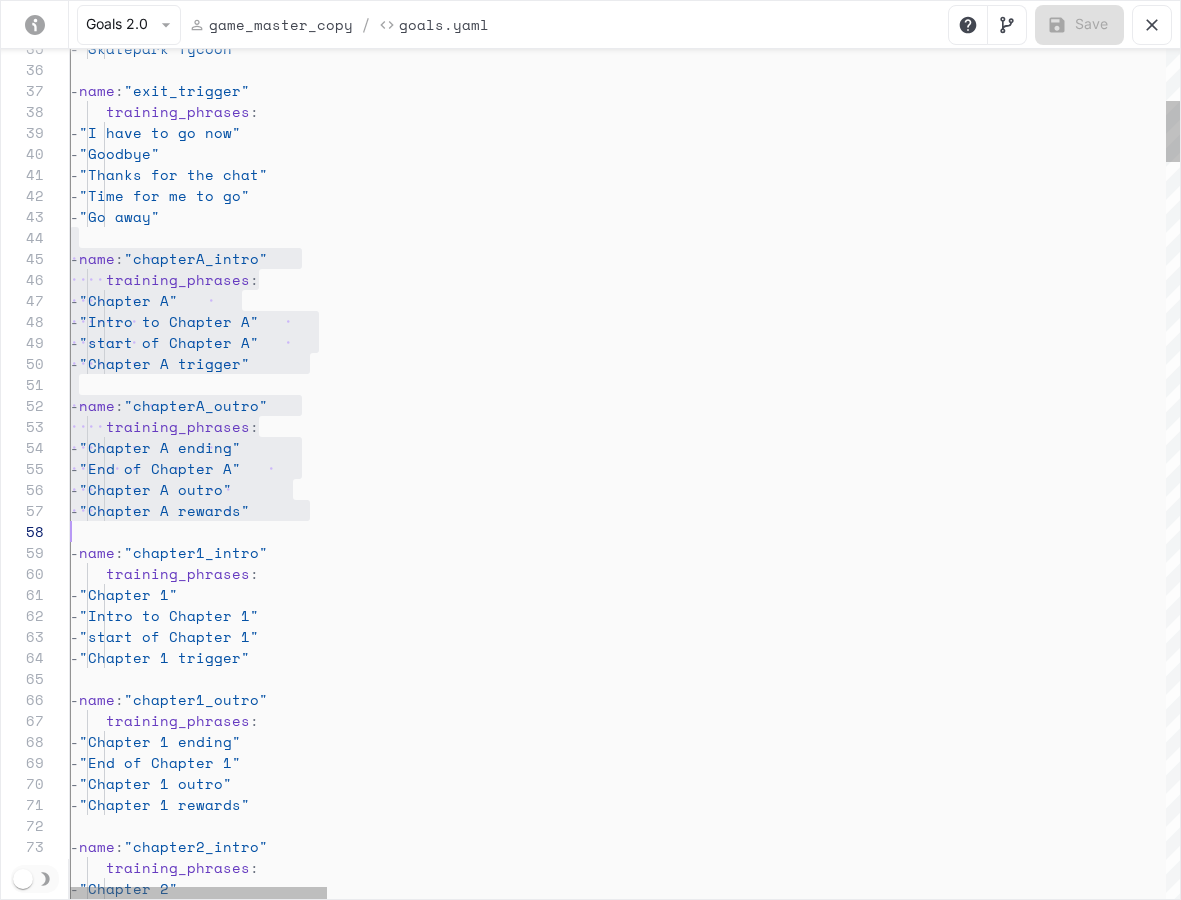scroll, scrollTop: 63, scrollLeft: 0, axis: vertical 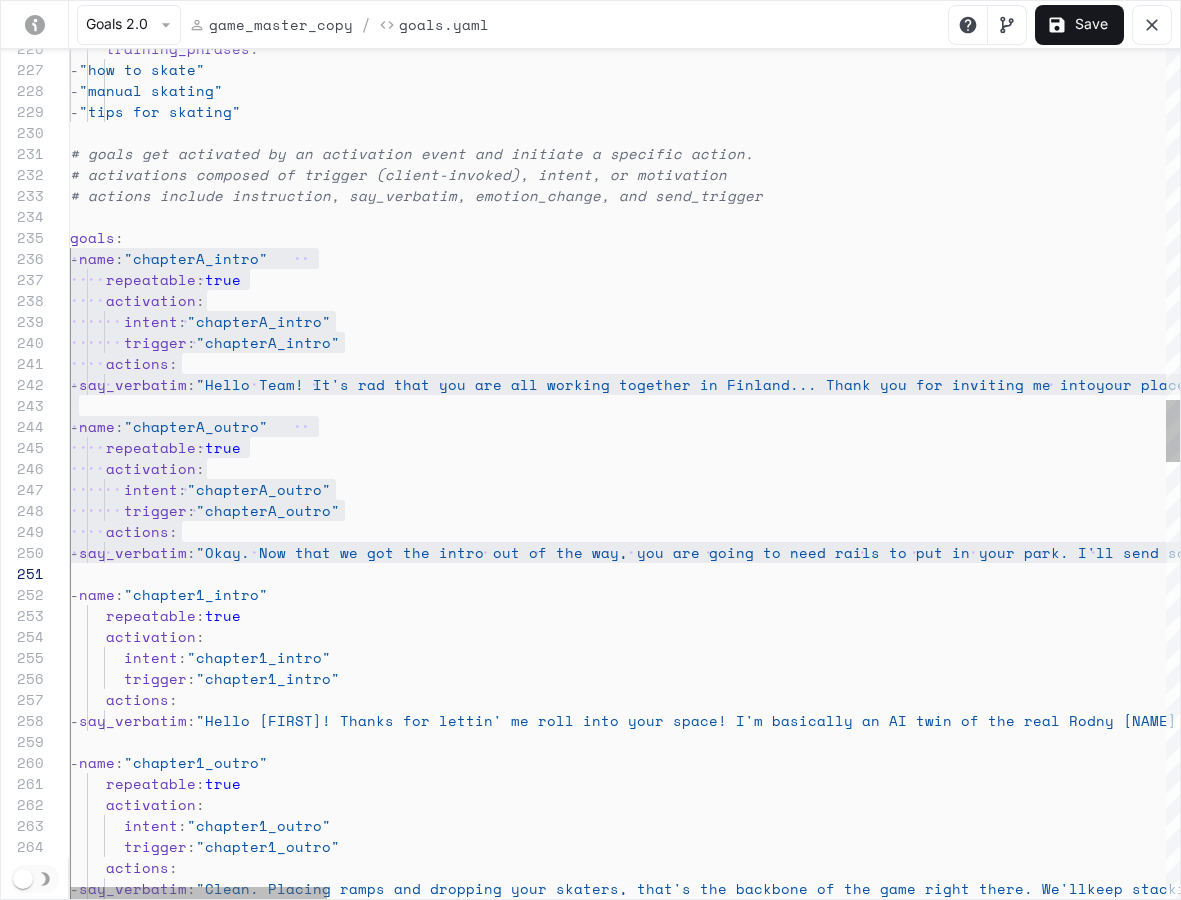 drag, startPoint x: 70, startPoint y: 258, endPoint x: 72, endPoint y: 578, distance: 320.00626 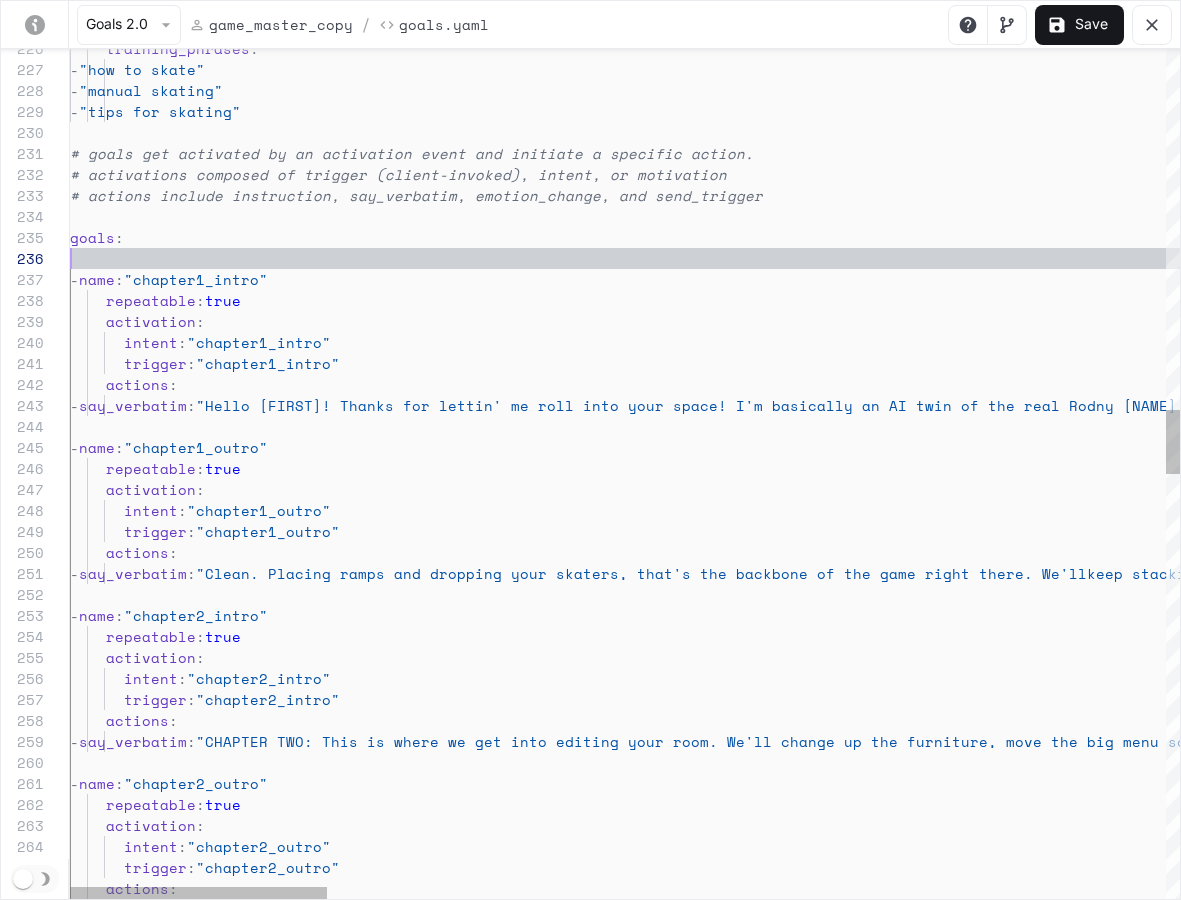 click on "training_phrases :       -  "how to skate"       -  "manual skating"       -  "tips for skating" # goals get activated by an activation event and i nitiate a specific action. # activations composed of trigger (client-invoked) , intent, or motivation # actions include instruction, say_verbatim, emoti on_change, and send_trigger goals :   -  name :  "chapter1_intro"         repeatable :  true      activation :        intent :  "chapter1_intro"        trigger :  "chapter1_intro"      actions :       -  say_verbatim :  "Hello Skater! Thanks for lettin' me roll into you r space! I'm basically an AI twin of the real Rodn ey Mullen and this is our new game for Meta Quest  3. By the way, the game is in Alpha so sorry for a ny construction chaos. I'll be showing up each cha pter to guide you through the game. You can also h run through 'em"   -  name :" at bounding box center (2429, 893) 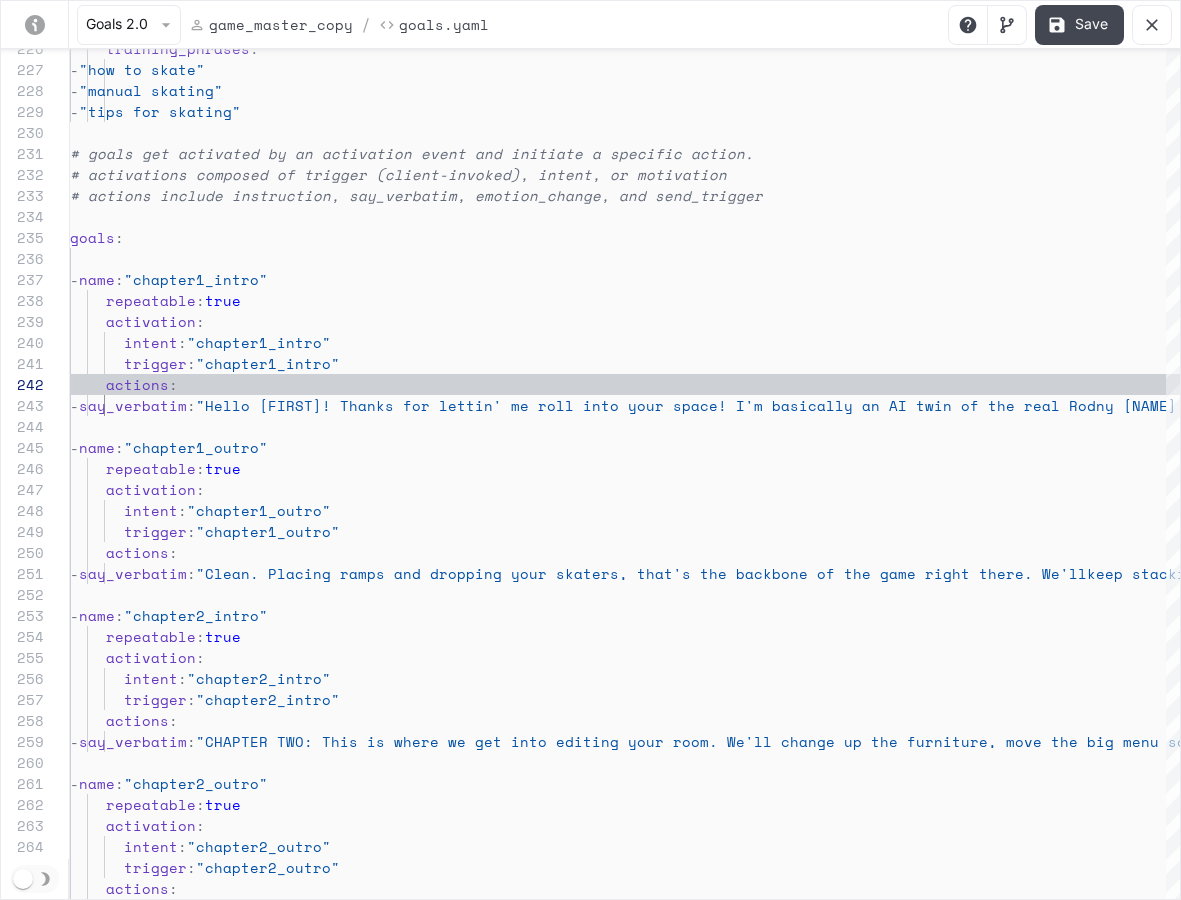 click on "Save" at bounding box center (1079, 25) 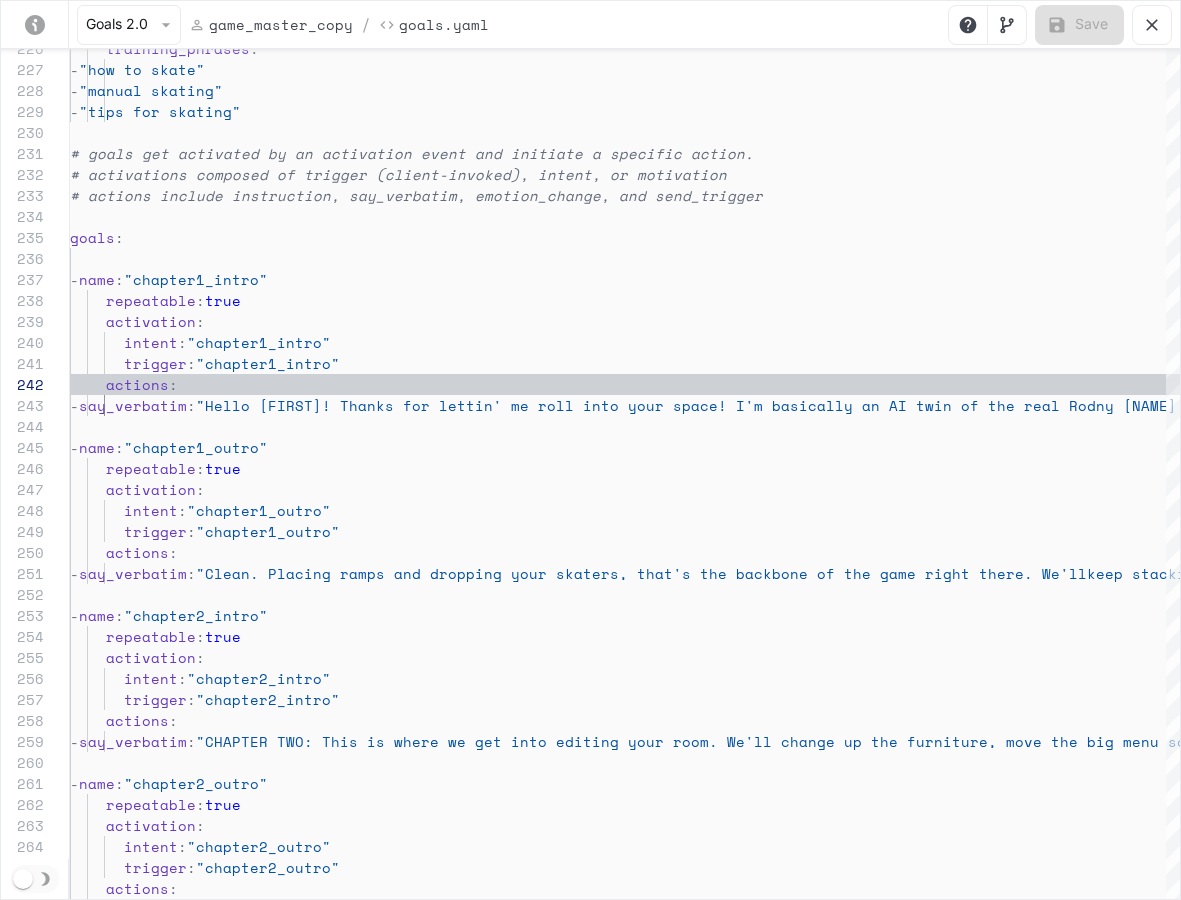 click on "training_phrases :       -  "how to skate"       -  "manual skating"       -  "tips for skating" # goals get activated by an activation event and i nitiate a specific action. # activations composed of trigger (client-invoked) , intent, or motivation # actions include instruction, say_verbatim, emoti on_change, and send_trigger goals :   -  name :  "chapter1_intro"         repeatable :  true      activation :        intent :  "chapter1_intro"        trigger :  "chapter1_intro"      actions :       -  say_verbatim :  "Hello Skater! Thanks for lettin' me roll into you r space! I'm basically an AI twin of the real Rodn ey Mullen and this is our new game for Meta Quest  3. By the way, the game is in Alpha so sorry for a ny construction chaos. I'll be showing up each cha pter to guide you through the game. You can also h run through 'em"   -  name :" at bounding box center [2429, 893] 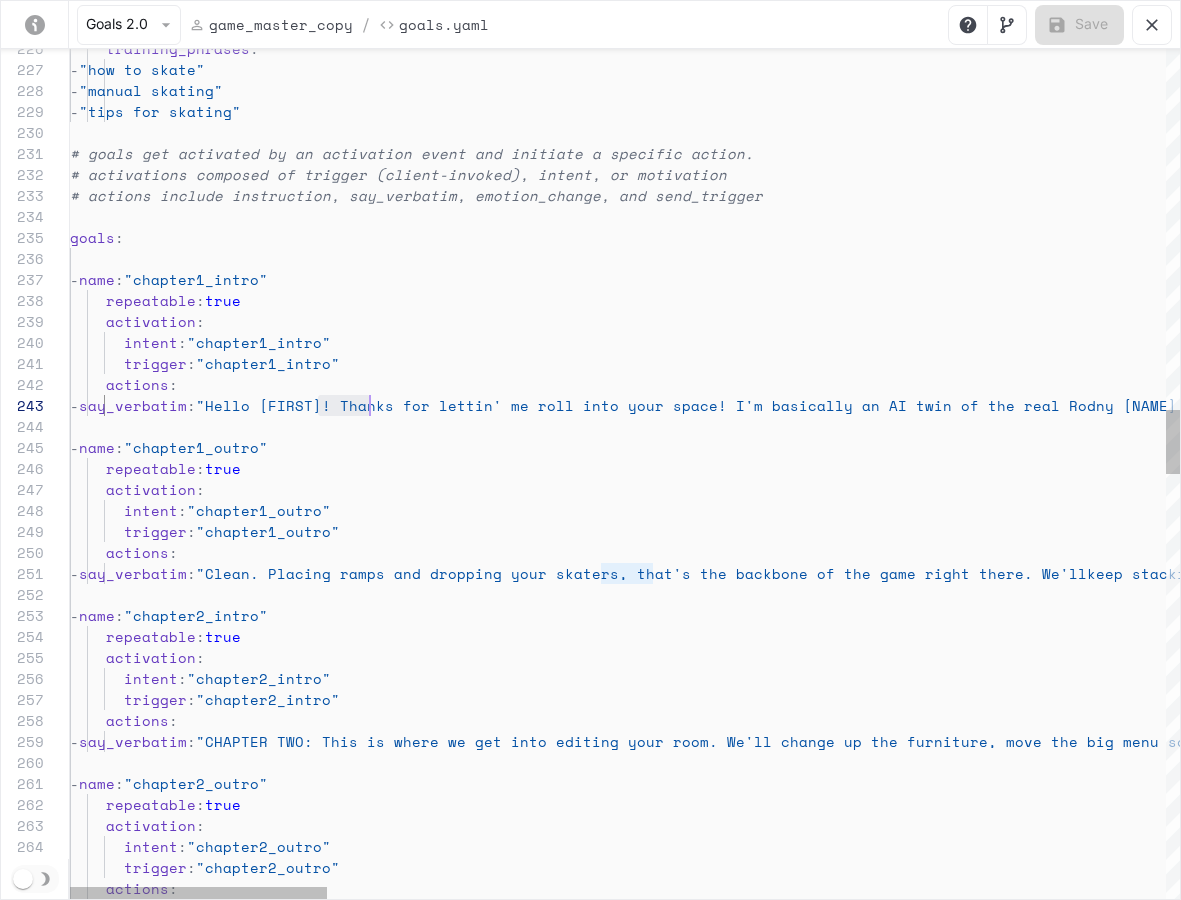 click on "training_phrases :       -  "how to skate"       -  "manual skating"       -  "tips for skating" # goals get activated by an activation event and i nitiate a specific action. # activations composed of trigger (client-invoked) , intent, or motivation # actions include instruction, say_verbatim, emoti on_change, and send_trigger goals :   -  name :  "chapter1_intro"         repeatable :  true      activation :        intent :  "chapter1_intro"        trigger :  "chapter1_intro"      actions :       -  say_verbatim :  "Hello Skater! Thanks for lettin' me roll into you r space! I'm basically an AI twin of the real Rodn ey Mullen and this is our new game for Meta Quest  3. By the way, the game is in Alpha so sorry for a ny construction chaos. I'll be showing up each cha pter to guide you through the game. You can also h run through 'em"   -  name :" at bounding box center [2429, 893] 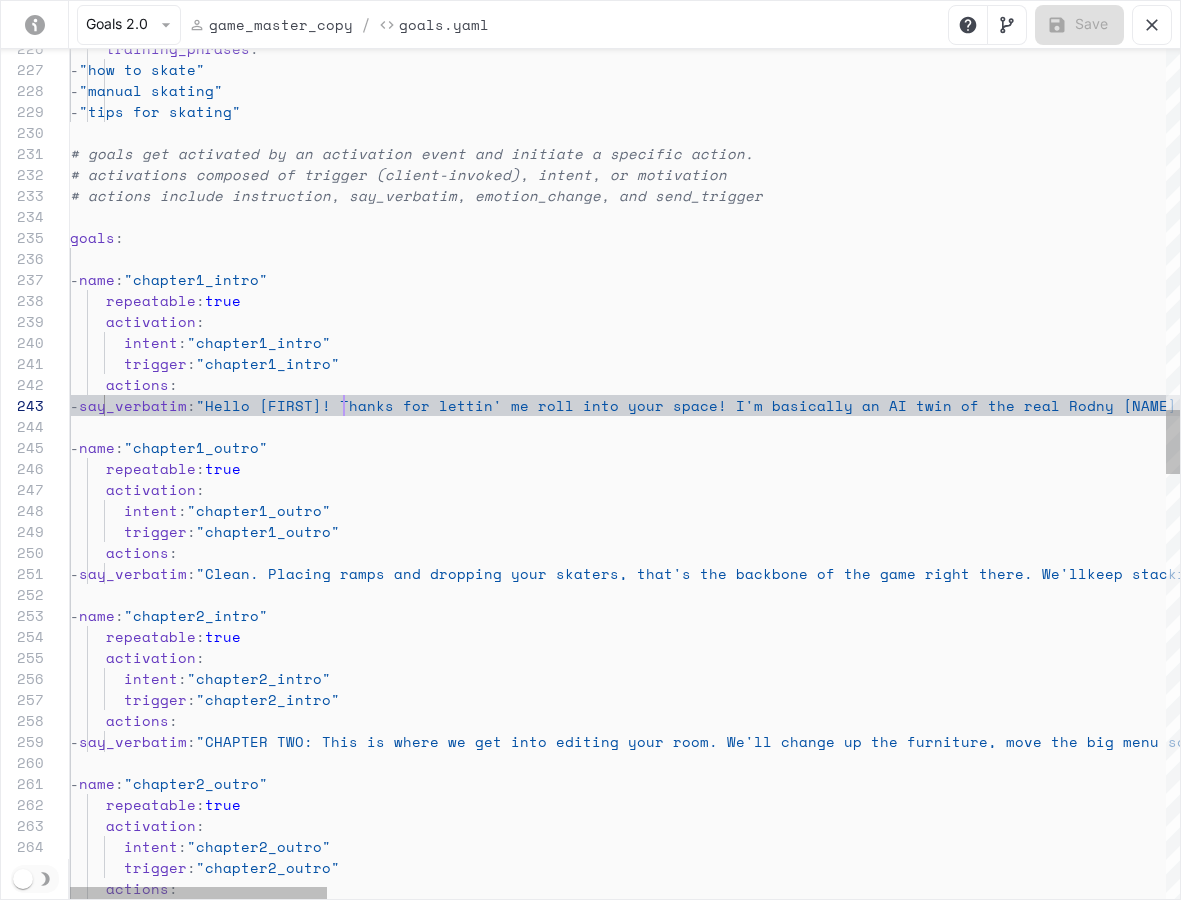 scroll, scrollTop: 42, scrollLeft: 274, axis: both 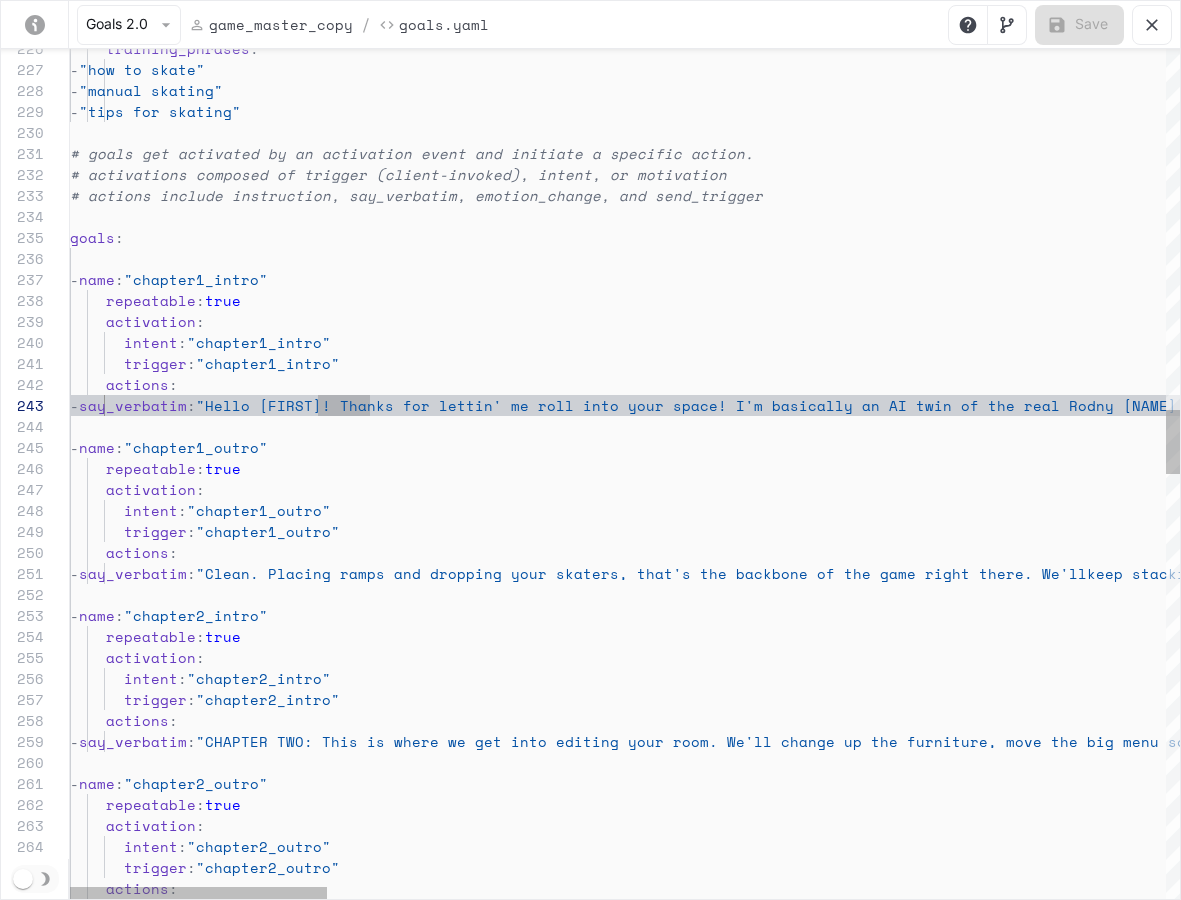 click on "training_phrases :       -  "how to skate"       -  "manual skating"       -  "tips for skating" # goals get activated by an activation event and i nitiate a specific action. # activations composed of trigger (client-invoked) , intent, or motivation # actions include instruction, say_verbatim, emoti on_change, and send_trigger goals :   -  name :  "chapter1_intro"         repeatable :  true      activation :        intent :  "chapter1_intro"        trigger :  "chapter1_intro"      actions :       -  say_verbatim :  "Hello Skater! Thanks for lettin' me roll into you r space! I'm basically an AI twin of the real Rodn ey Mullen and this is our new game for Meta Quest  3. By the way, the game is in Alpha so sorry for a ny construction chaos. I'll be showing up each cha pter to guide you through the game. You can also h run through 'em"   -  name :" at bounding box center (2429, 893) 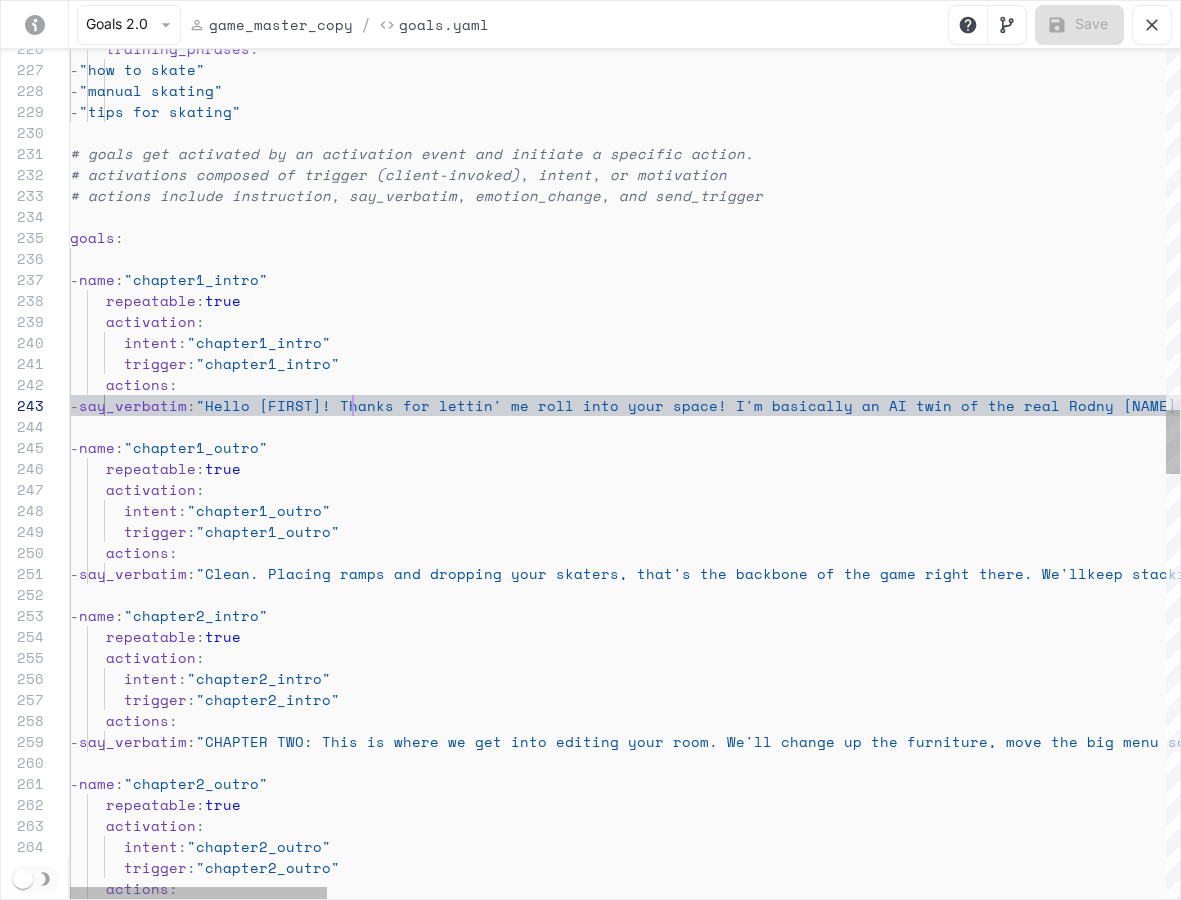 scroll, scrollTop: 42, scrollLeft: 300, axis: both 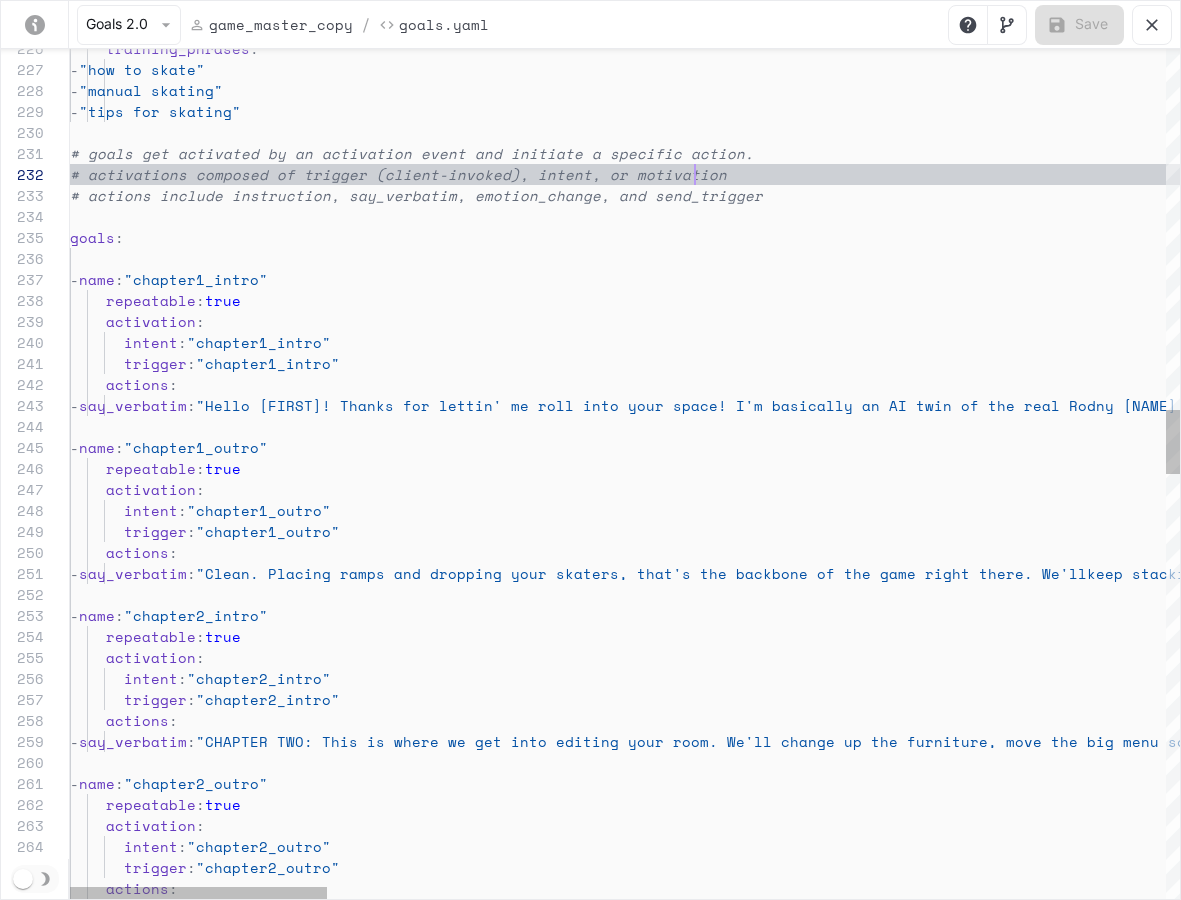 click on "training_phrases :       -  "how to skate"       -  "manual skating"       -  "tips for skating" # goals get activated by an activation event and i nitiate a specific action. # activations composed of trigger (client-invoked) , intent, or motivation # actions include instruction, say_verbatim, emoti on_change, and send_trigger goals :   -  name :  "chapter1_intro"         repeatable :  true      activation :        intent :  "chapter1_intro"        trigger :  "chapter1_intro"      actions :       -  say_verbatim :  "Hello Skater! Thanks for lettin' me roll into you r space! I'm basically an AI twin of the real Rodn ey Mullen and this is our new game for Meta Quest  3. By the way, the game is in Alpha so sorry for a ny construction chaos. I'll be showing up each cha pter to guide you through the game. You can also h run through 'em"   -  name :" at bounding box center (2429, 893) 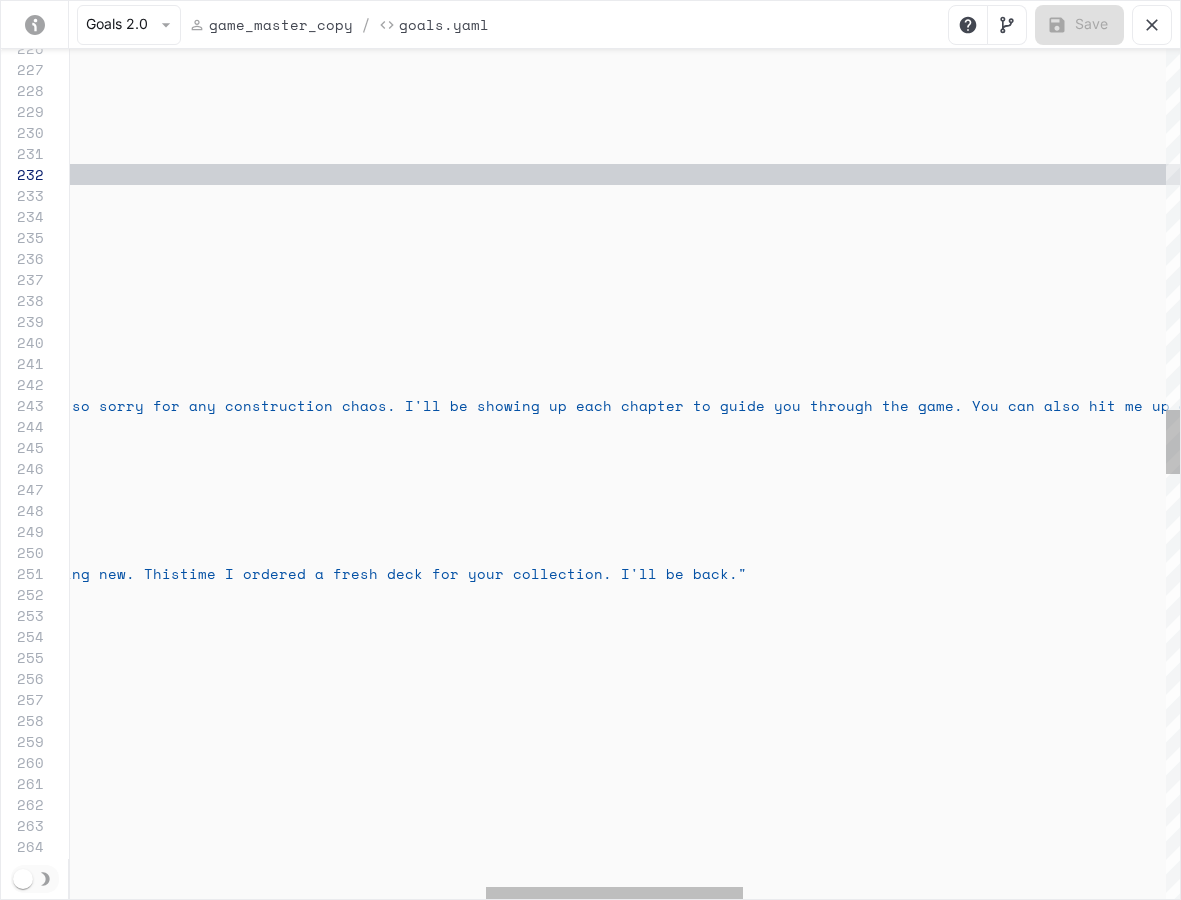 click on "training_phrases :       -  "how to skate"       -  "manual skating"       -  "tips for skating" # goals get activated by an activation event and i nitiate a specific action. # activations composed of trigger (client-invoked) , intent, or motivation # actions include instruction, say_verbatim, emoti on_change, and send_trigger goals :   -  name :  "chapter1_intro"         repeatable :  true      activation :        intent :  "chapter1_intro"        trigger :  "chapter1_intro"      actions :       -  say_verbatim :  "Hello Skater! Thanks for lettin' me roll into you r space! I'm basically an AI twin of the real Rodn ey Mullen and this is our new game for Meta Quest  3. By the way, the game is in Alpha so sorry for a ny construction chaos. I'll be showing up each cha pter to guide you through the game. You can also h run through 'em"   -  name :" at bounding box center [640, 893] 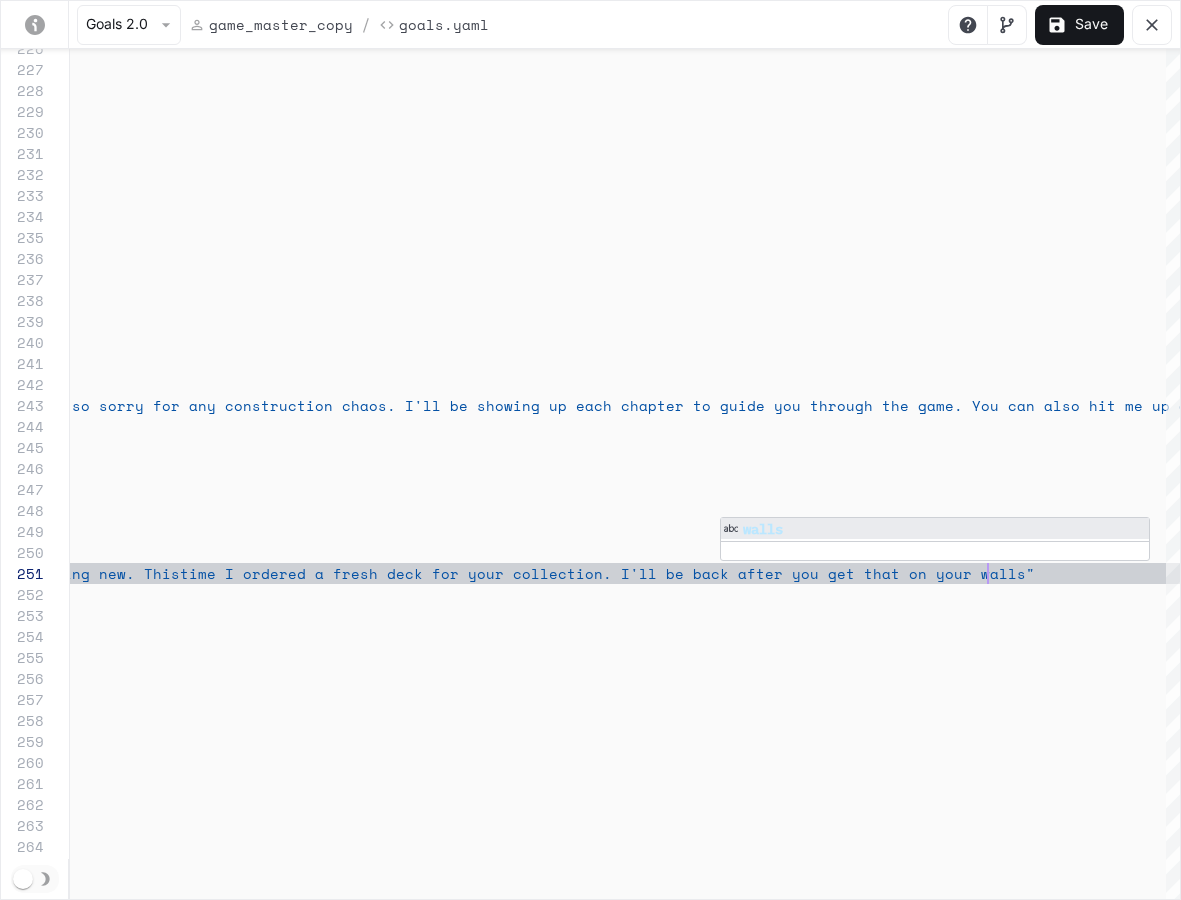 scroll, scrollTop: 0, scrollLeft: 2707, axis: horizontal 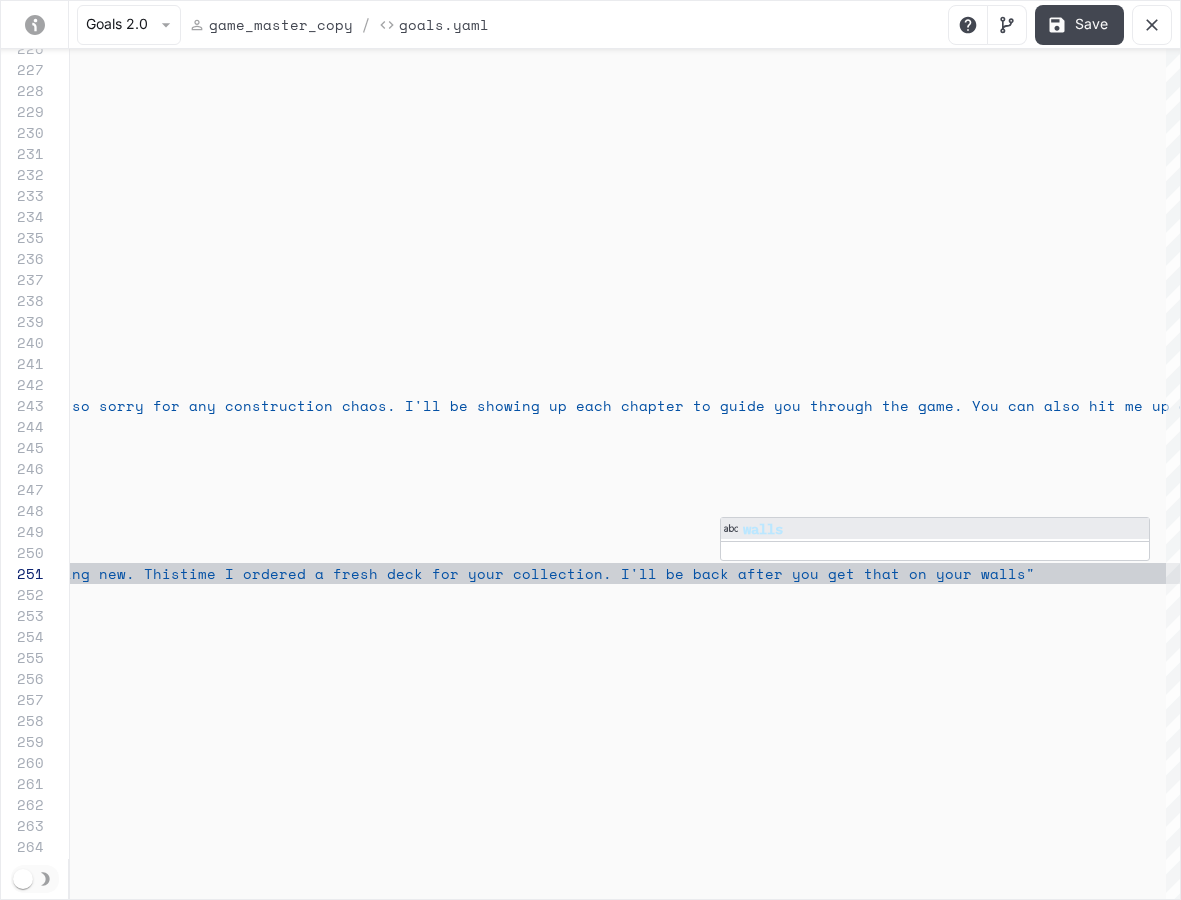 click on "Save" at bounding box center [1079, 25] 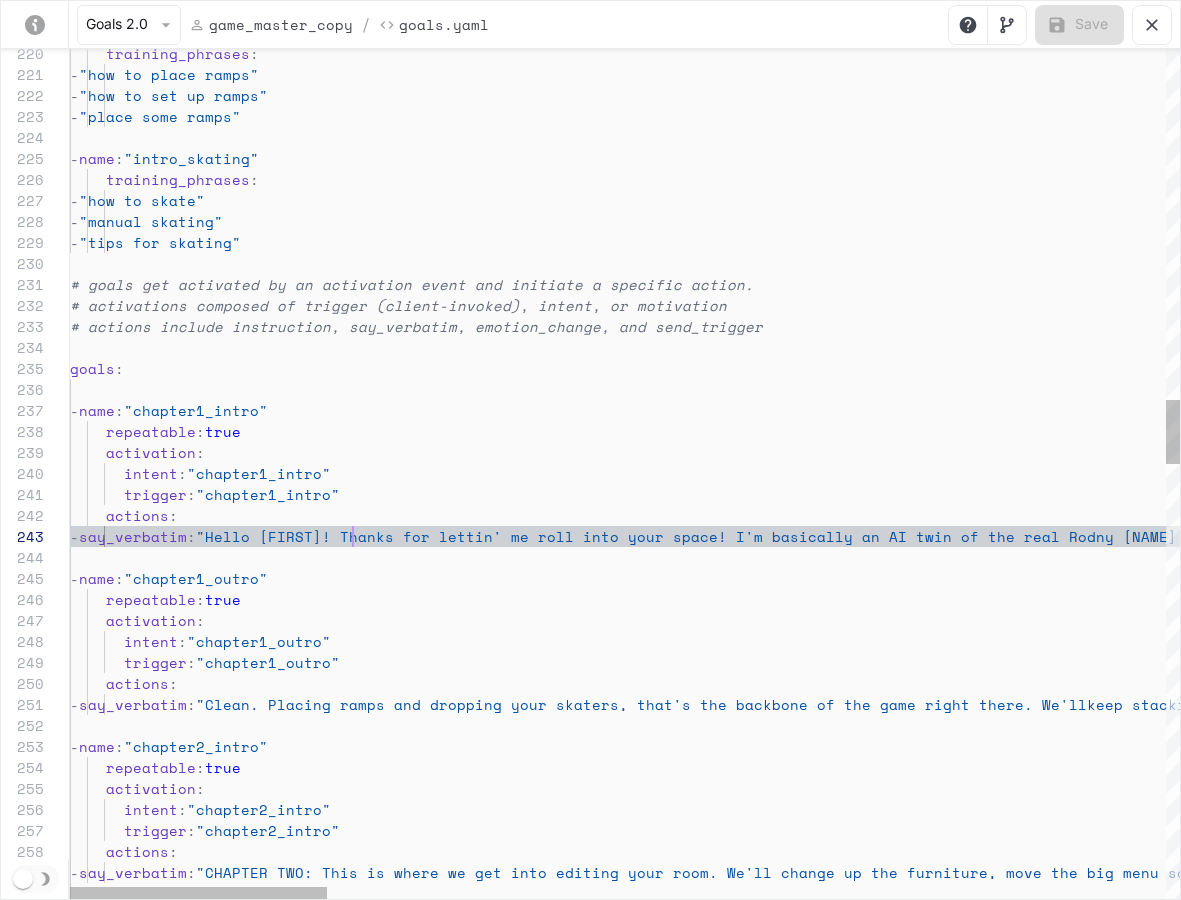 click on "training_phrases :
- "how to place ramps"
- "how to set up ramps"
- "place some ramps"
- name : "intro_skating"
training_phrases :
- "how to skate"
- "manual skating"
- "tips for skating" # goals get activated by an activation event and i nitiate a specific action. # activations composed of trigger (client-invoked) , intent, or motivation # actions include instruction, say_verbatim, emoti on_change, and send_trigger goals :
- name : "chapter1_intro"
repeatable : true
activation :
intent : "chapter1_intro"
trigger : "chapter1_intro"
actions :
- say_verbatim : "Hello Skater! Thanks for lettin' me roll into you r space! I'm basically an AI twin of the real Rodn ey Mullen and this is our new game for Meta Quest run through 'em"
- name :" at bounding box center (2429, 1024) 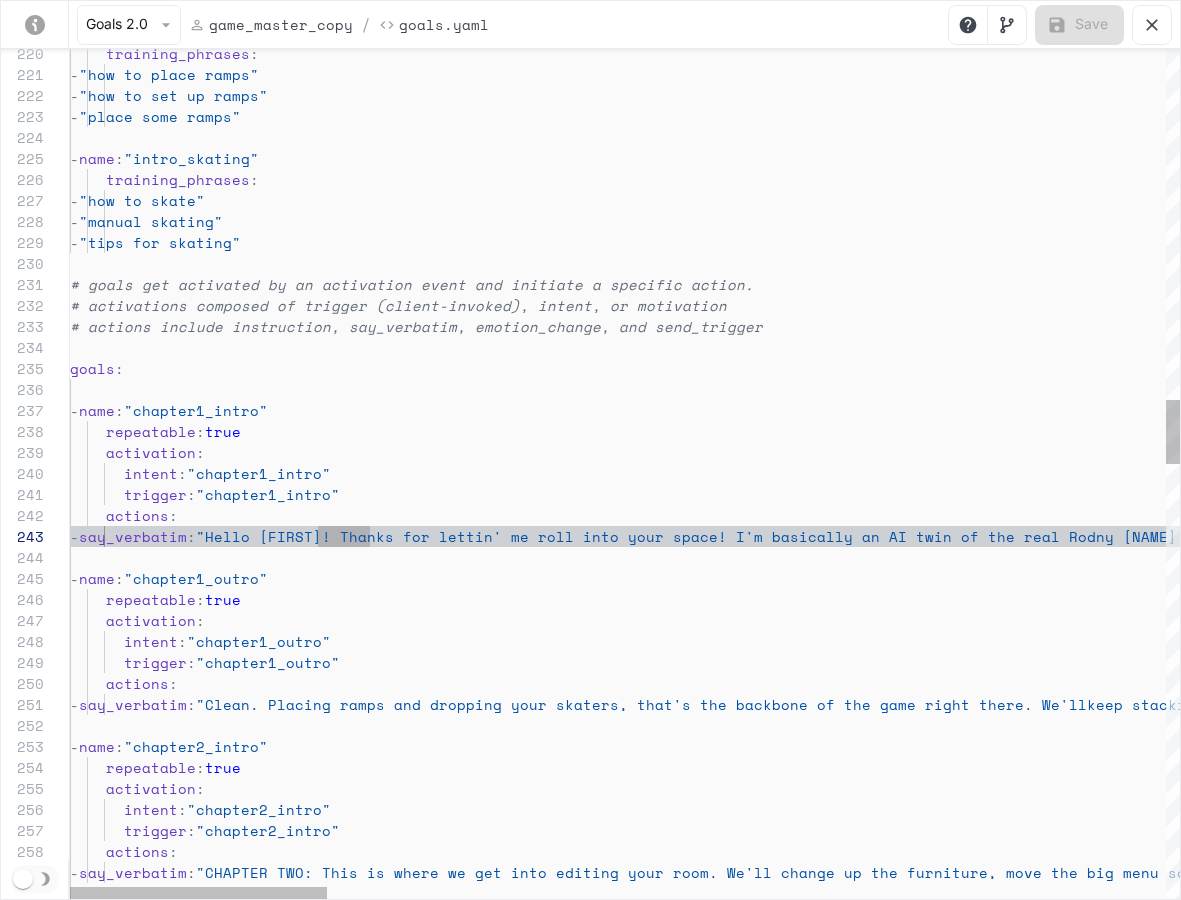 click on "training_phrases :
- "how to place ramps"
- "how to set up ramps"
- "place some ramps"
- name : "intro_skating"
training_phrases :
- "how to skate"
- "manual skating"
- "tips for skating" # goals get activated by an activation event and i nitiate a specific action. # activations composed of trigger (client-invoked) , intent, or motivation # actions include instruction, say_verbatim, emoti on_change, and send_trigger goals :
- name : "chapter1_intro"
repeatable : true
activation :
intent : "chapter1_intro"
trigger : "chapter1_intro"
actions :
- say_verbatim : "Hello Skater! Thanks for lettin' me roll into you r space! I'm basically an AI twin of the real Rodn ey Mullen and this is our new game for Meta Quest run through 'em"
- name :" at bounding box center (2429, 1024) 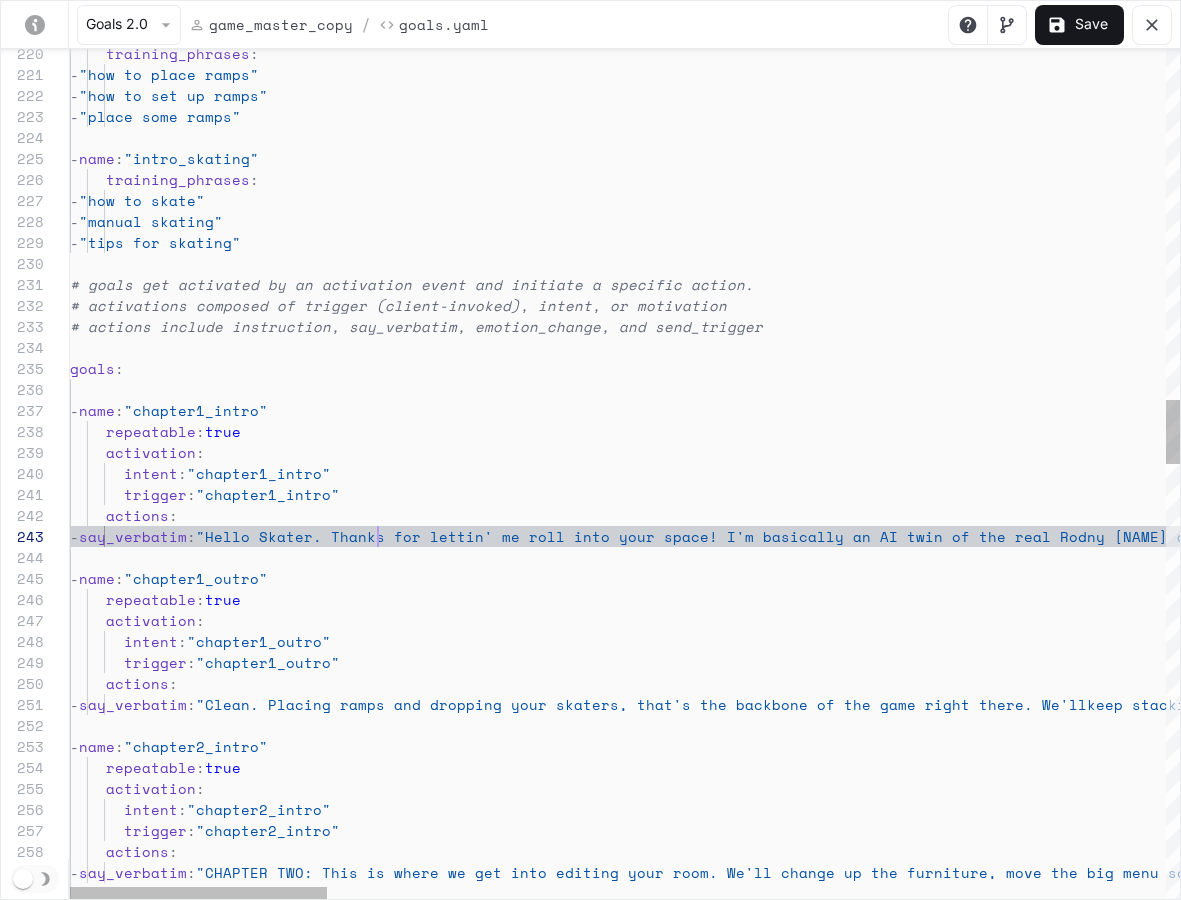 scroll, scrollTop: 42, scrollLeft: 308, axis: both 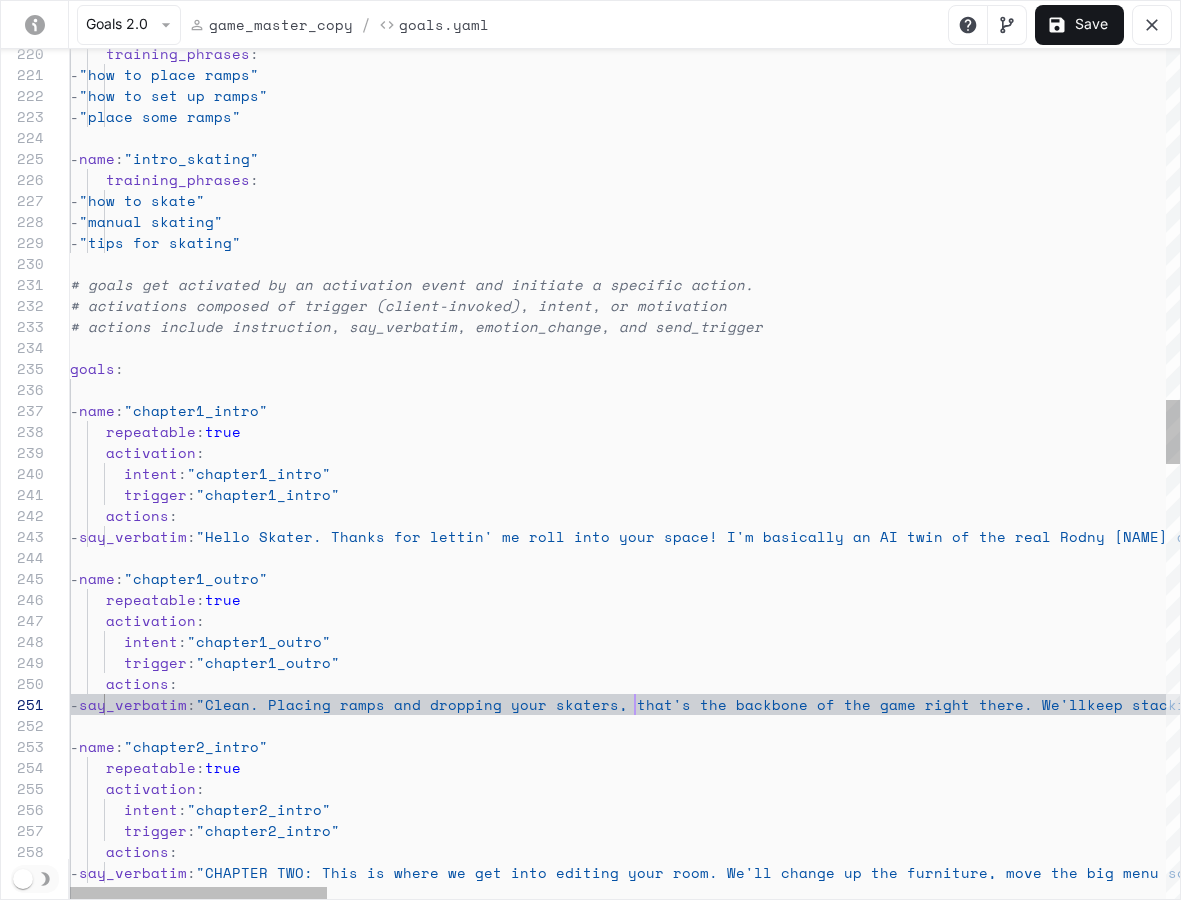 click on "training_phrases :       -  "how to place ramps"       -  "how to set up ramps"       -  "place some ramps"      -  name :  "intro_skating"      training_phrases :       -  "how to skate"       -  "manual skating"       -  "tips for skating" # goals get activated by an activation event and i nitiate a specific action. # activations composed of trigger (client-invoked) , intent, or motivation # actions include instruction, say_verbatim, emoti on_change, and send_trigger goals :   -  name :  "chapter1_intro"         repeatable :  true      activation :        intent :  "chapter1_intro"        trigger :  "chapter1_intro"      actions :       -  say_verbatim :  "Hello [FIRST]. Thanks for lettin' me roll into you r space! I'm basically an AI twin of the real [PERSON] and this is our new game for Meta Quest  run through 'em"   -  name :" at bounding box center (2429, 1024) 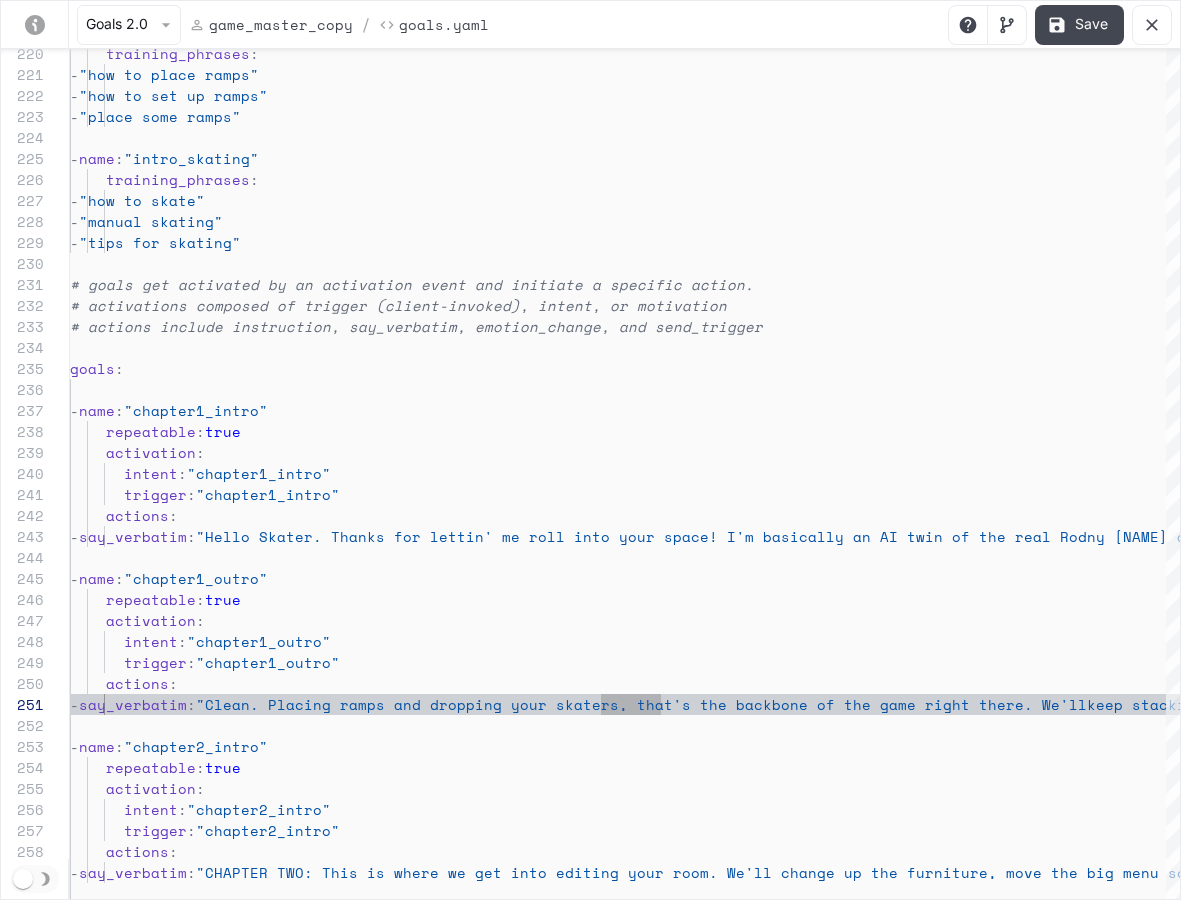 click on "Save" at bounding box center [1079, 25] 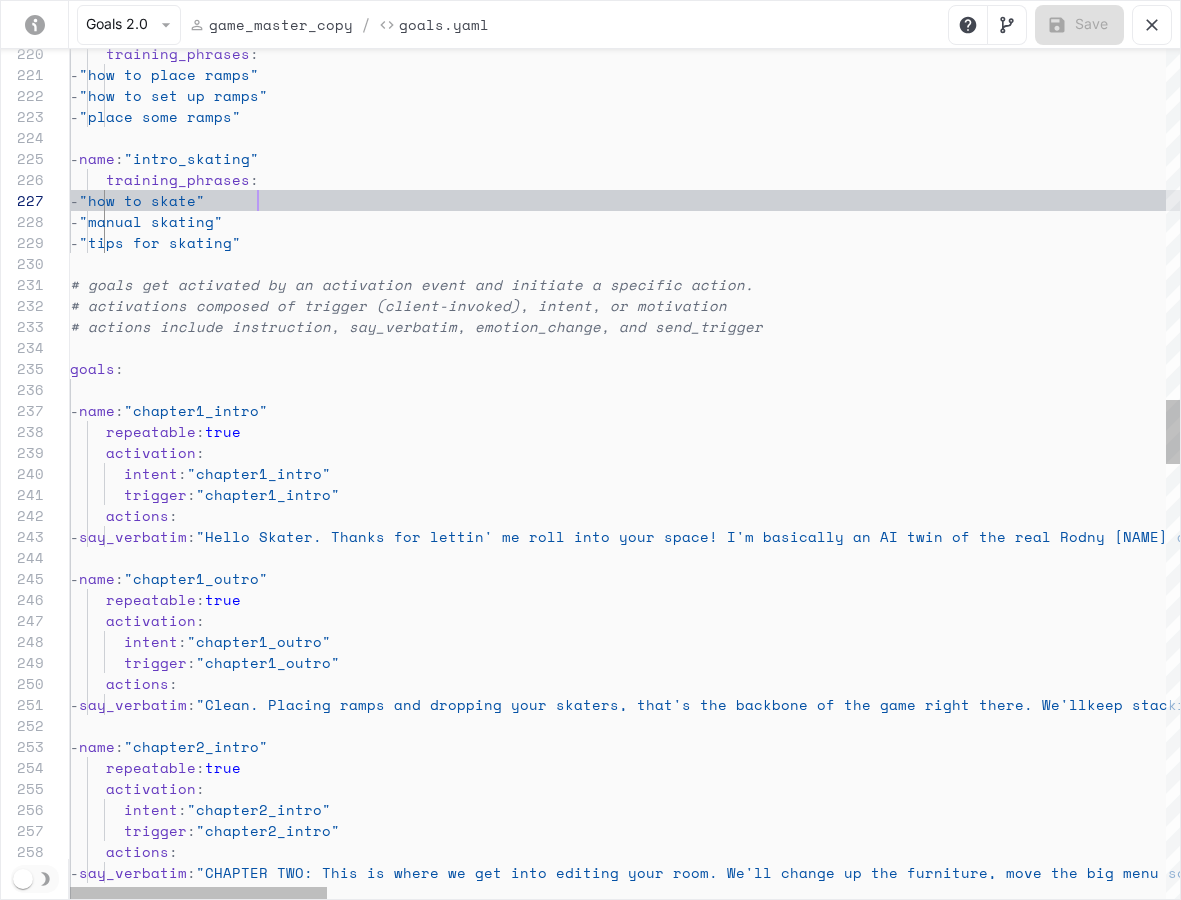 click on "training_phrases :       -  "how to place ramps"       -  "how to set up ramps"       -  "place some ramps"      -  name :  "intro_skating"      training_phrases :       -  "how to skate"       -  "manual skating"       -  "tips for skating" # goals get activated by an activation event and i nitiate a specific action. # activations composed of trigger (client-invoked) , intent, or motivation # actions include instruction, say_verbatim, emoti on_change, and send_trigger goals :   -  name :  "chapter1_intro"         repeatable :  true      activation :        intent :  "chapter1_intro"        trigger :  "chapter1_intro"      actions :       -  say_verbatim :  "Hello [FIRST]. Thanks for lettin' me roll into you r space! I'm basically an AI twin of the real [PERSON] and this is our new game for Meta Quest  run through 'em"   -  name :" at bounding box center [2429, 1024] 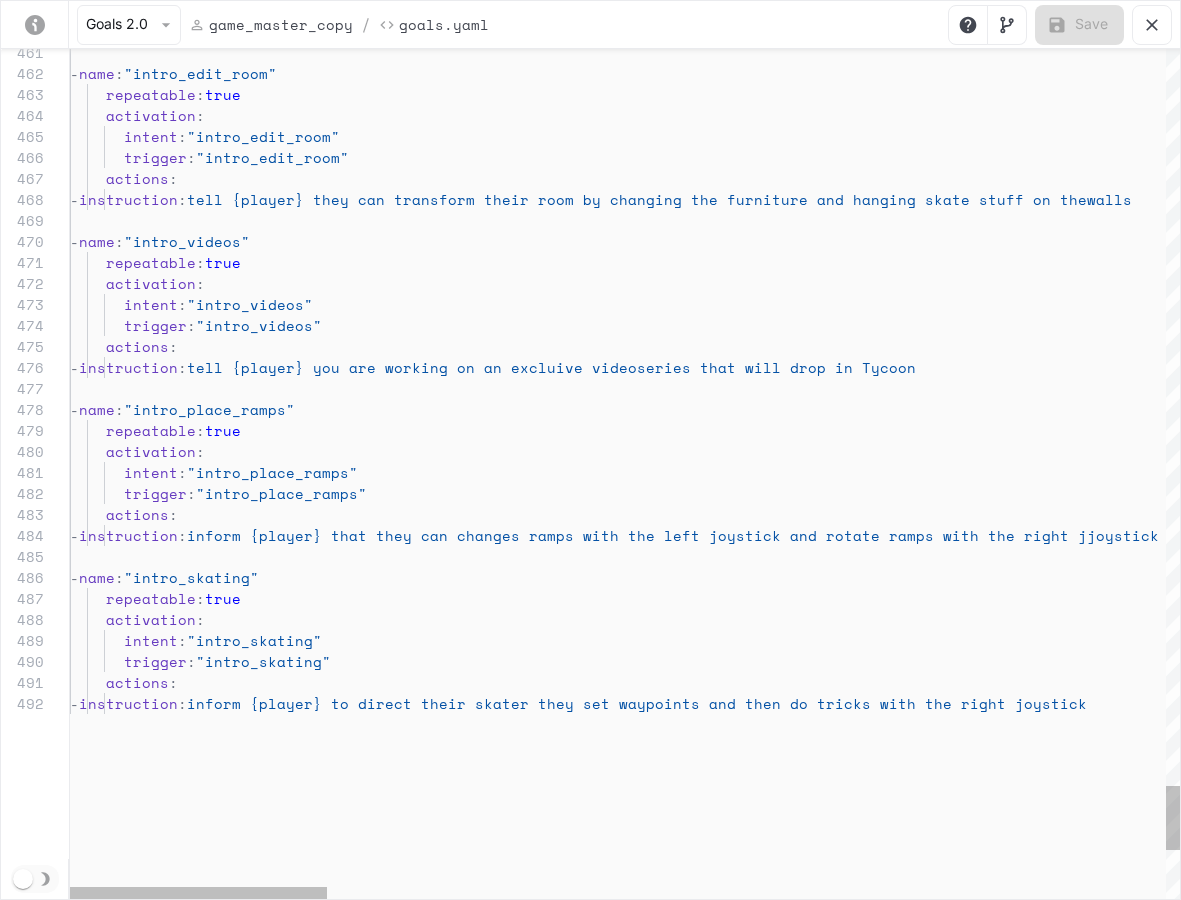 click on "-  name :  "intro_edit_room"      repeatable :  true      activation :        intent :  "intro_edit_room"        trigger :  "intro_edit_room"      actions :       -  instruction :  tell {player} they can transform their room by cha nging the furniture and hanging skate stuff on the  walls   -  name :  "intro_videos"      repeatable :  true      activation :        intent :  "intro_videos"        trigger :  "intro_videos"      actions :       -  instruction :  tell {player} you are working on an excluive video  series that will drop in Tycoon   -  name :  "intro_place_ramps"      repeatable :  true      activation :        intent :  "intro_place_ramps"        trigger :  "intro_place_ramps"      actions :       -  instruction :  inform {player} that they can changes ramps with t he left joystick and rotate ramps with the right j oystick    name" at bounding box center (2429, -4038) 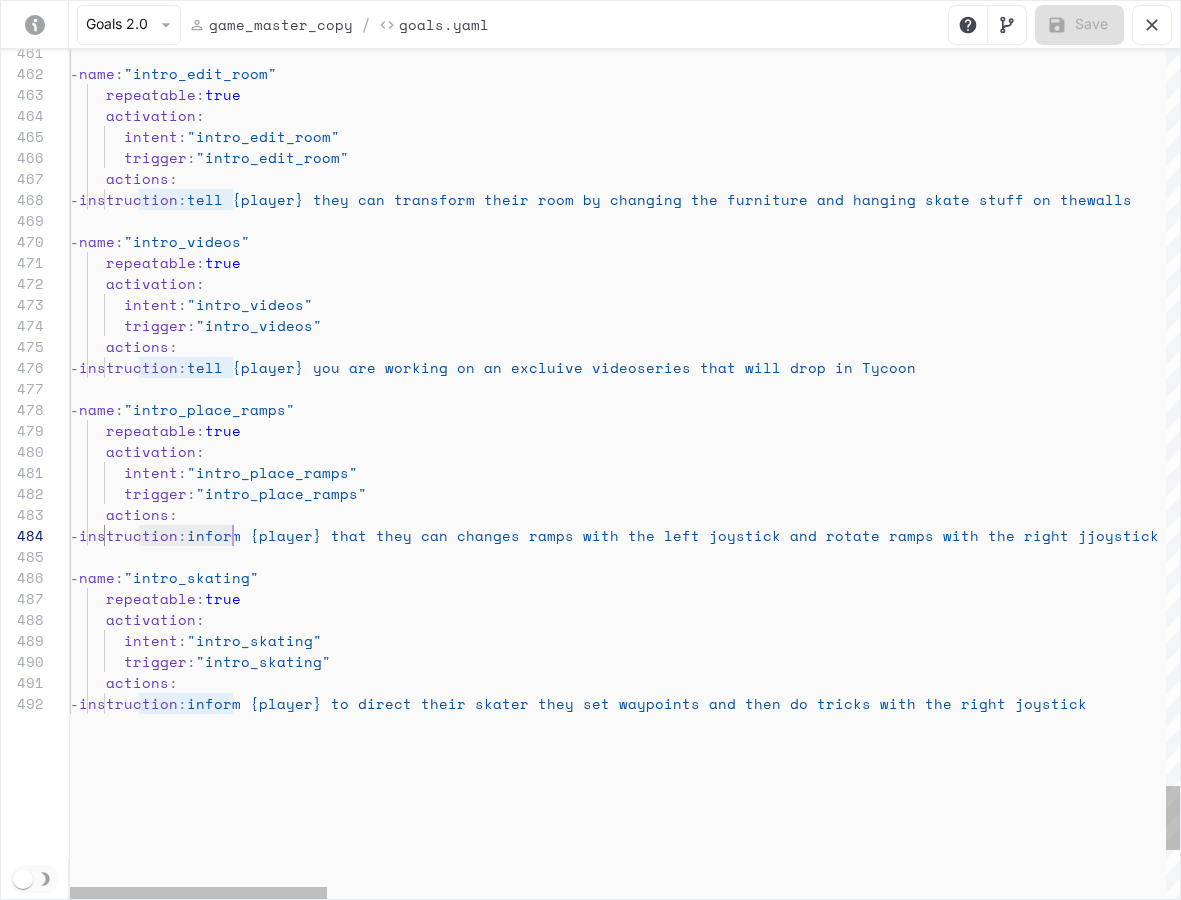 scroll, scrollTop: 63, scrollLeft: 163, axis: both 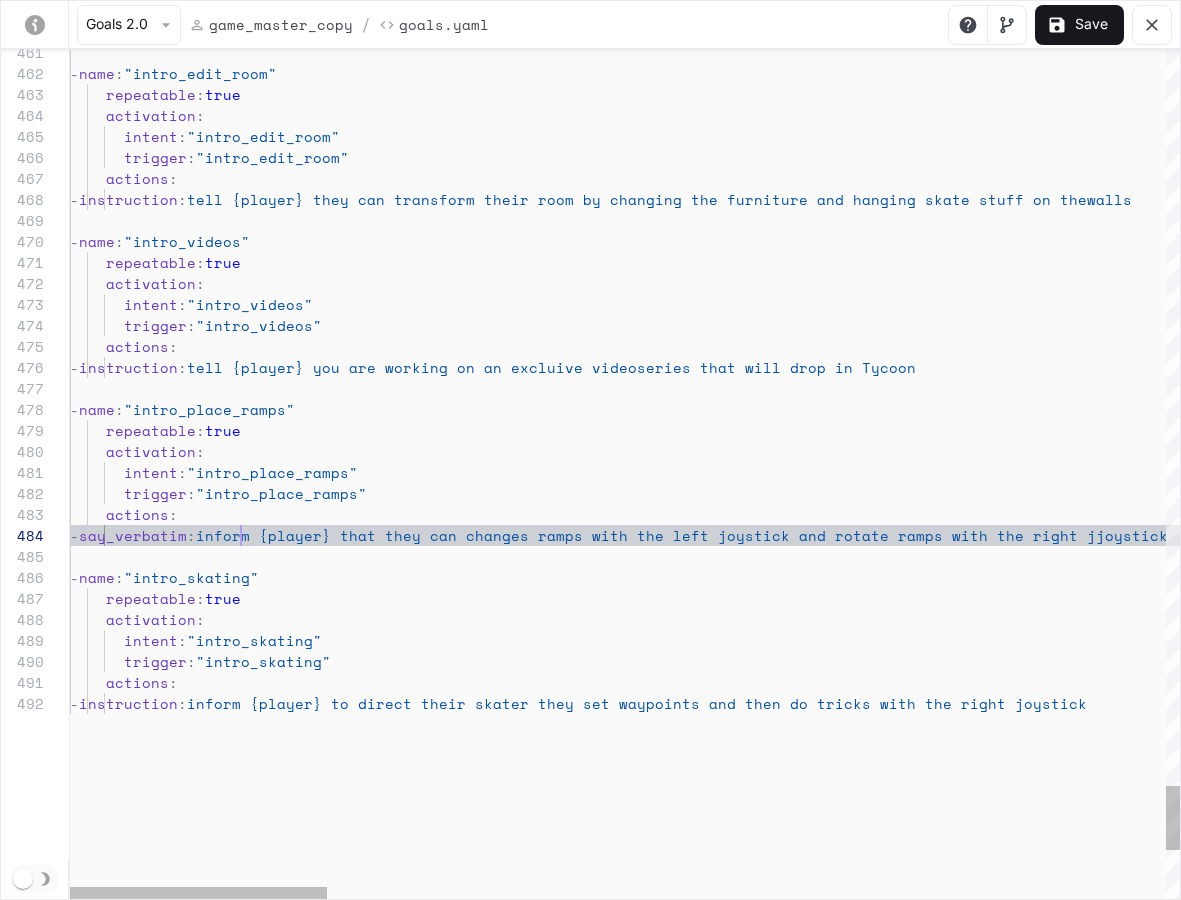 click on "- name : "intro_edit_room" repeatable : true activation : intent : "intro_edit_room" trigger : "intro_edit_room" actions : - instruction : tell {player} they can transform their room by cha nging the furniture and hanging skate stuff on the walls - name : "intro_videos" repeatable : true activation : intent : "intro_videos" trigger : "intro_videos" actions : - instruction : tell {player} you are working on an excluive video series that will drop in Tycoon - name : "intro_place_ramps" repeatable : true activation : intent : "intro_place_ramps" trigger : "intro_place_ramps" actions : - say_verbatim : inform {player} that they can changes ramps with t he left joystick and rotate ramps with the right j oystick name" at bounding box center [2429, -4038] 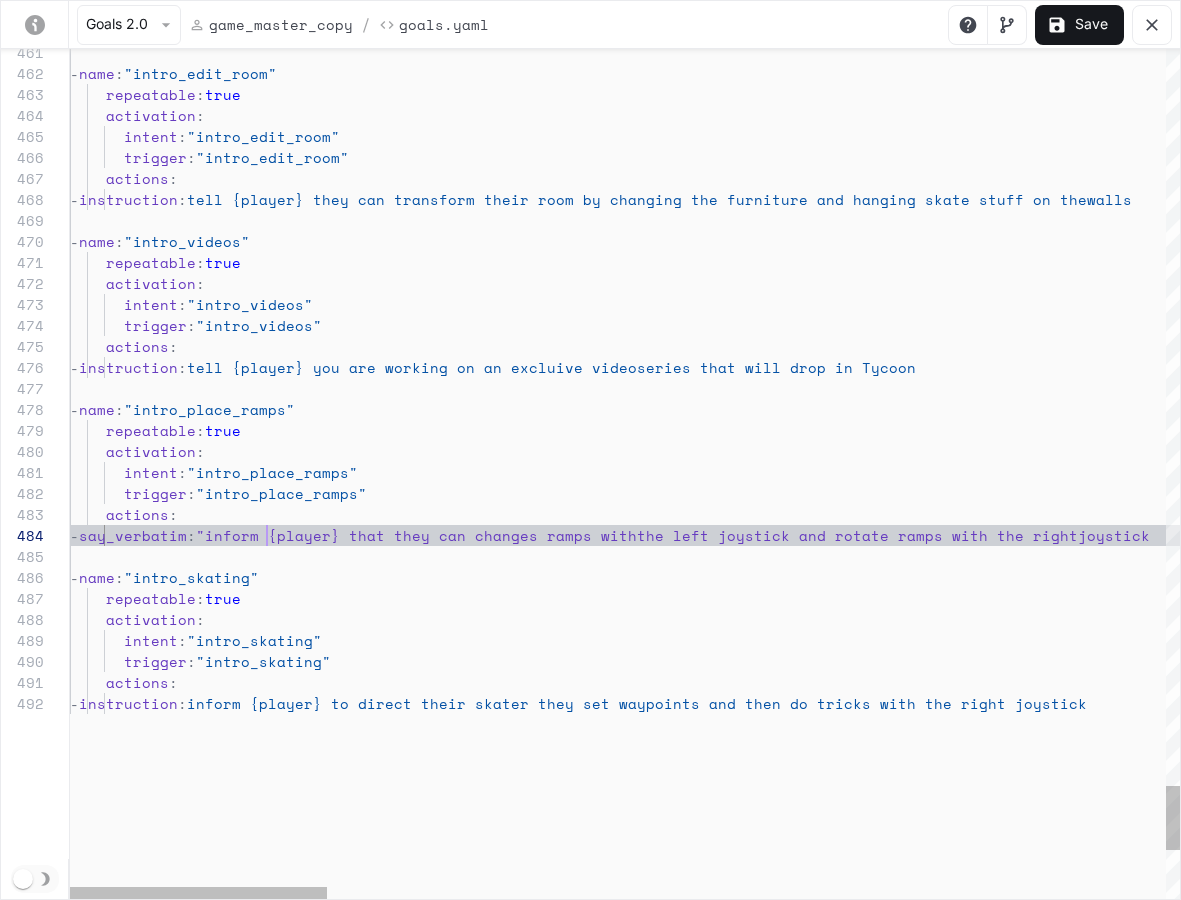scroll, scrollTop: 63, scrollLeft: 197, axis: both 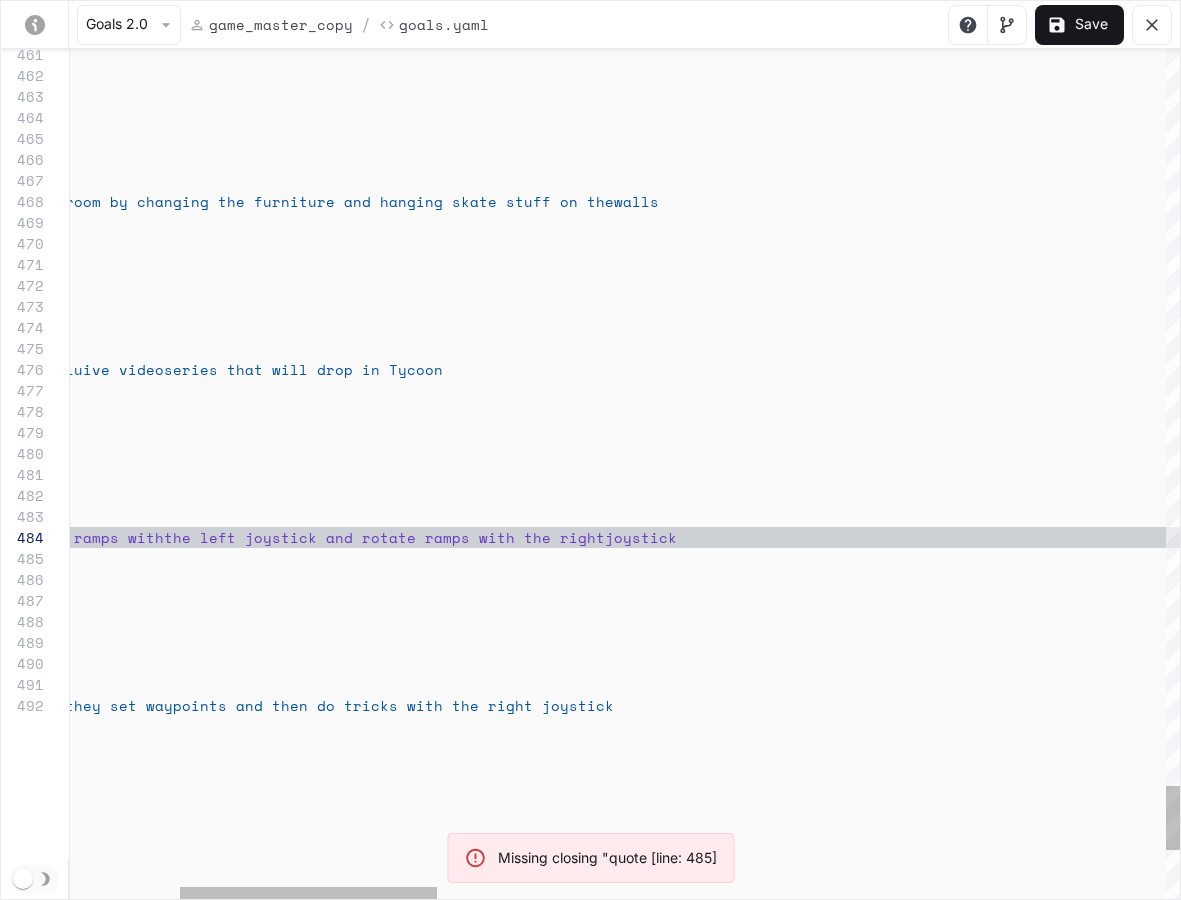click on "- name : "intro_edit_room" repeatable : true activation : intent : "intro_edit_room" trigger : "intro_edit_room" actions : - instruction : tell {player} they can transform their room by cha nging the furniture and hanging skate stuff on the walls - name : "intro_videos" repeatable : true activation : intent : "intro_videos" trigger : "intro_videos" actions : - instruction : tell {player} you are working on an excluive video series that will drop in Tycoon - name : "intro_place_ramps" repeatable : true activation : intent : "intro_place_ramps" trigger : "intro_place_ramps" actions : - say_verbatim : "inform {player} that they can changes ramps with the left joystick and rotate ramps with the right joystick :" at bounding box center [1956, -4036] 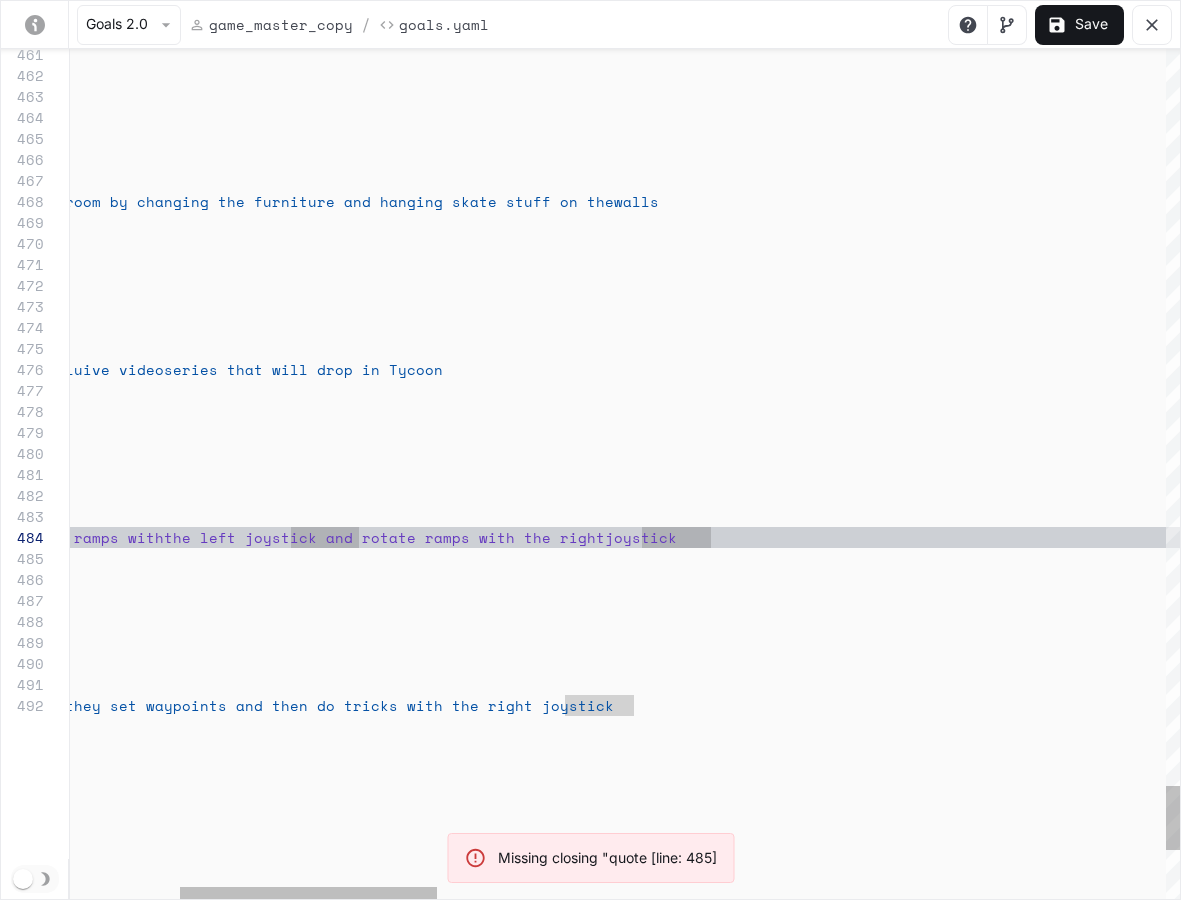scroll, scrollTop: 63, scrollLeft: 1121, axis: both 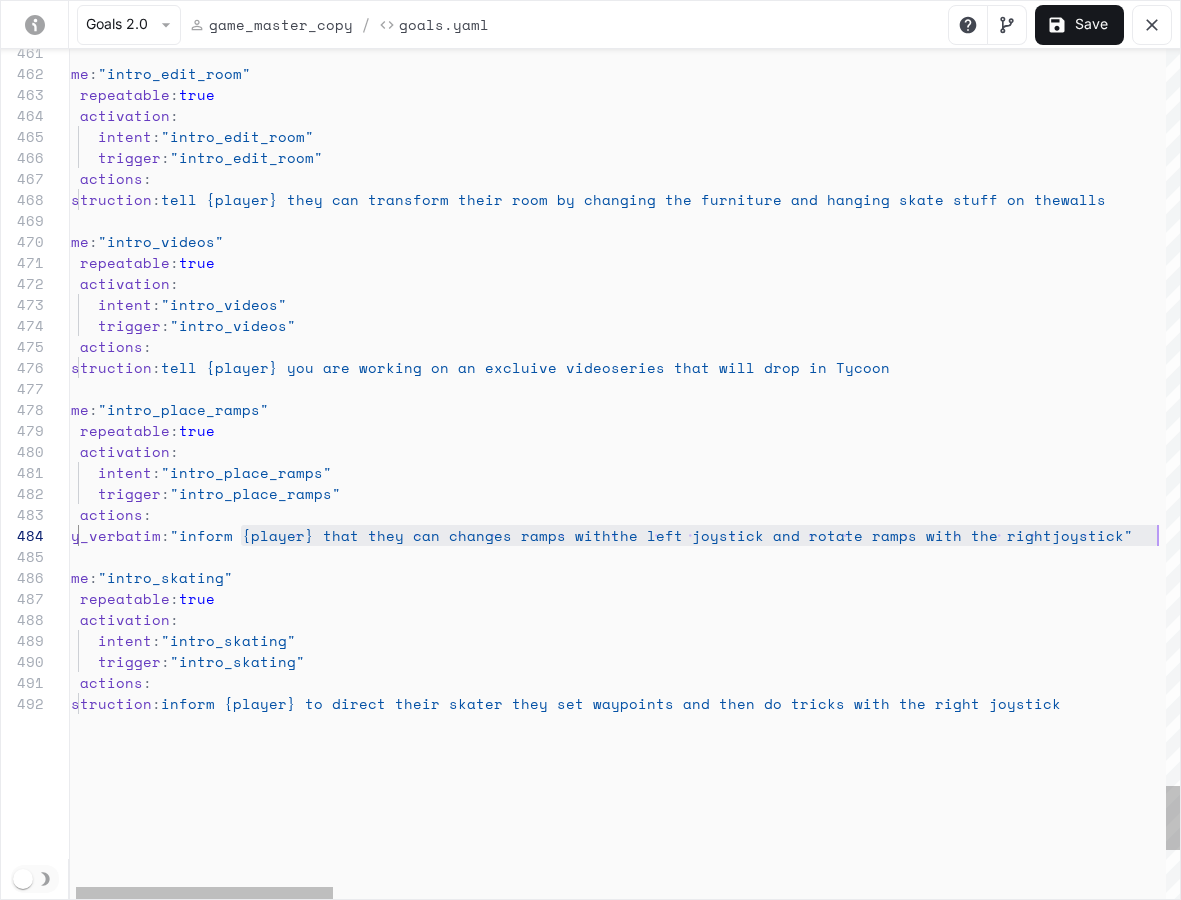 drag, startPoint x: 269, startPoint y: 540, endPoint x: 1156, endPoint y: 536, distance: 887.00903 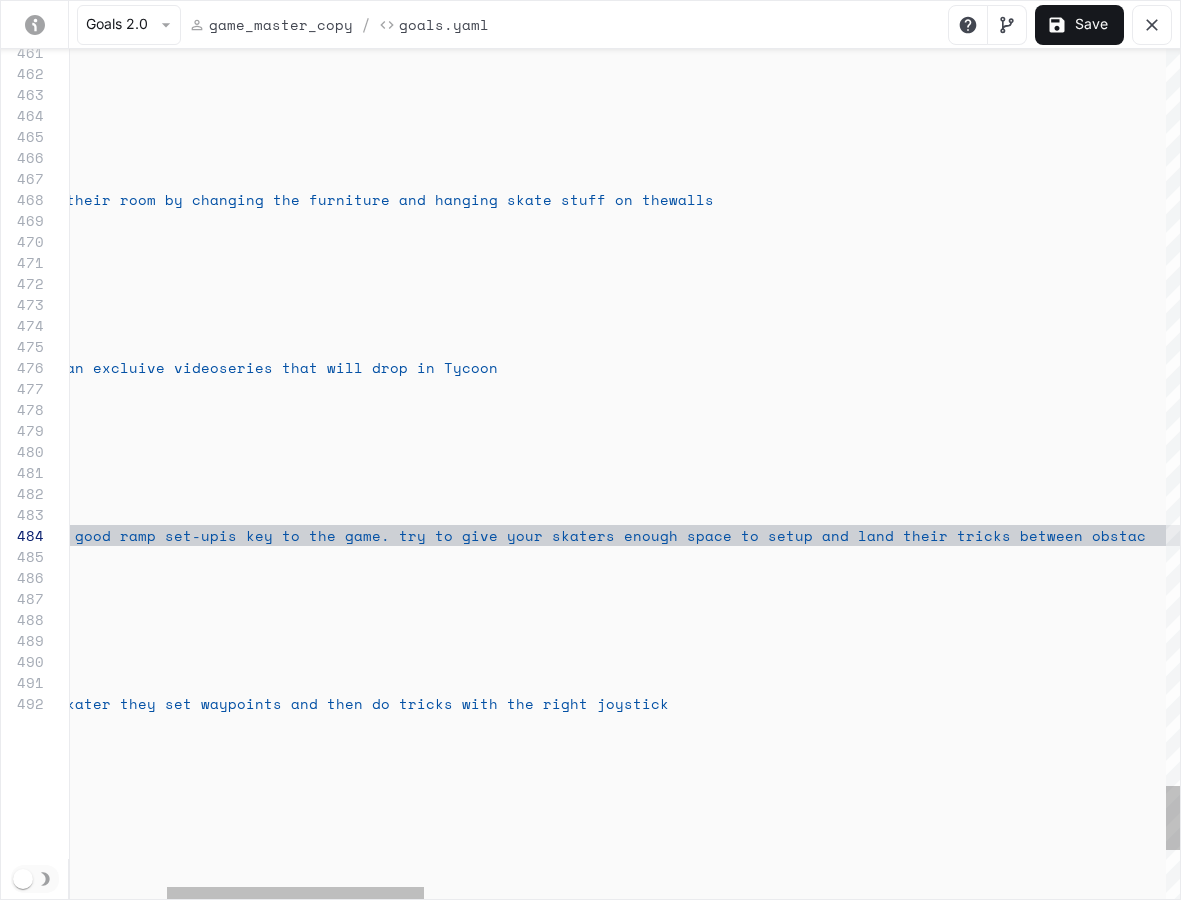 scroll, scrollTop: 63, scrollLeft: 1524, axis: both 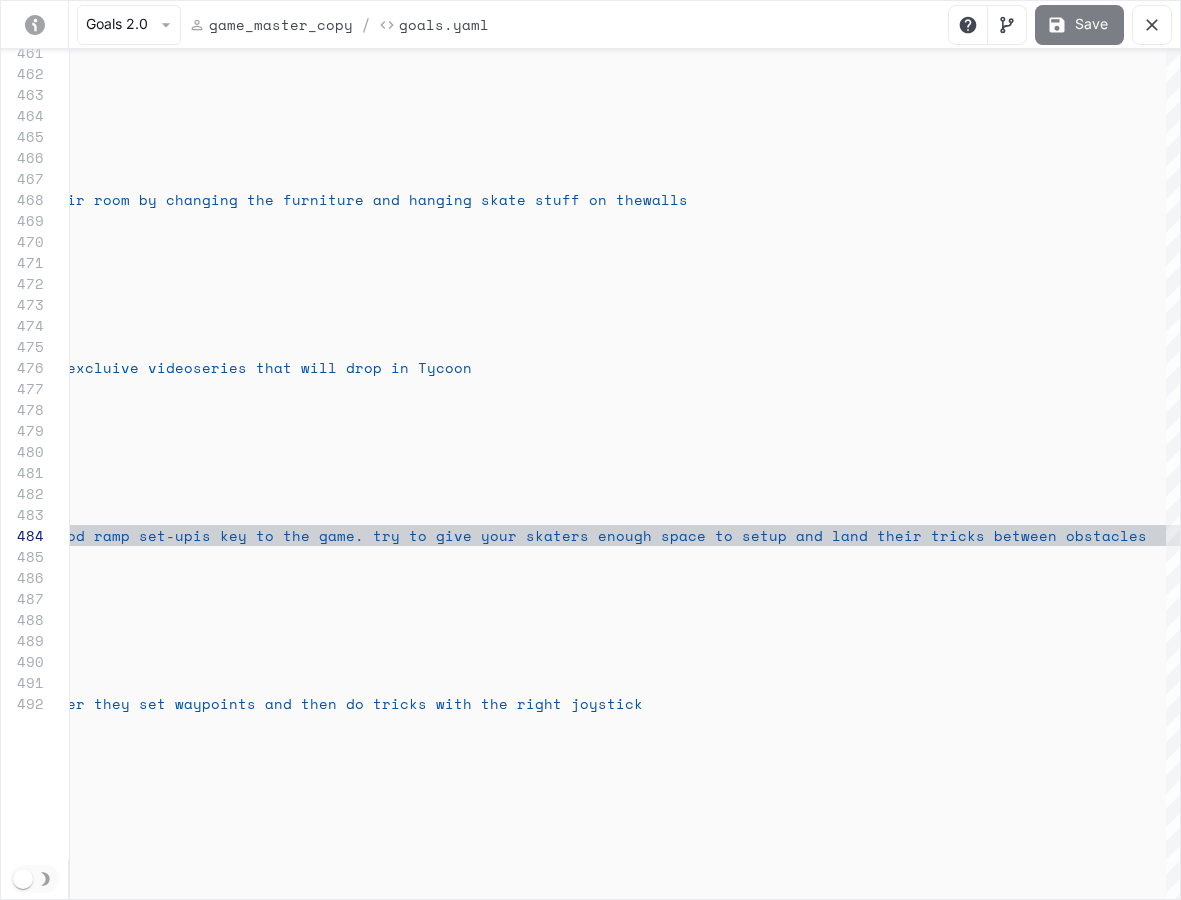 click on "Save" at bounding box center (1079, 25) 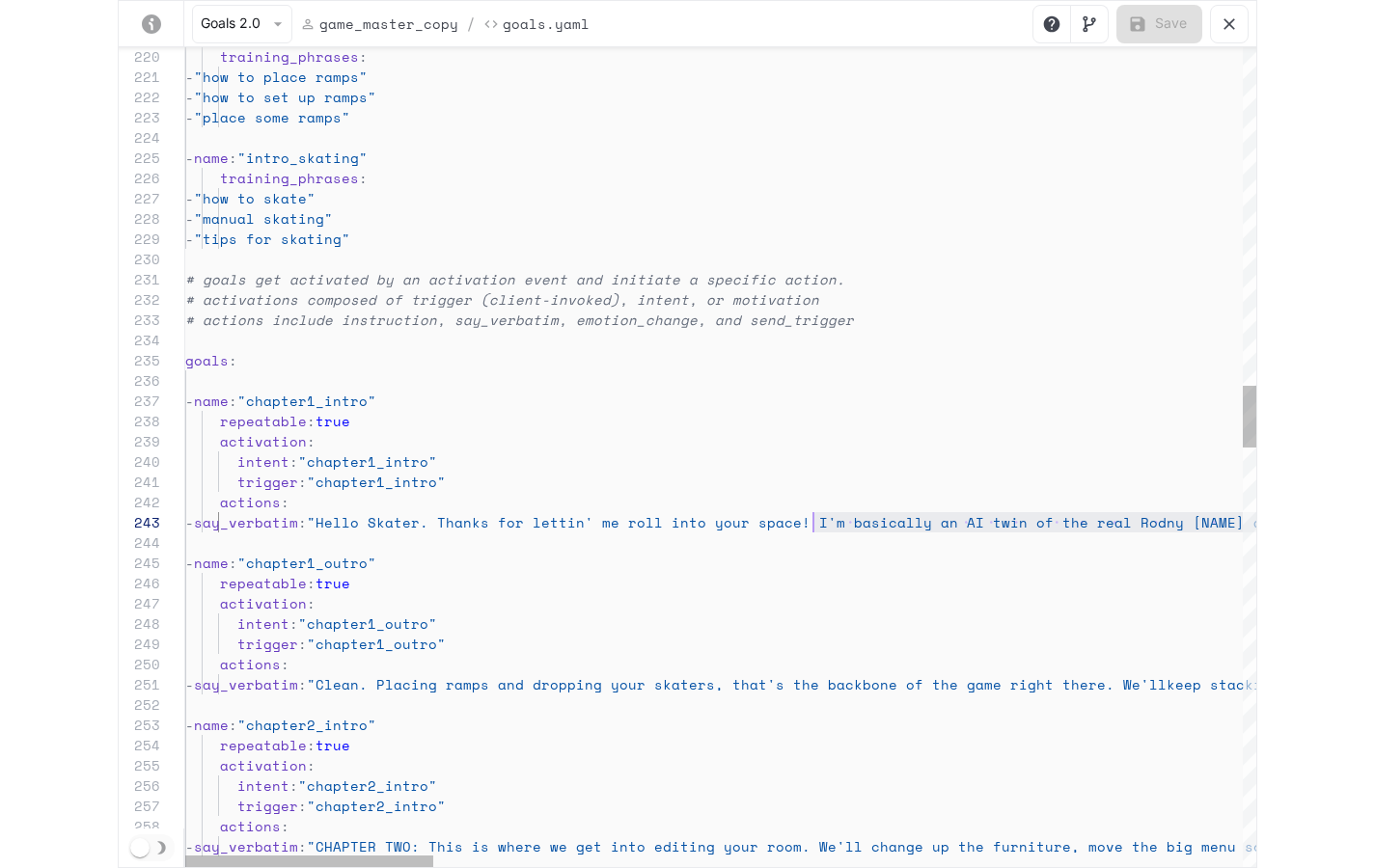 scroll, scrollTop: 41, scrollLeft: 0, axis: vertical 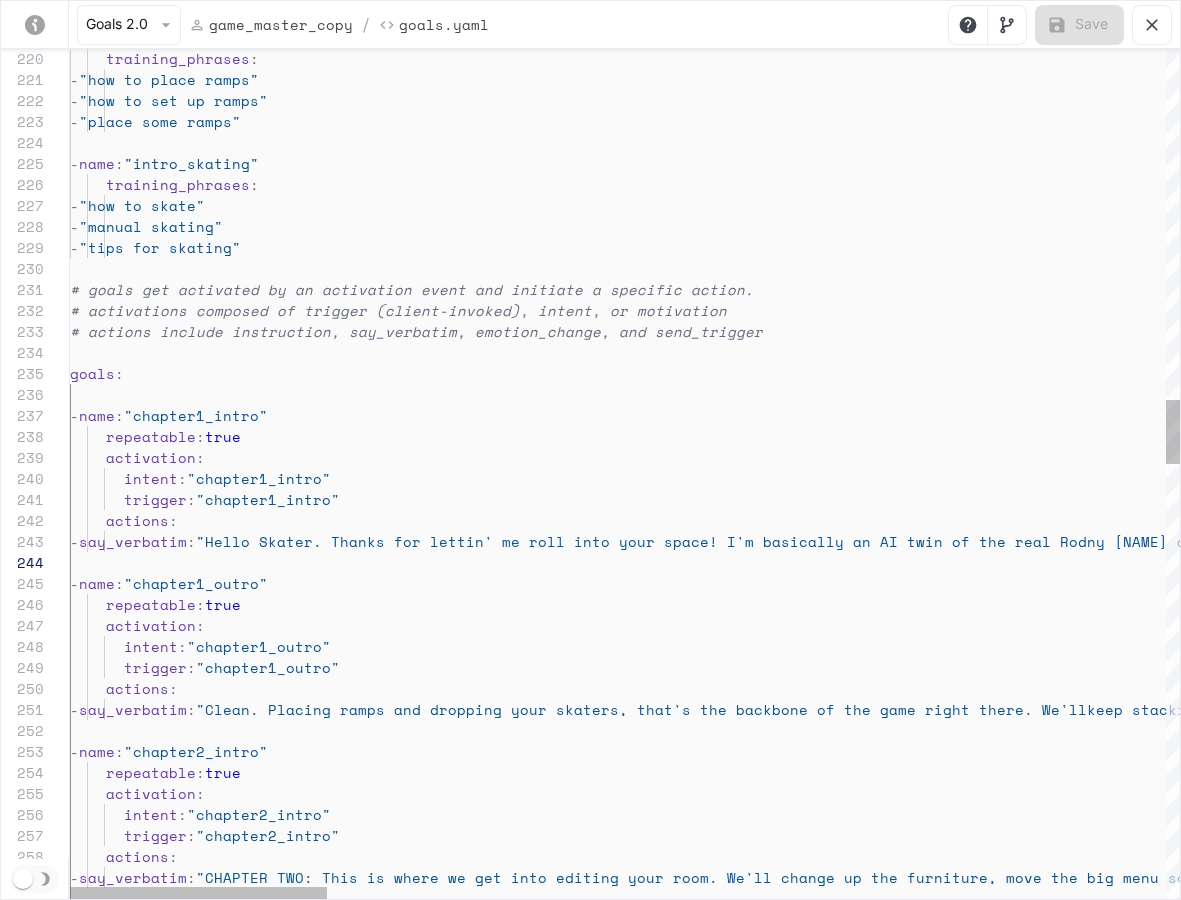 drag, startPoint x: 548, startPoint y: 546, endPoint x: 1143, endPoint y: 552, distance: 595.0303 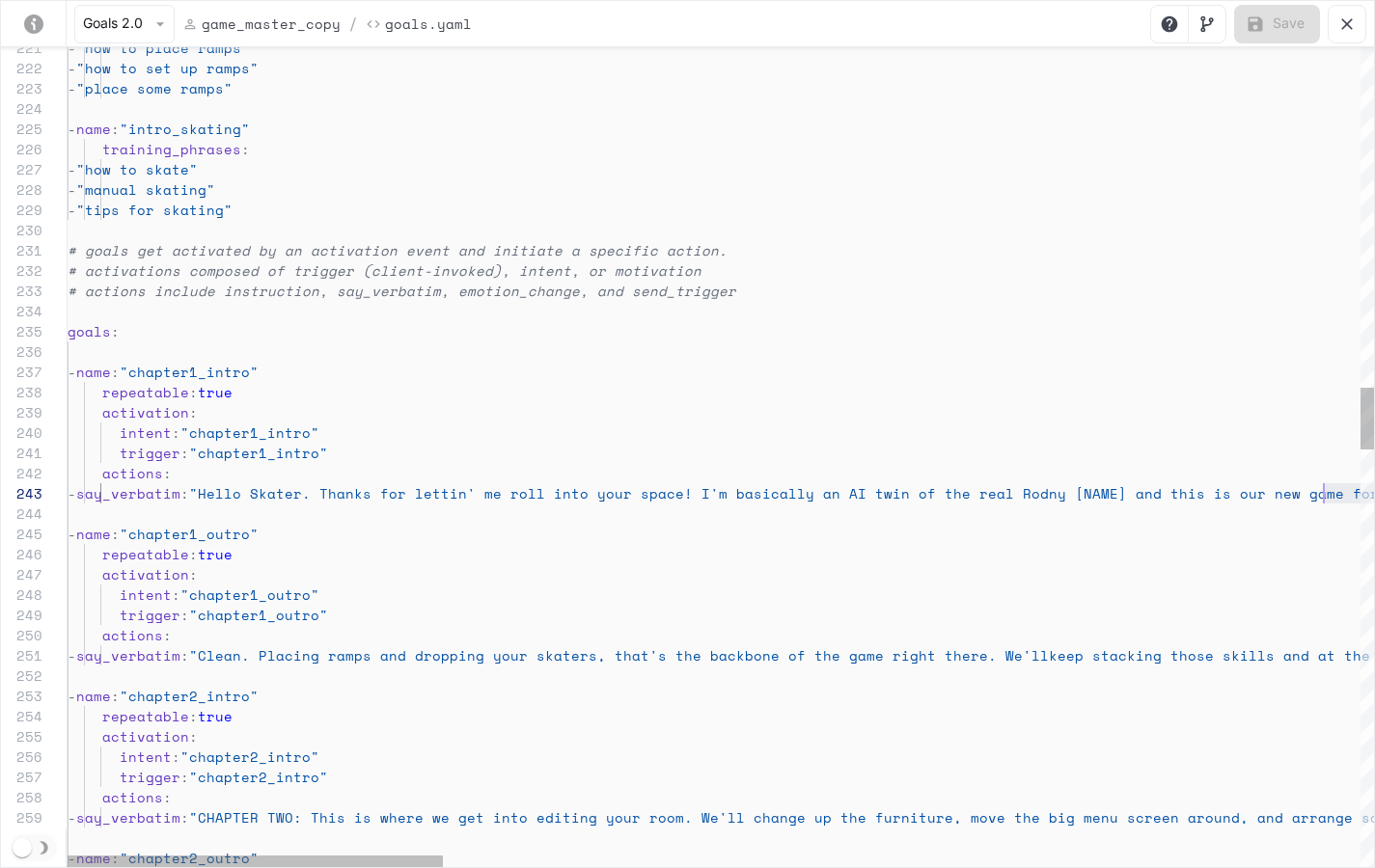 scroll, scrollTop: 41, scrollLeft: 1265, axis: both 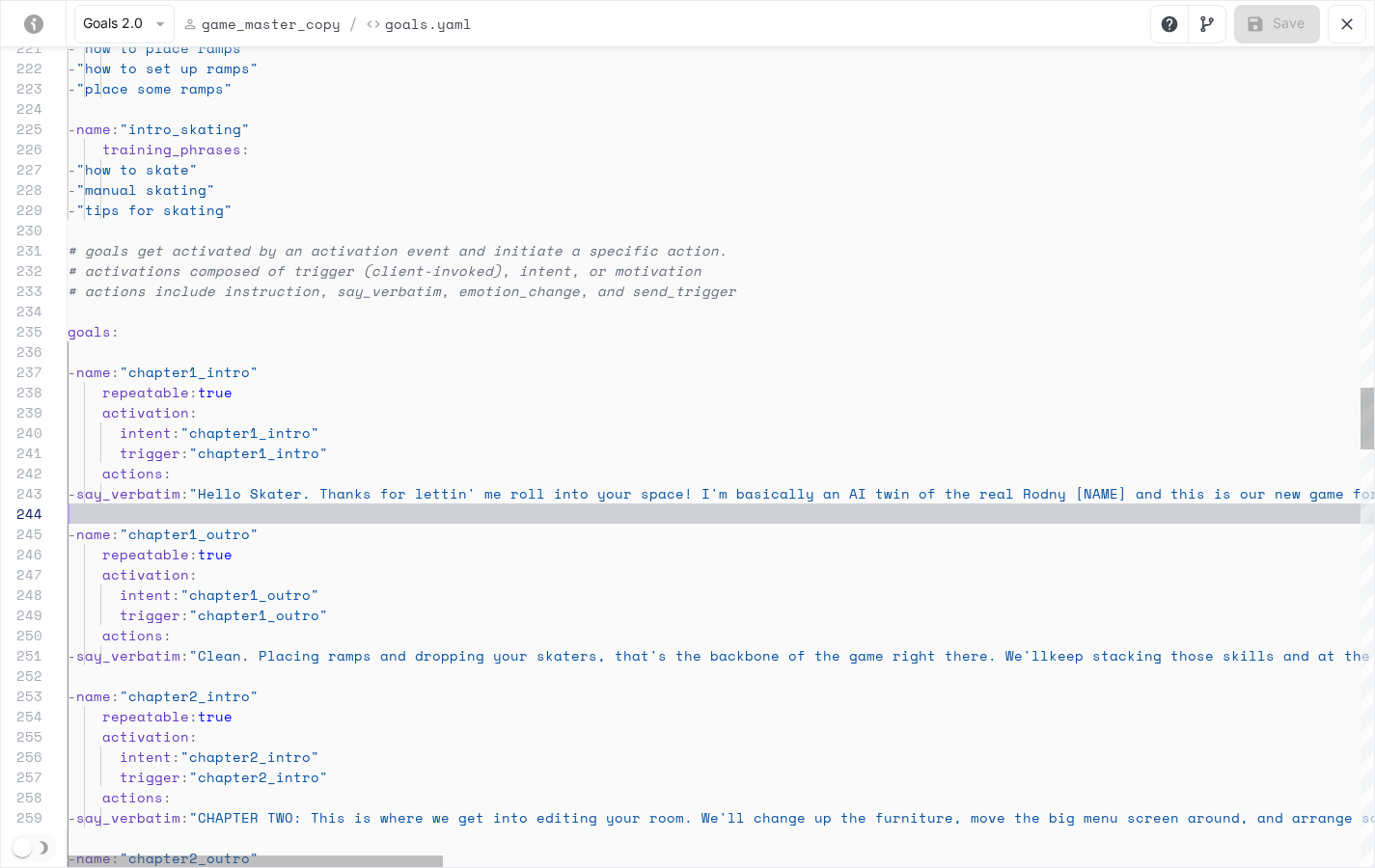 click on "repeatable :  true      activation :        intent :  "chapter1_outro"        trigger :  "chapter1_outro"   -  name :  "chapter1_outro"         actions :       -  say_verbatim :  "Hello Skater. Thanks for lettin' me roll into you r space! I'm basically an AI twin of the real Rodney [NAME] and this is our new game for Meta Quest  3. By the way, the game is in Alpha so sorry for a ny construction chaos. I'll be showing up each cha pter to guide you through the game. You can also h it me up anytime to just chat and I'll do my best  impression of talking like the real Rodney [NAME].  I'm going to bounce now and will shoot you some p rompts to try out. I'll pop back in once you have  run through 'em"        trigger :  "chapter1_intro"      repeatable :  true      activation :        intent :  "chapter1_intro" goals :   -  name :        :" at bounding box center (2315, 963) 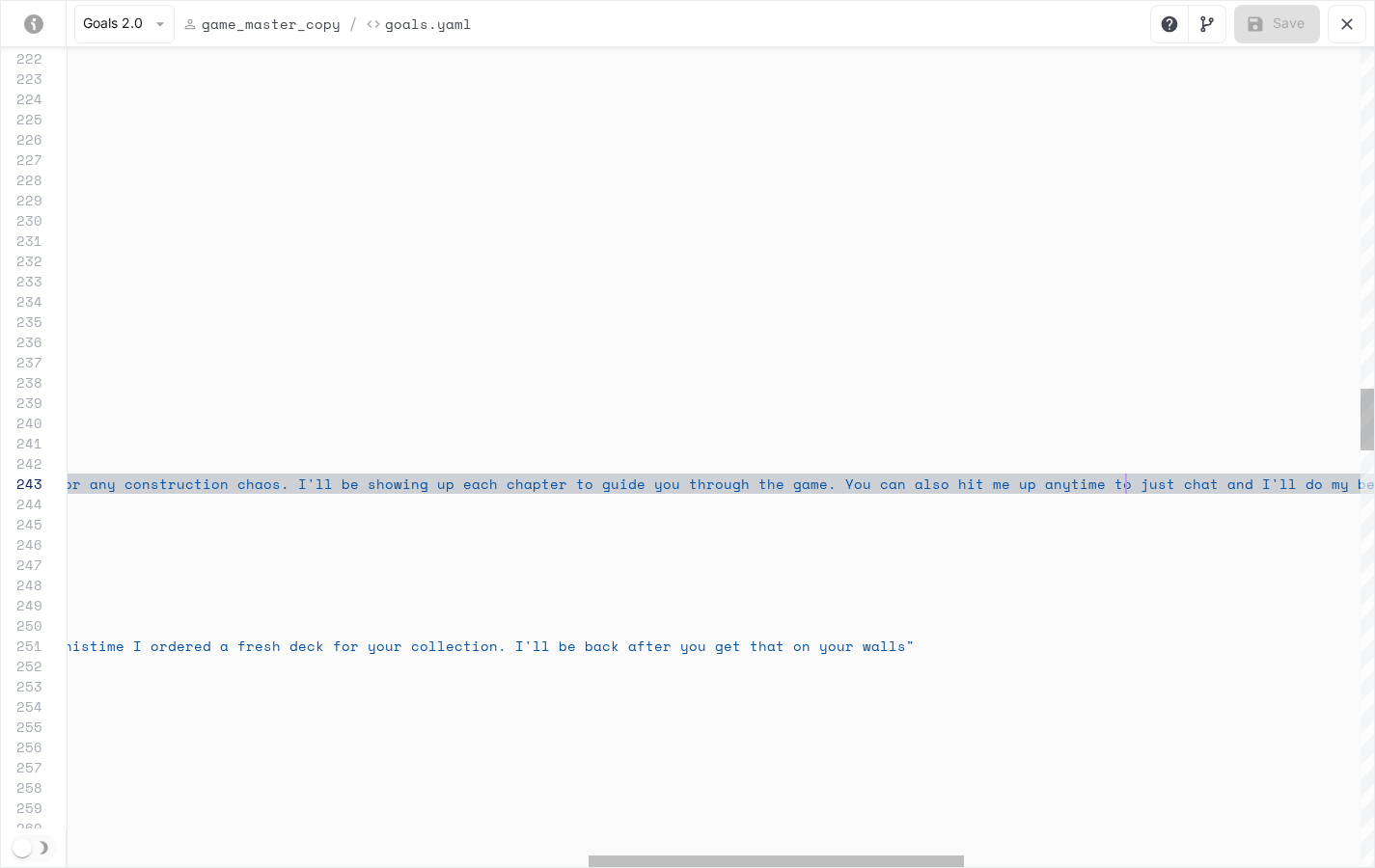 click on "repeatable :  true      activation :        intent :  "chapter1_outro"        trigger :  "chapter1_outro"   -  name :  "chapter1_outro"         actions :       -  say_verbatim :  "Hello Skater. Thanks for lettin' me roll into you r space! I'm basically an AI twin of the real Rodney [NAME] and this is our new game for Meta Quest  3. By the way, the game is in Alpha so sorry for a ny construction chaos. I'll be showing up each cha pter to guide you through the game. You can also h it me up anytime to just chat and I'll do my best  impression of talking like the real Rodney [NAME].  I'm going to bounce now and will shoot you some p rompts to try out. I'll pop back in once you have  run through 'em"        trigger :  "chapter1_intro"      repeatable :  true      activation :        intent :  "chapter1_intro" goals :   -  name :        :" at bounding box center (505, 954) 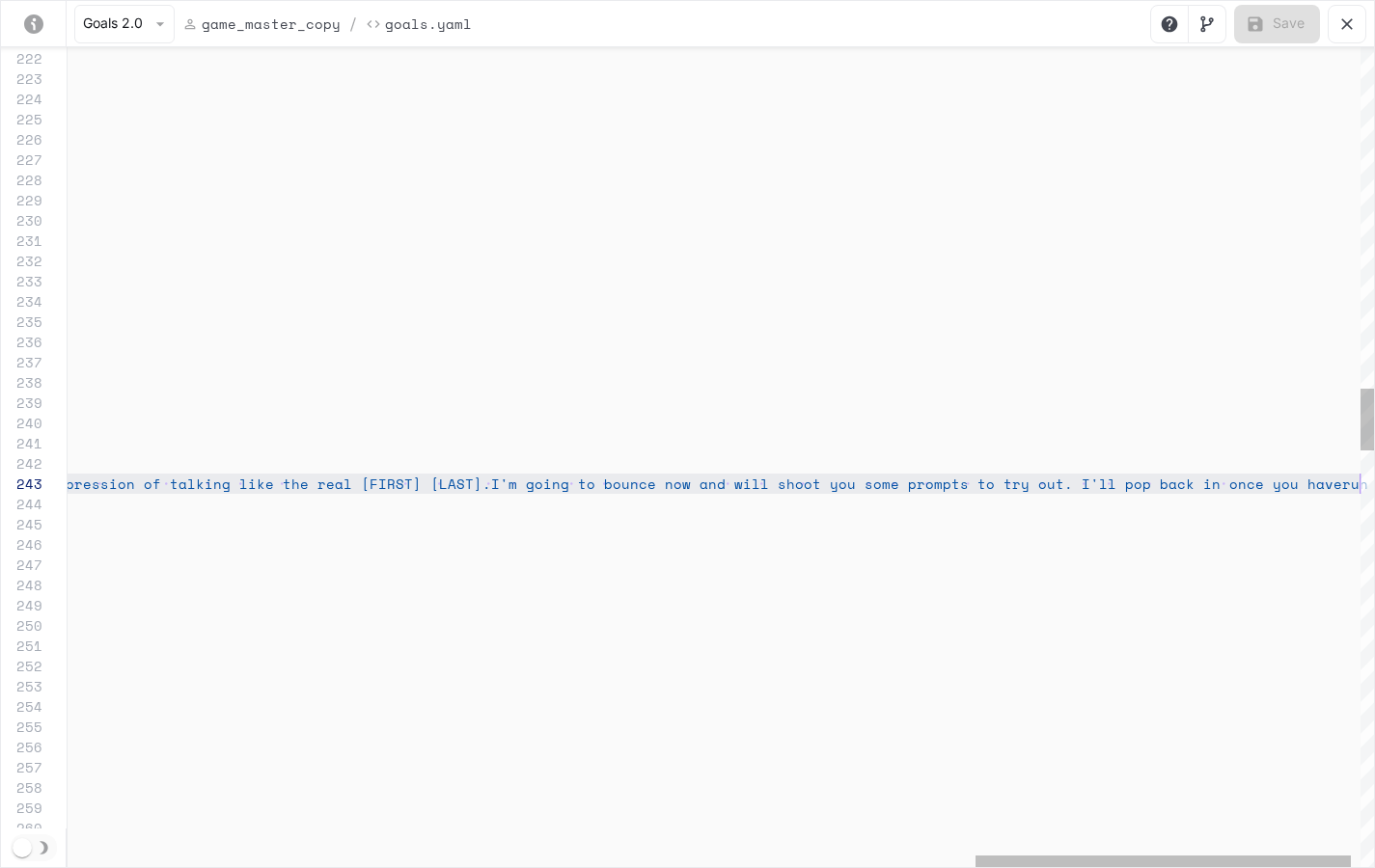 scroll, scrollTop: 41, scrollLeft: 0, axis: vertical 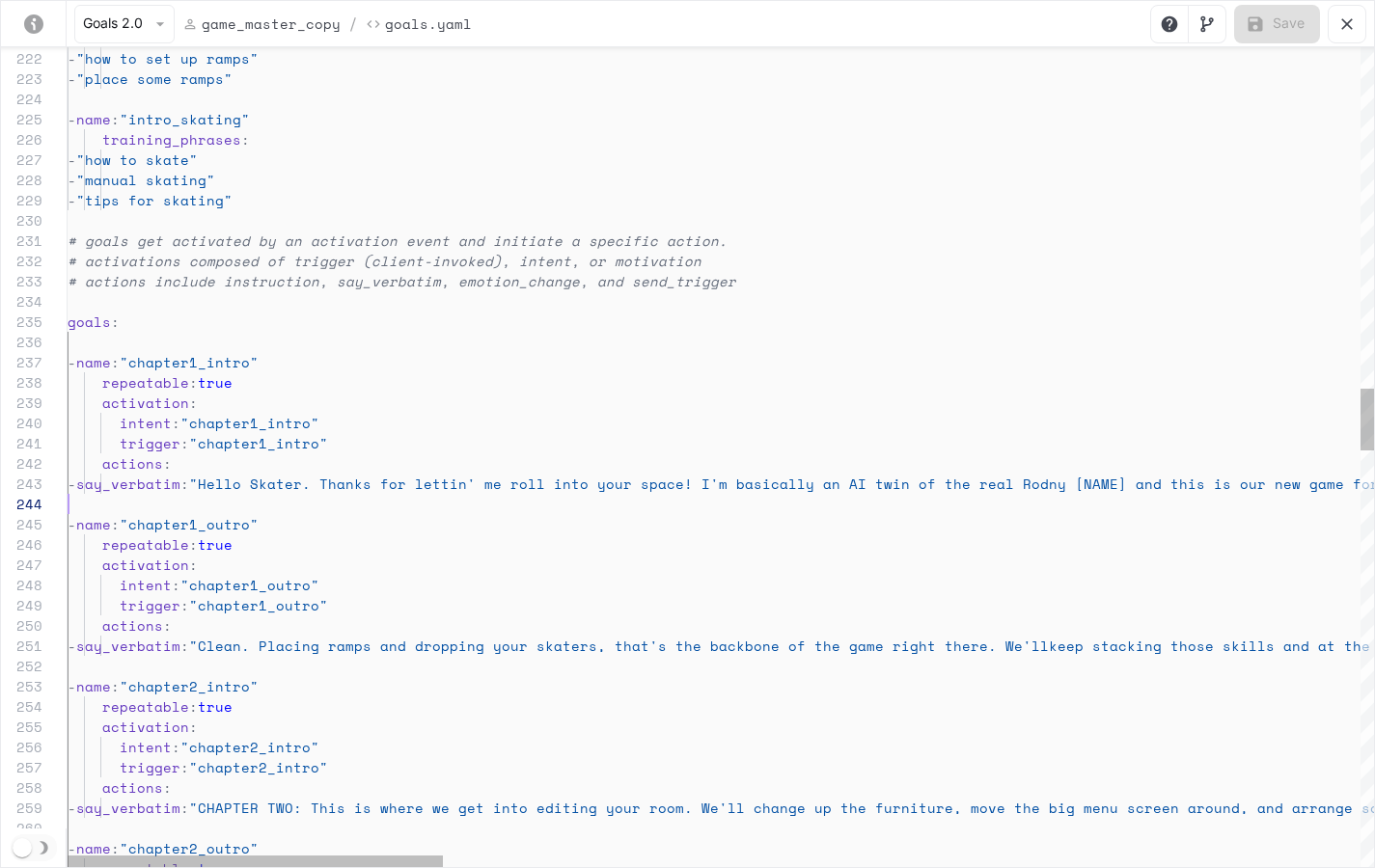 drag, startPoint x: 1160, startPoint y: 486, endPoint x: 1417, endPoint y: 502, distance: 257.49757 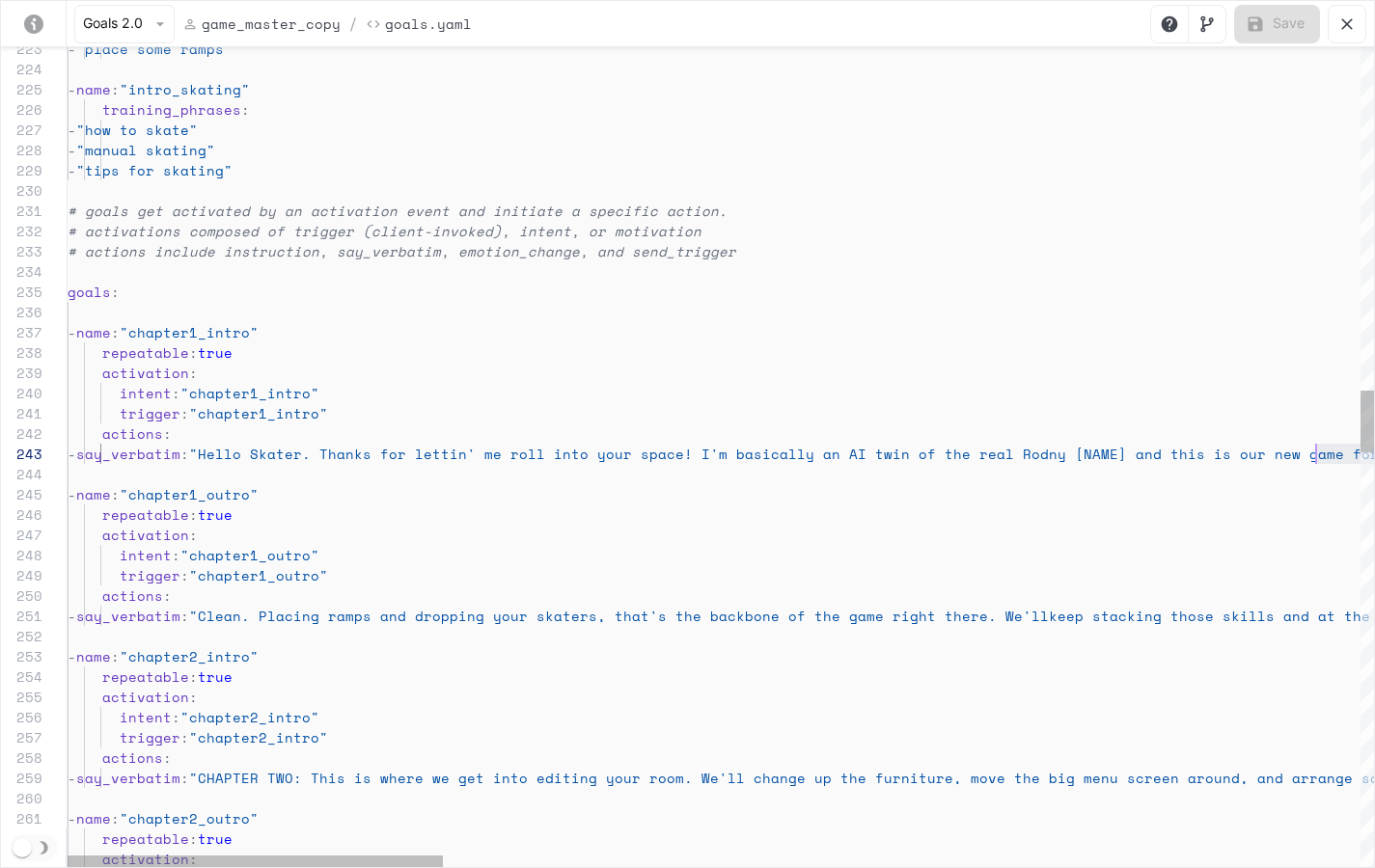 scroll, scrollTop: 41, scrollLeft: 1249, axis: both 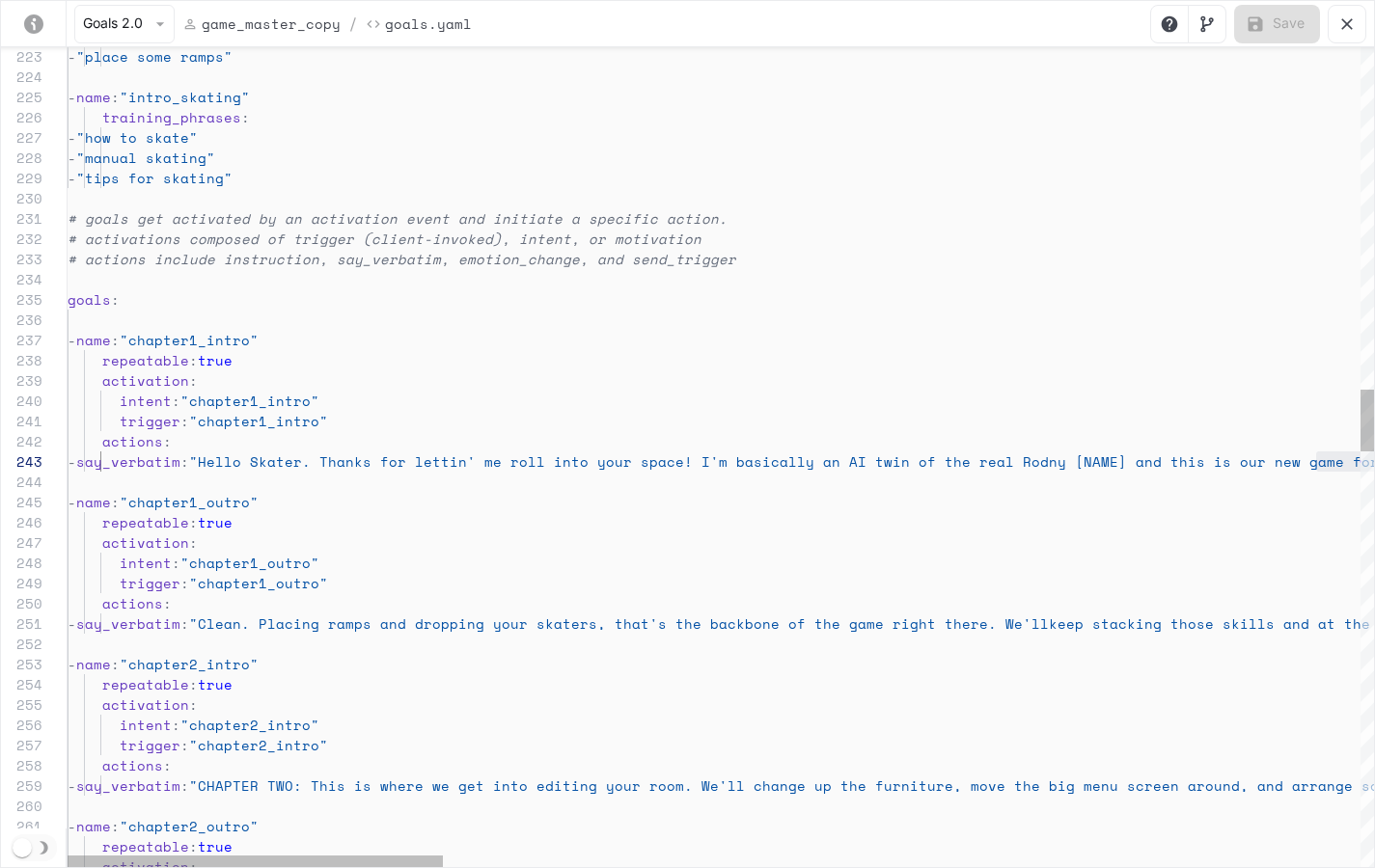 drag, startPoint x: 490, startPoint y: 484, endPoint x: 1311, endPoint y: 447, distance: 821.8333 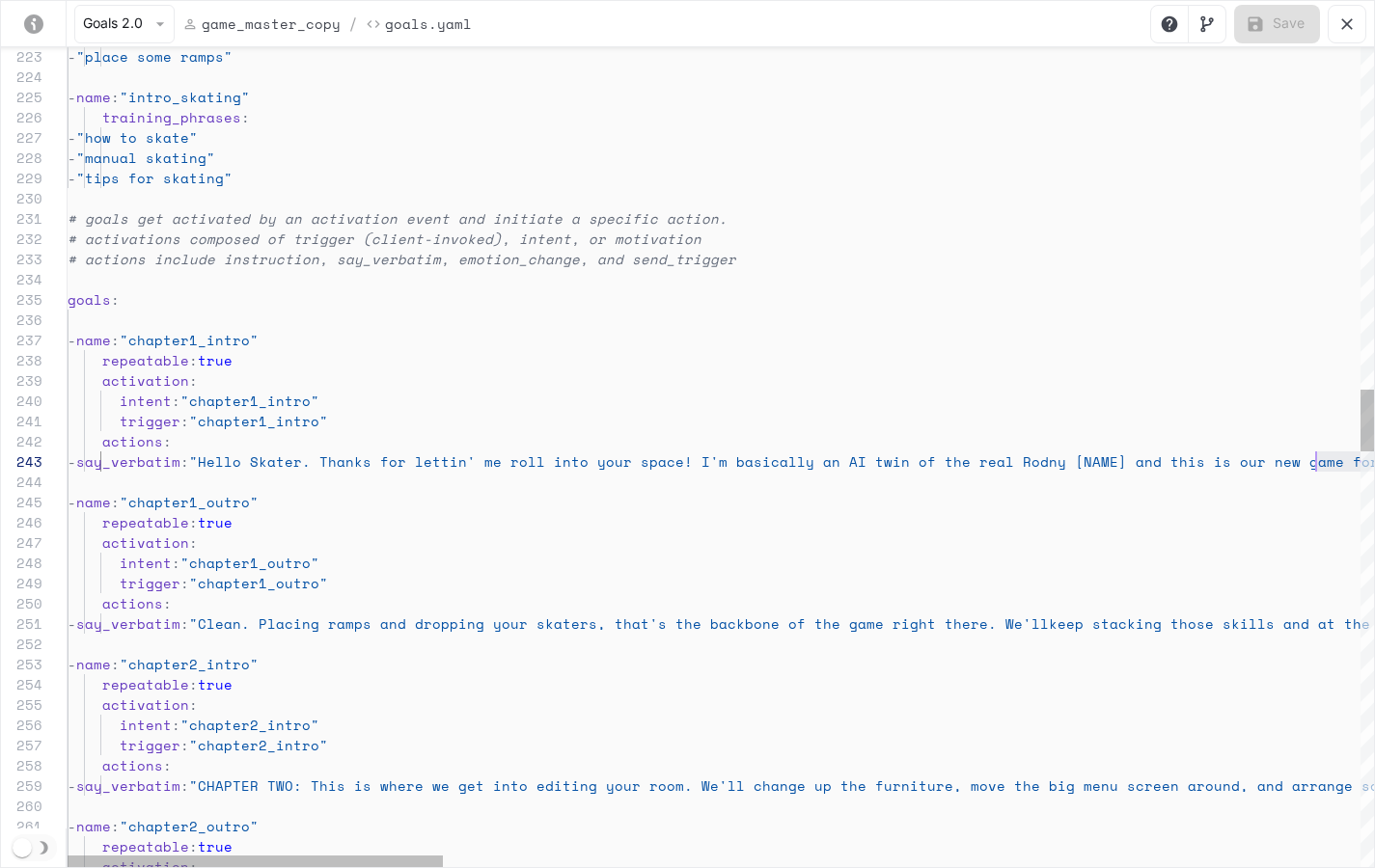 click on "repeatable :  true      activation :        intent :  "chapter1_outro"        trigger :  "chapter1_outro"   -  name :  "chapter1_outro"         actions :       -  say_verbatim :  "Hello Skater. Thanks for lettin' me roll into you r space! I'm basically an AI twin of the real Rodney [NAME] and this is our new game for Meta Quest  3. By the way, the game is in Alpha so sorry for a ny construction chaos. I'll be showing up each cha pter to guide you through the game. You can also h it me up anytime to just chat and I'll do my best  impression of talking like the real Rodney [NAME].  I'm going to bounce now and will shoot you some p rompts to try out. I'll pop back in once you have  run through 'em"        trigger :  "chapter1_intro"      repeatable :  true      activation :        intent :  "chapter1_intro" goals :   -  name :        :" at bounding box center (2315, 932) 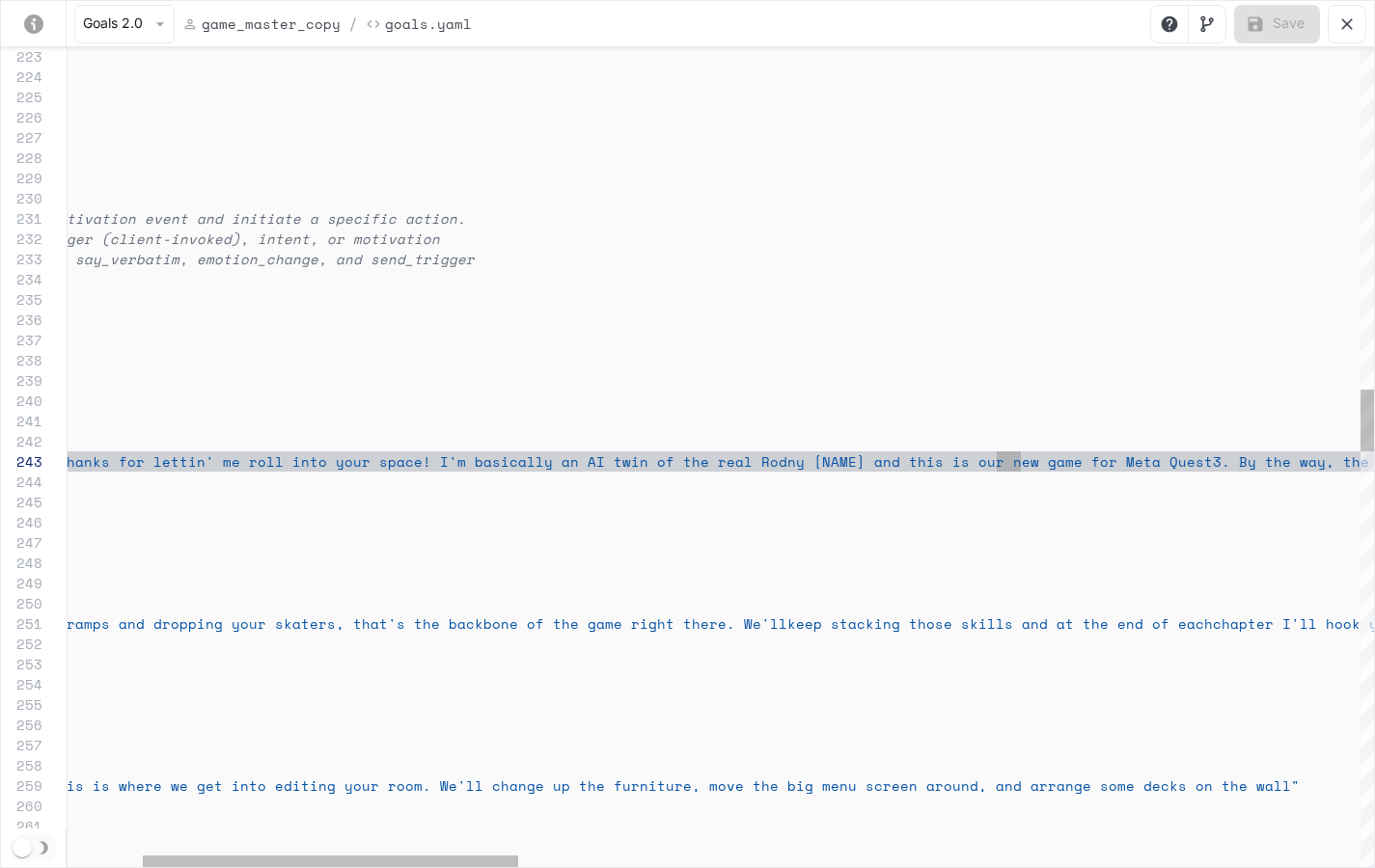 click on "repeatable :  true      activation :        intent :  "chapter1_outro"        trigger :  "chapter1_outro"   -  name :  "chapter1_outro"         actions :       -  say_verbatim :  "Hello Skater. Thanks for lettin' me roll into you r space! I'm basically an AI twin of the real Rodney [NAME] and this is our new game for Meta Quest  3. By the way, the game is in Alpha so sorry for a ny construction chaos. I'll be showing up each cha pter to guide you through the game. You can also h it me up anytime to just chat and I'll do my best  impression of talking like the real Rodney [NAME].  I'm going to bounce now and will shoot you some p rompts to try out. I'll pop back in once you have  run through 'em"        trigger :  "chapter1_intro"      repeatable :  true      activation :        intent :  "chapter1_intro" goals :   -  name :        :" at bounding box center [2053, 932] 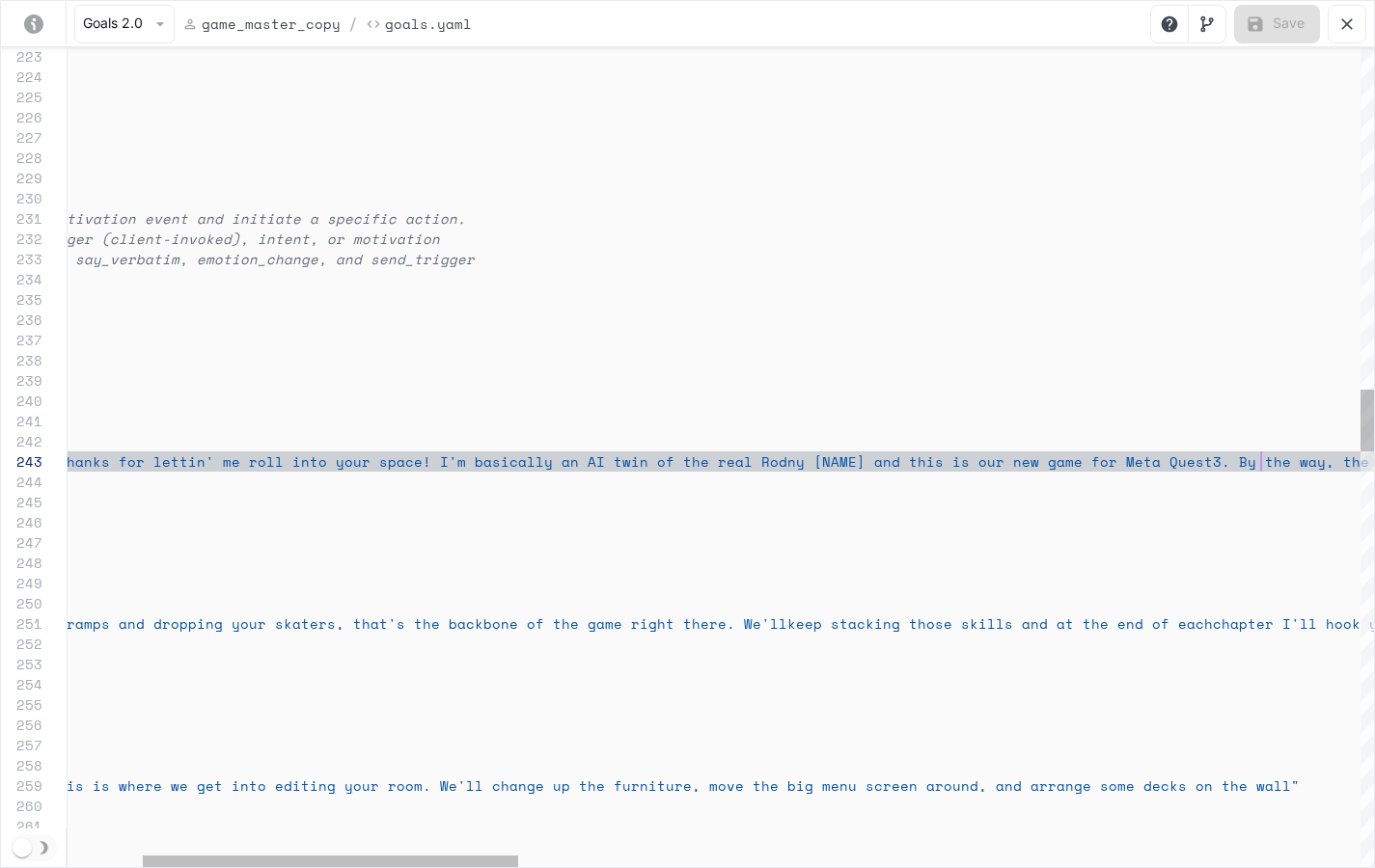 click on "repeatable :  true      activation :        intent :  "chapter1_outro"        trigger :  "chapter1_outro"   -  name :  "chapter1_outro"         actions :       -  say_verbatim :  "Hello Skater. Thanks for lettin' me roll into you r space! I'm basically an AI twin of the real Rodney [NAME] and this is our new game for Meta Quest  3. By the way, the game is in Alpha so sorry for a ny construction chaos. I'll be showing up each cha pter to guide you through the game. You can also h it me up anytime to just chat and I'll do my best  impression of talking like the real Rodney [NAME].  I'm going to bounce now and will shoot you some p rompts to try out. I'll pop back in once you have  run through 'em"        trigger :  "chapter1_intro"      repeatable :  true      activation :        intent :  "chapter1_intro" goals :   -  name :        :" at bounding box center [2053, 932] 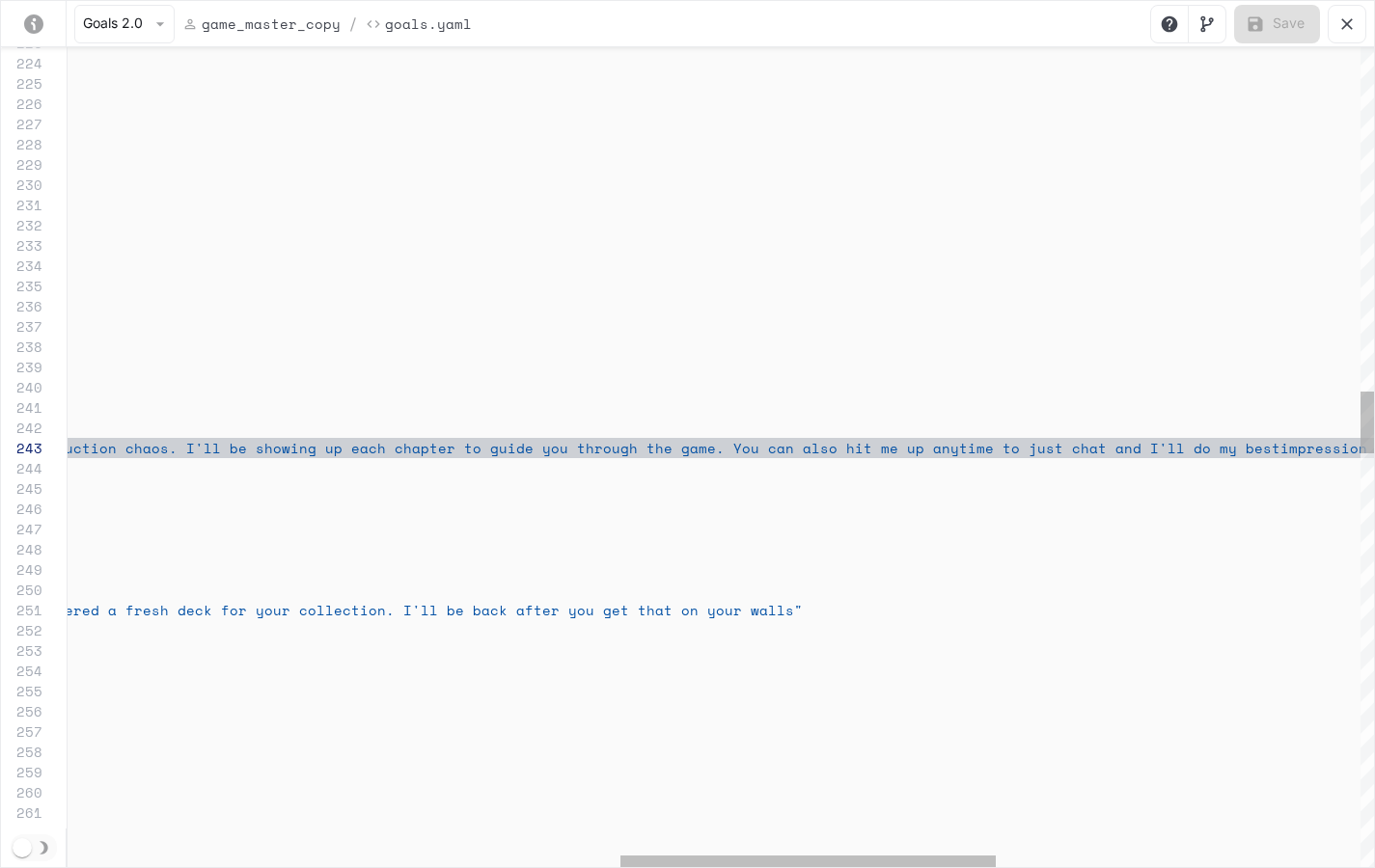 scroll, scrollTop: 41, scrollLeft: 2901, axis: both 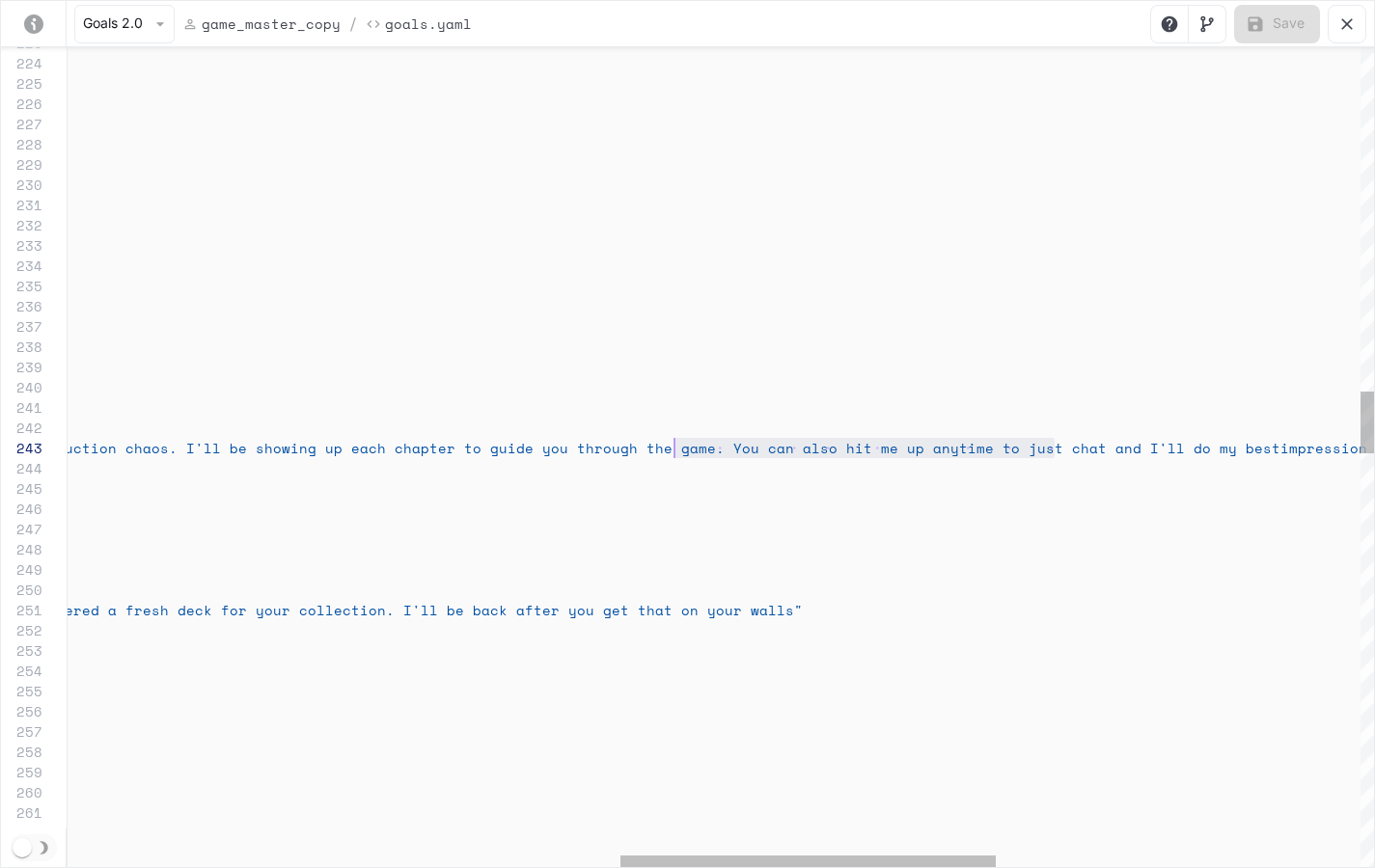 drag, startPoint x: 1054, startPoint y: 447, endPoint x: 677, endPoint y: 449, distance: 377.00531 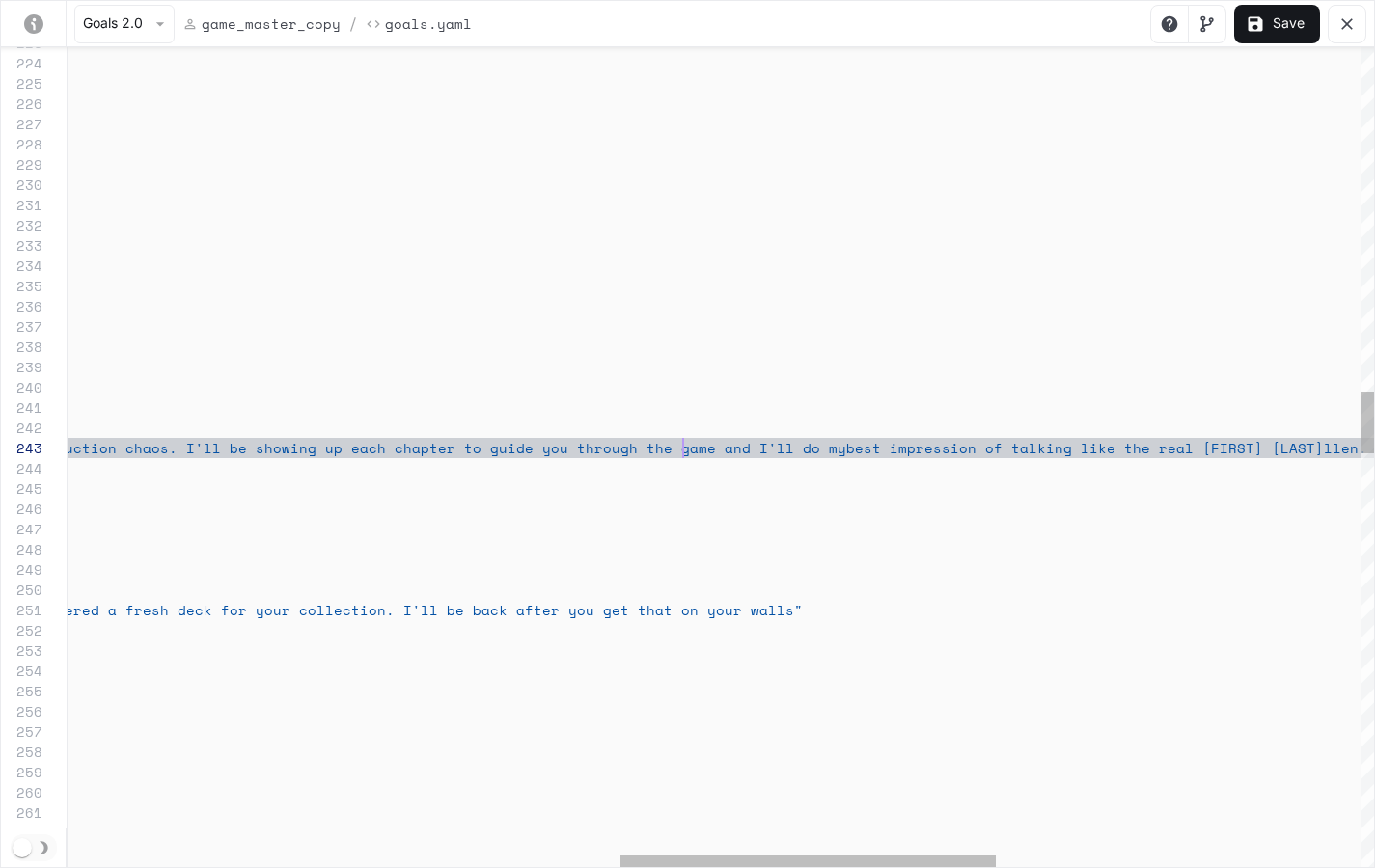 scroll, scrollTop: 41, scrollLeft: 2538, axis: both 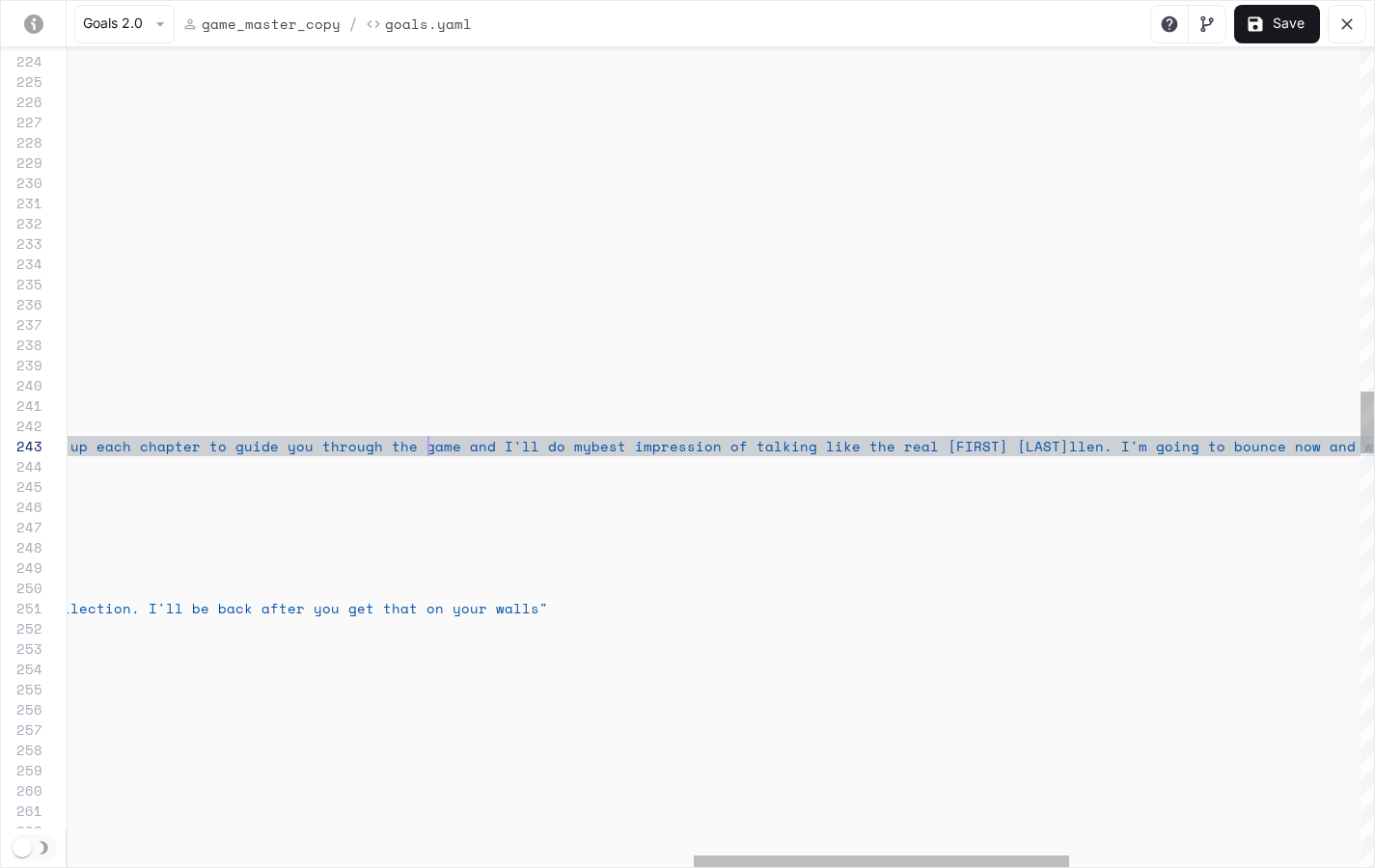 click on "repeatable : true
activation :
intent : "chapter1_outro"
trigger : "chapter1_outro"
- name : "chapter1_outro"
actions :
- say_verbatim : "Hello Skater. Thanks for lettin' me roll into you r space! I'm basically an AI twin of the real Rodn ey Mullen and this is our new game for Meta Quest
3. By the way, the game is in Alpha so sorry for a ny construction chaos. I'll be showing up each cha pter to guide you through the game and I'll do my
best impression of talking like the real Rodney Mu llen. I'm going to bounce now and will shoot you s ome prompts to try out. I'll pop back in once you
have run through 'em"
trigger : "chapter1_intro"
repeatable : true
activation :
intent : "chapter1_intro"
goals :
- name : "chapter1_intro"
nitiate a specific action.
-" at bounding box center [138, 916] 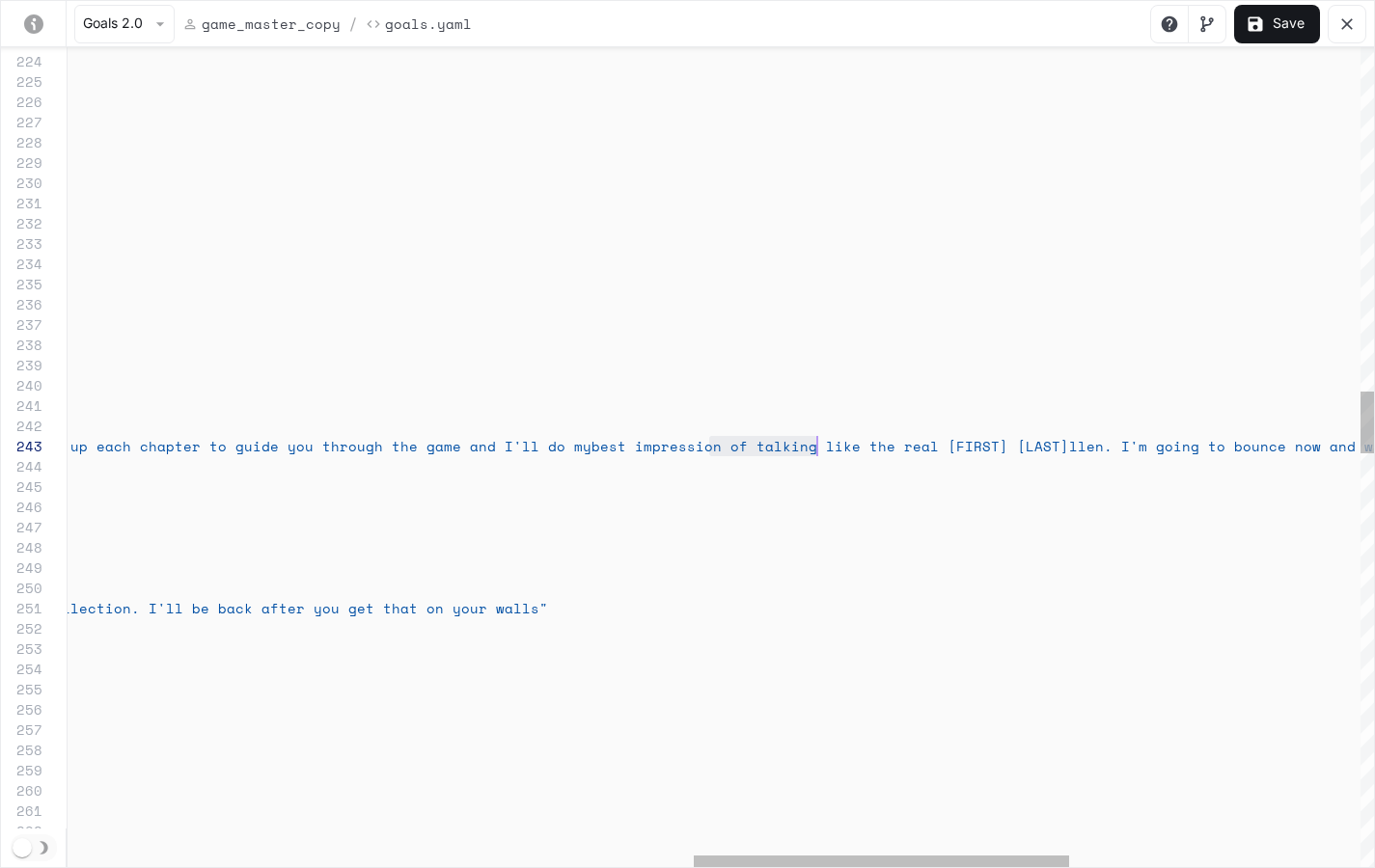 drag, startPoint x: 710, startPoint y: 448, endPoint x: 811, endPoint y: 446, distance: 101.0198 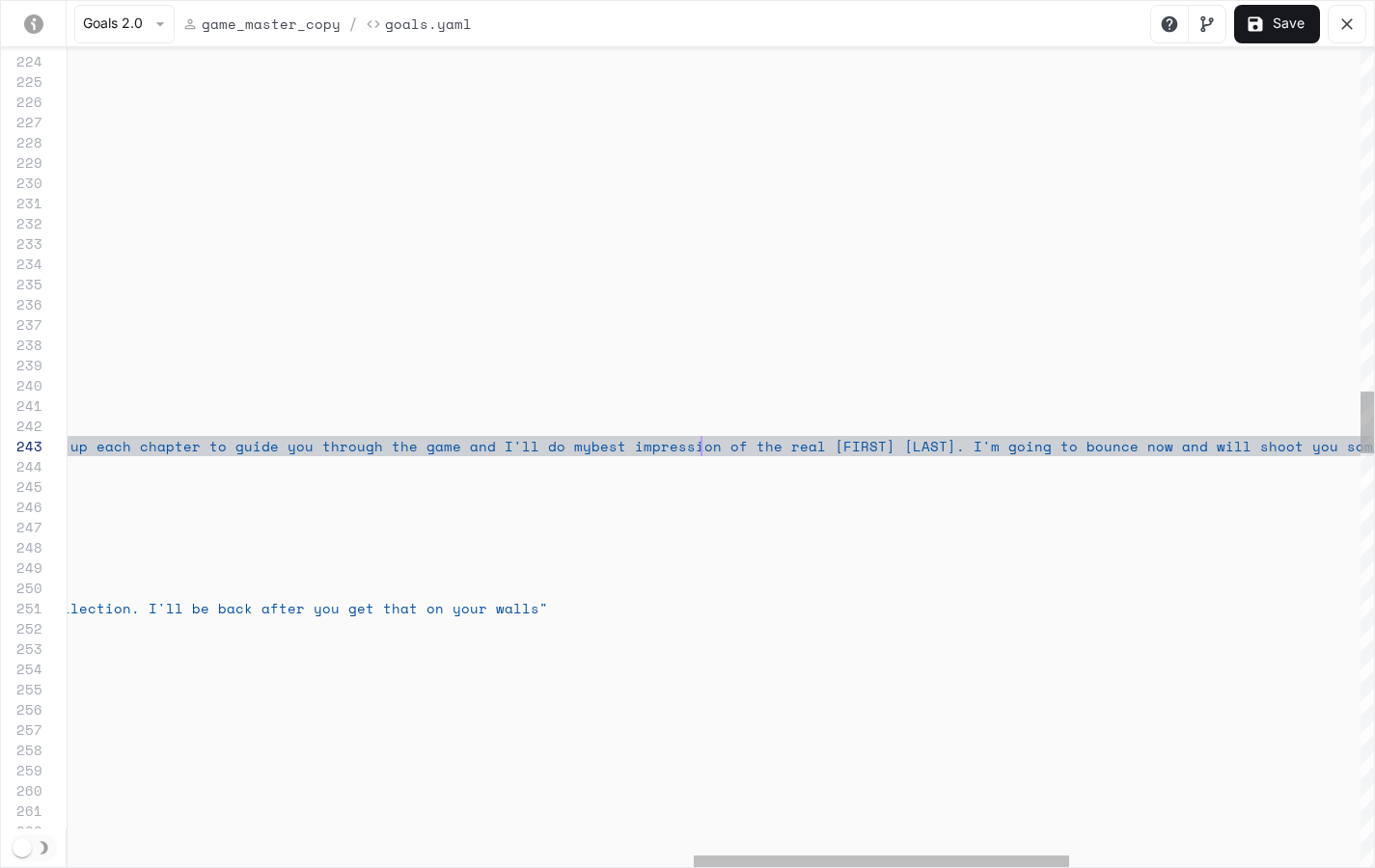 scroll, scrollTop: 41, scrollLeft: 2811, axis: both 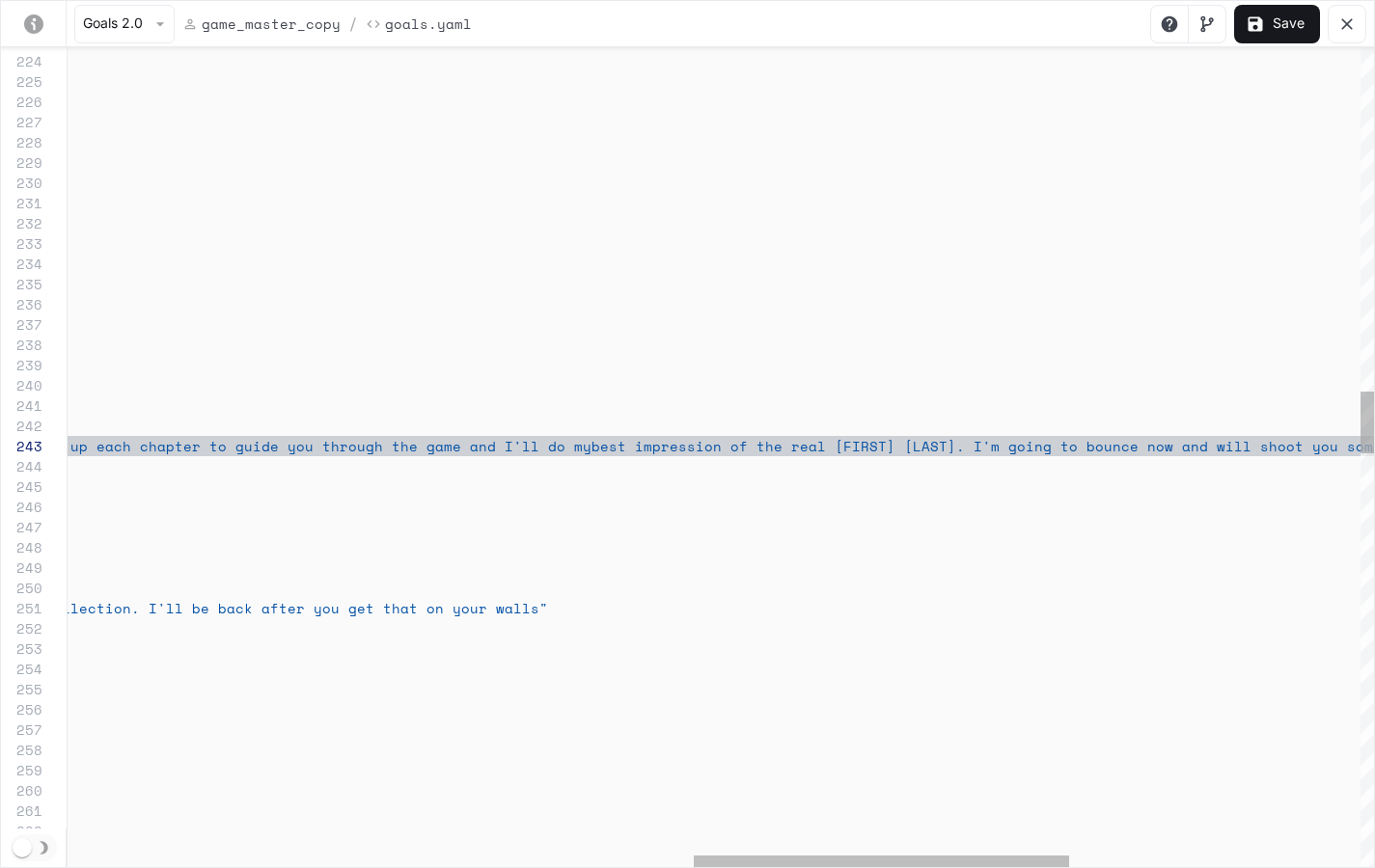 click on "repeatable : true activation : intent : "chapter1_outro" trigger : "chapter1_outro" - name : "chapter1_outro" repeatable : true activation : intent : "chapter1_intro" goals : - name : "chapter1_intro" # goals get activated by an activation event and i" at bounding box center [138, 916] 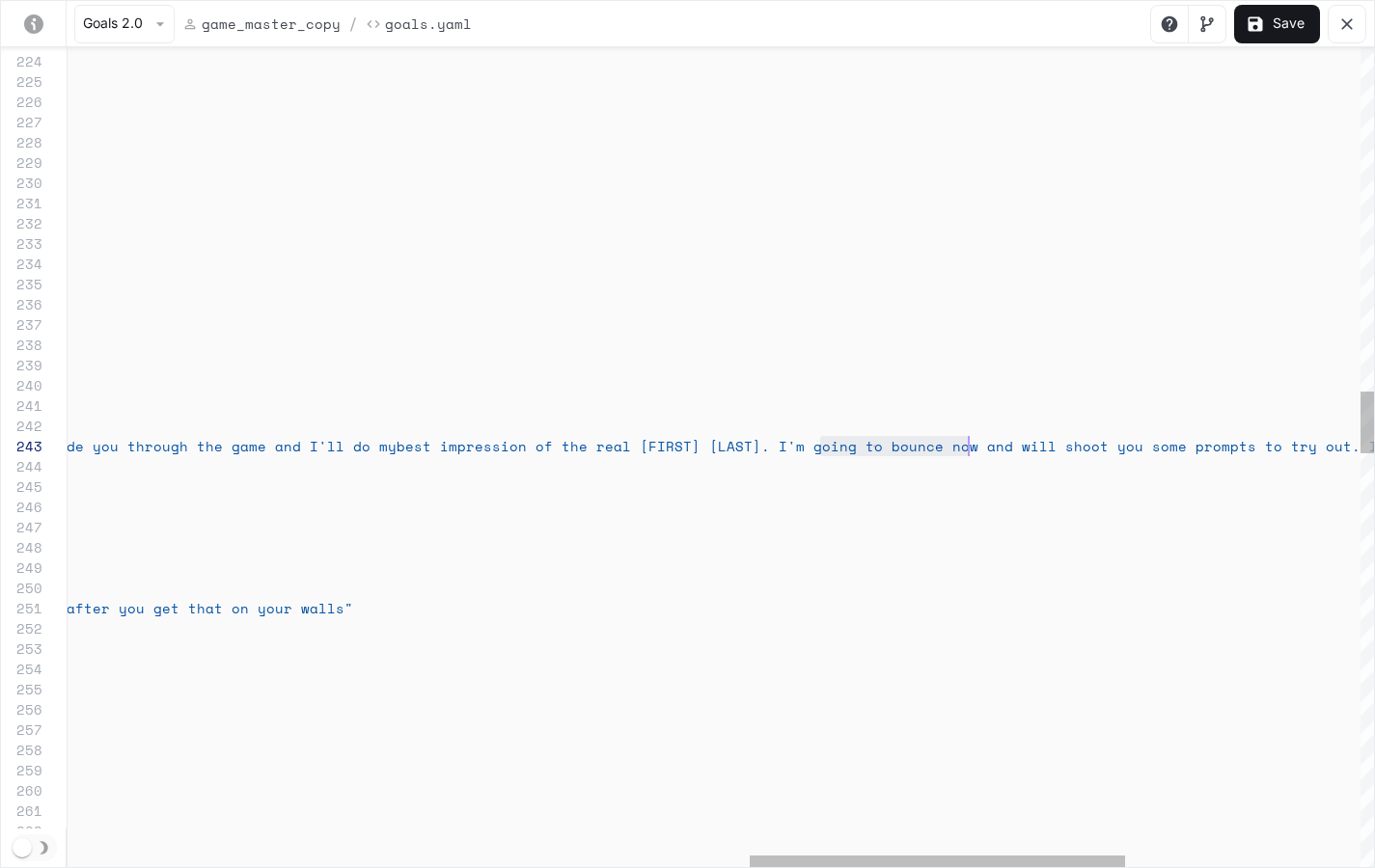 scroll, scrollTop: 41, scrollLeft: 3282, axis: both 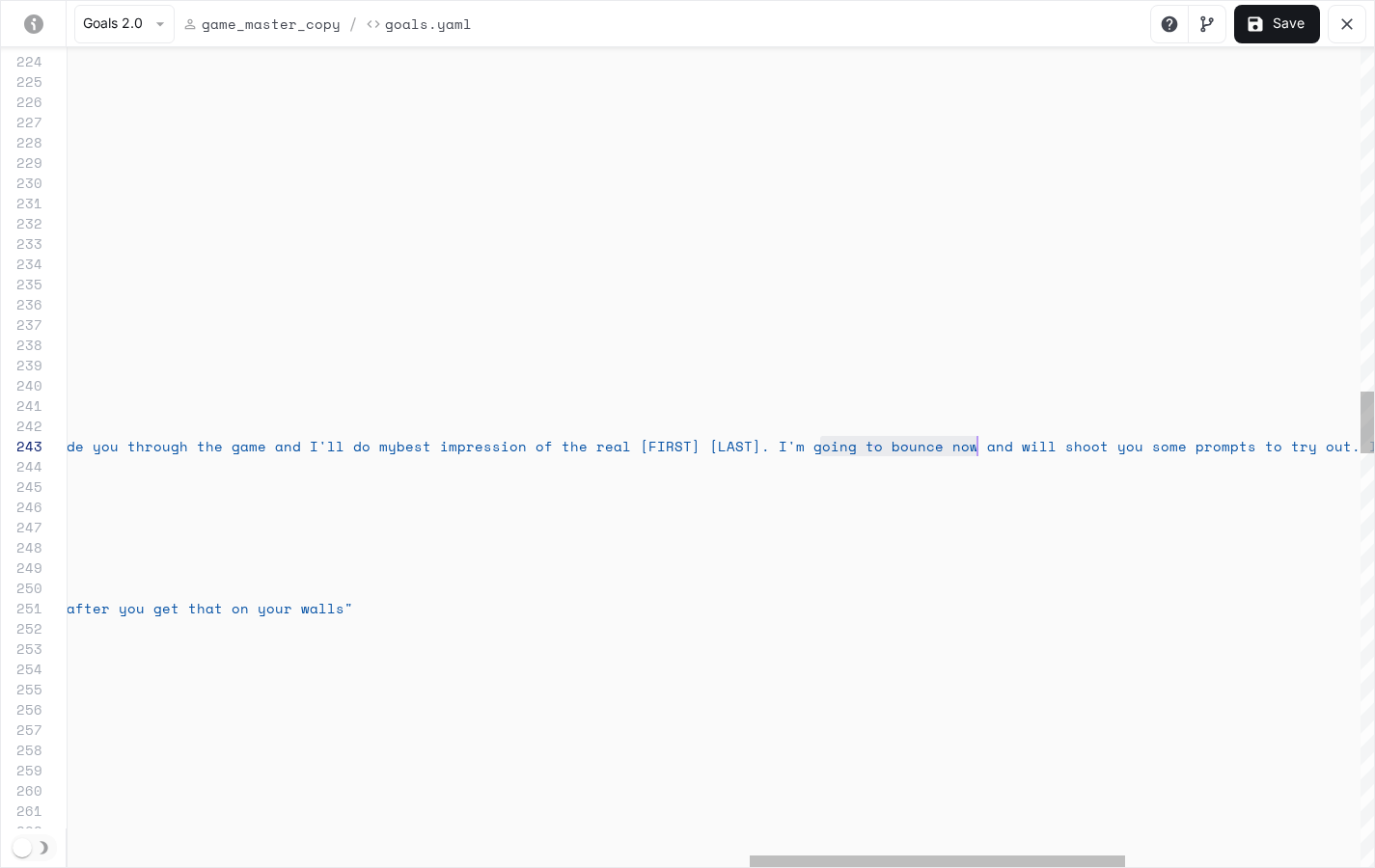 drag, startPoint x: 821, startPoint y: 446, endPoint x: 976, endPoint y: 449, distance: 155.02903 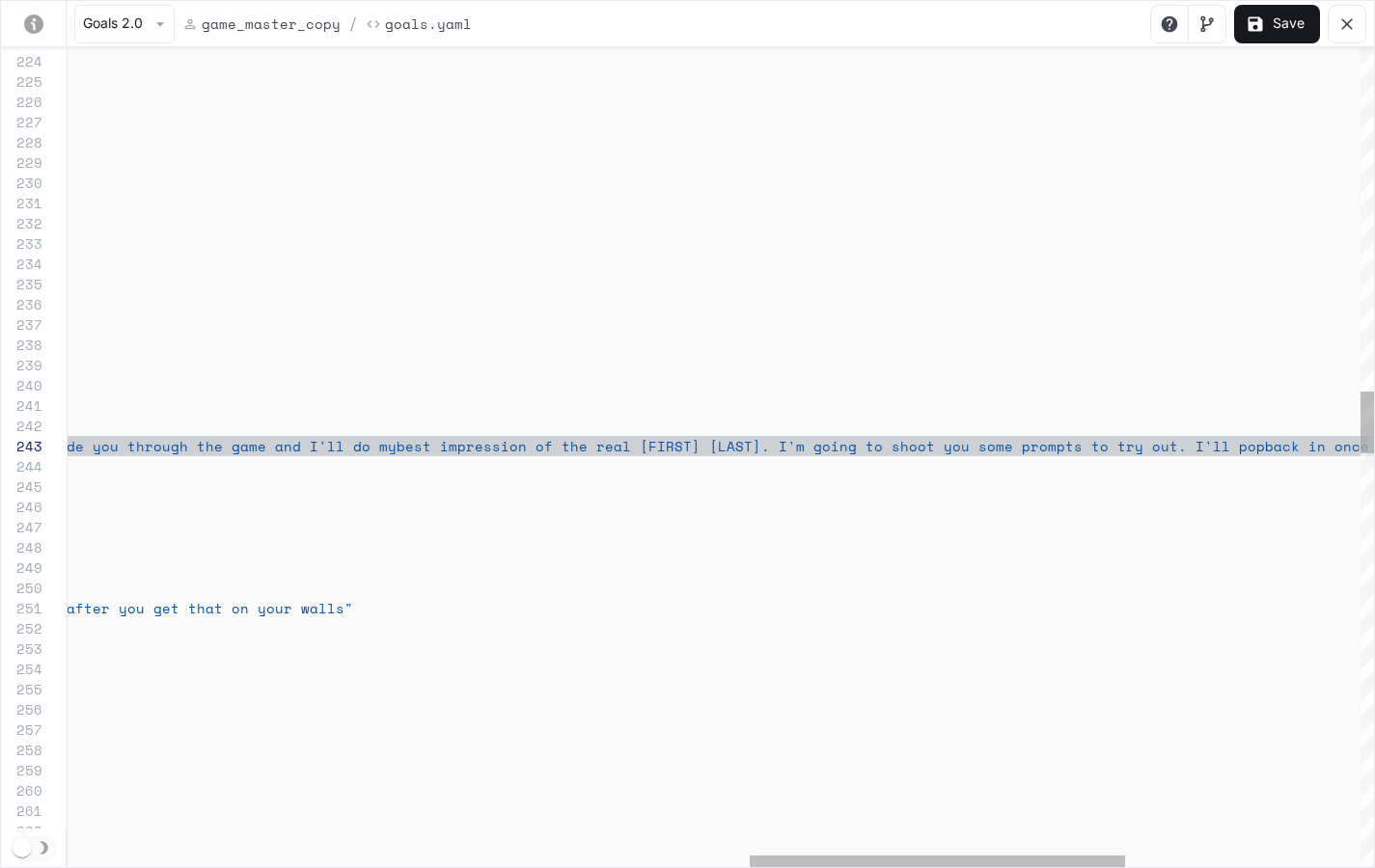 scroll, scrollTop: 41, scrollLeft: 3117, axis: both 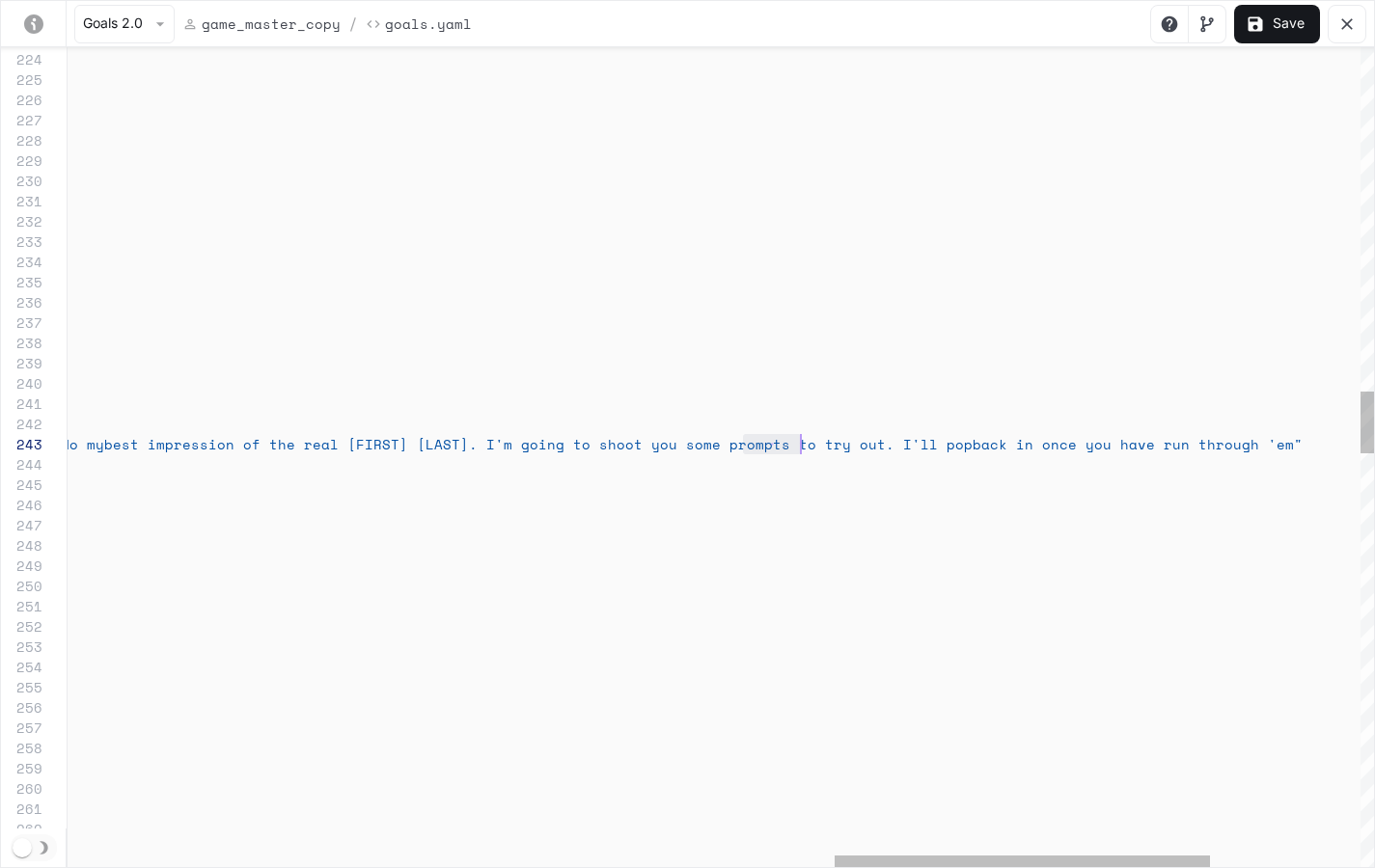 drag, startPoint x: 745, startPoint y: 443, endPoint x: 801, endPoint y: 444, distance: 56.00893 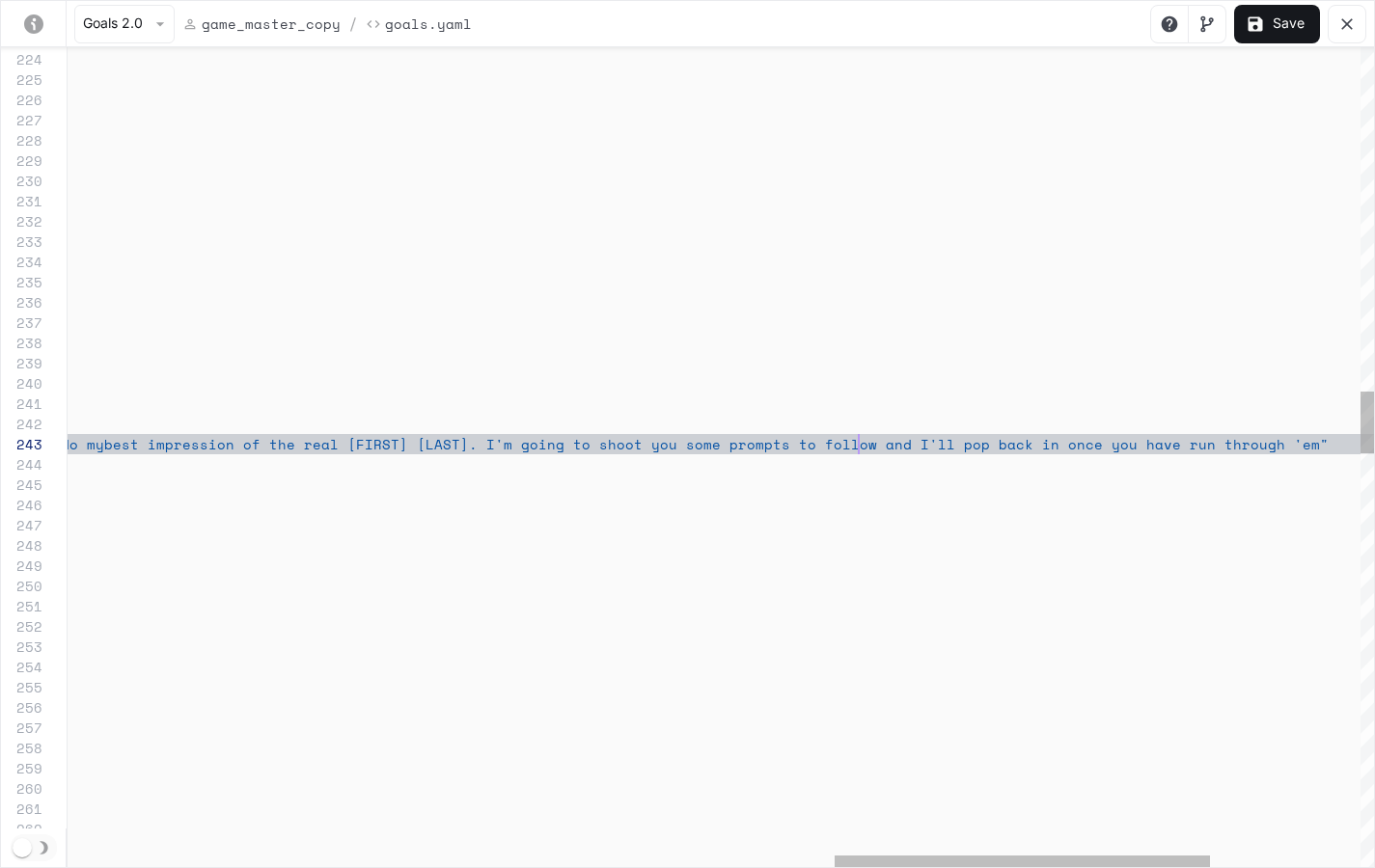 scroll, scrollTop: 41, scrollLeft: 3455, axis: both 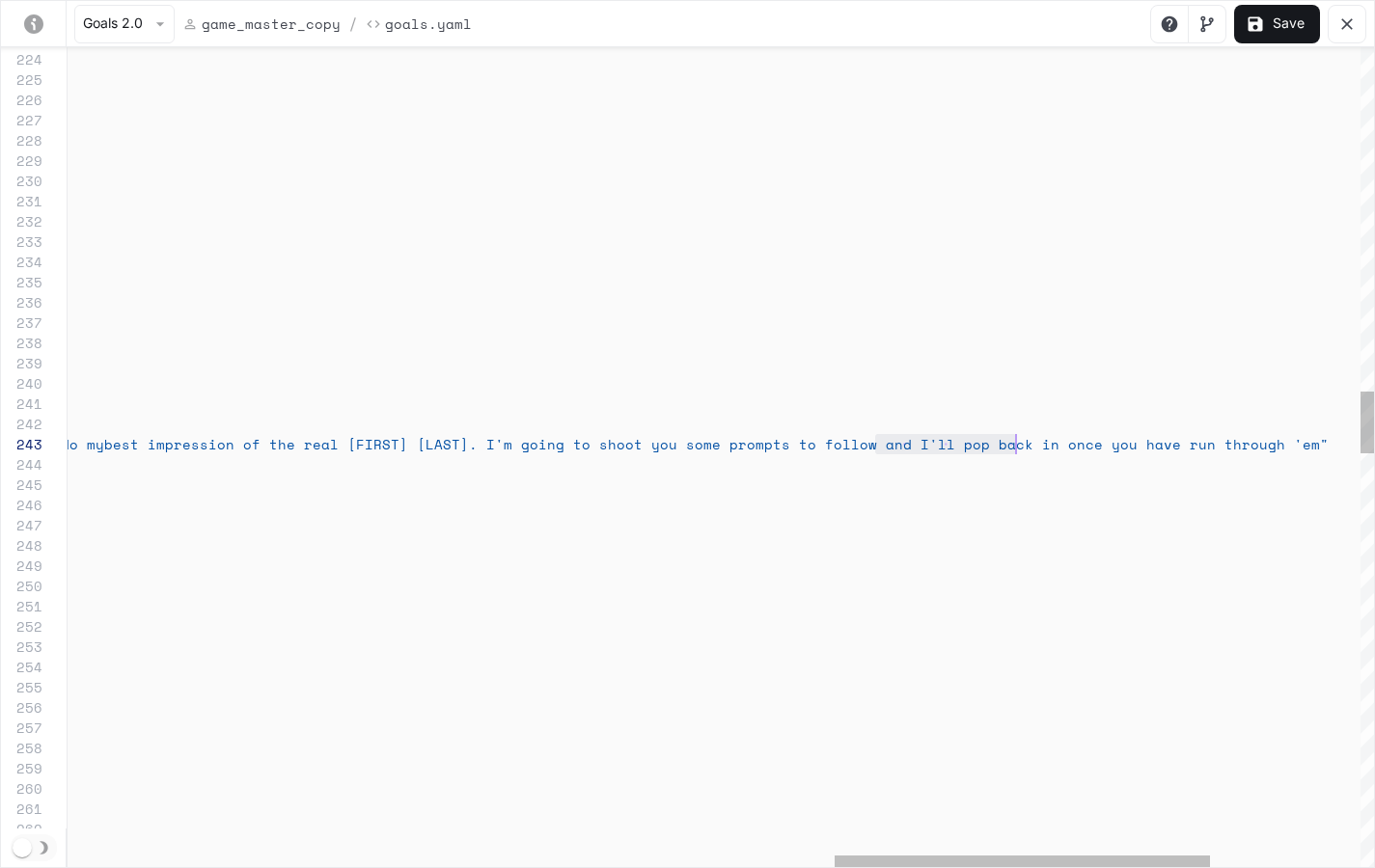 drag, startPoint x: 876, startPoint y: 444, endPoint x: 1012, endPoint y: 444, distance: 136 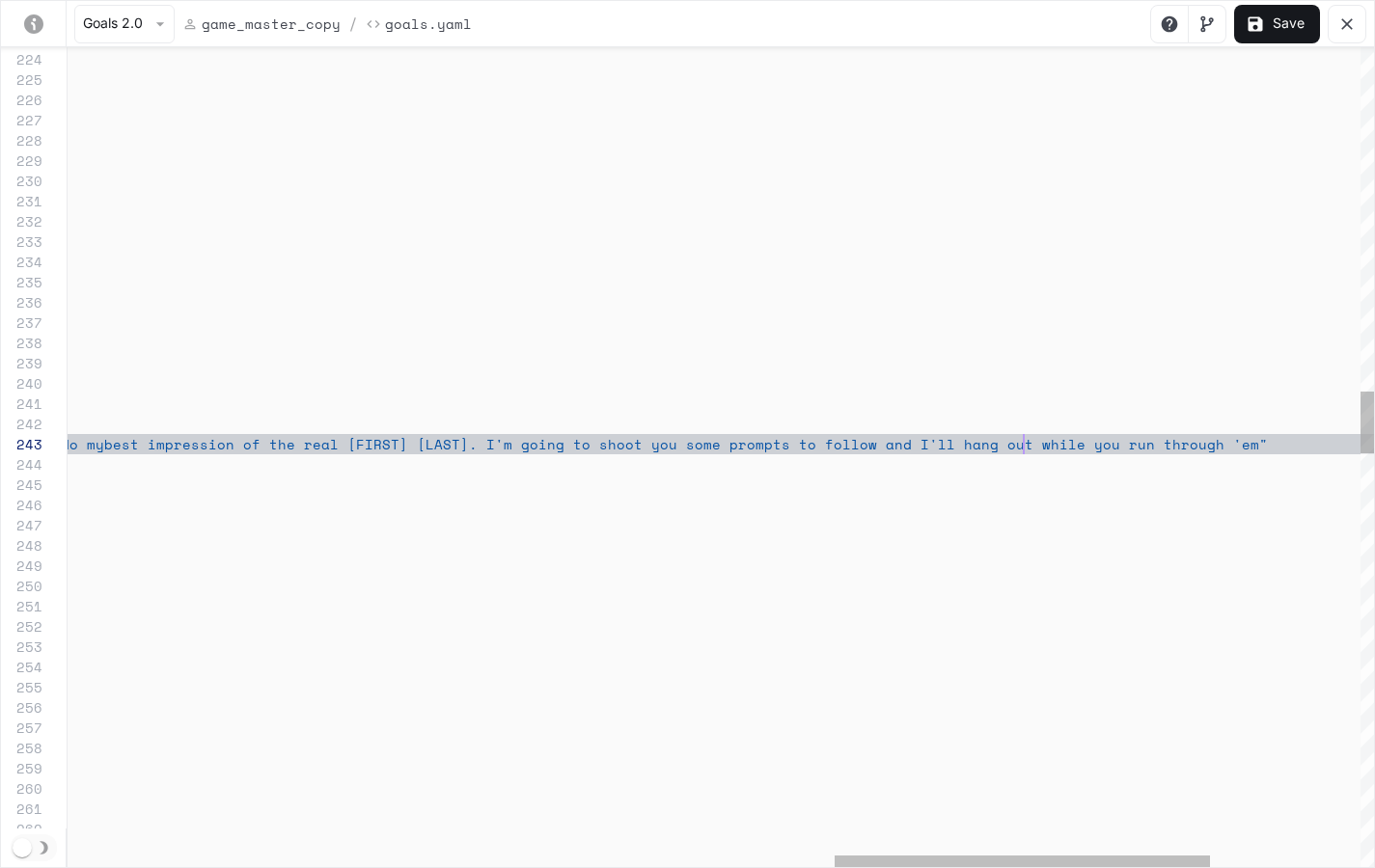 scroll, scrollTop: 41, scrollLeft: 3620, axis: both 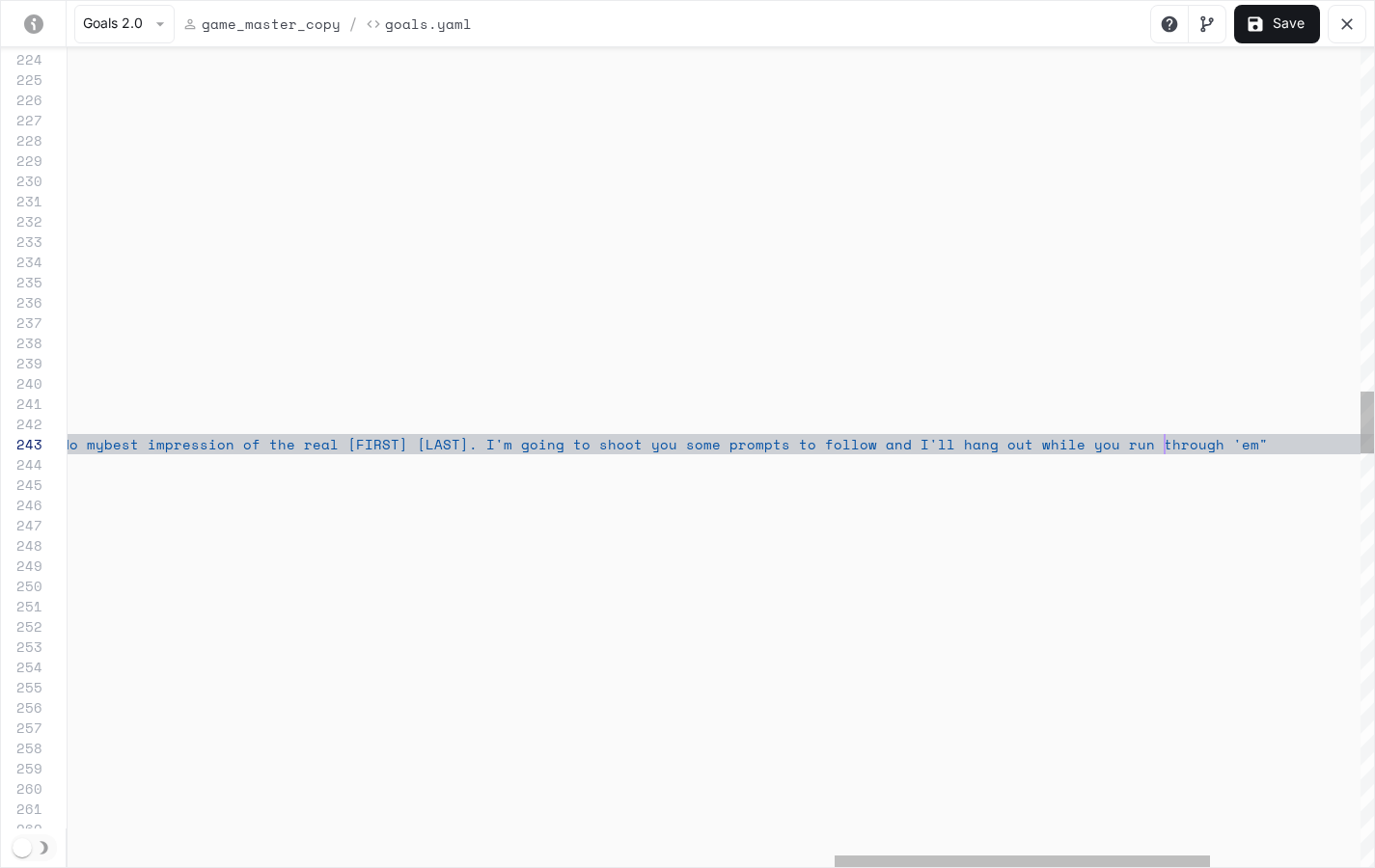 click on "repeatable :  true      activation :        intent :  "chapter1_outro"        trigger :  "chapter1_outro"   -  name :  "chapter1_outro"         actions :       -  say_verbatim :  "Hello Skater. Thanks for lettin' me roll into you r space! I'm basically an AI twin of the real Rodn ey Mullen and this is our new game for Meta Quest  3. By the way, the game is in Alpha so sorry for a ny construction chaos. I'll be showing up each cha pter to guide you through the game and I'll do my  best impression of the real [FIRST] [LAST]. I'm goi ng to shoot you some prompts to follow and I'll ha ng out while you run through 'em"        trigger :  "chapter1_intro"      repeatable :  true      activation :        intent :  "chapter1_intro" goals :   -  name :  "chapter1_intro"    # goals get activated by an activation event and i nitiate a specific action. :" at bounding box center (-349, 914) 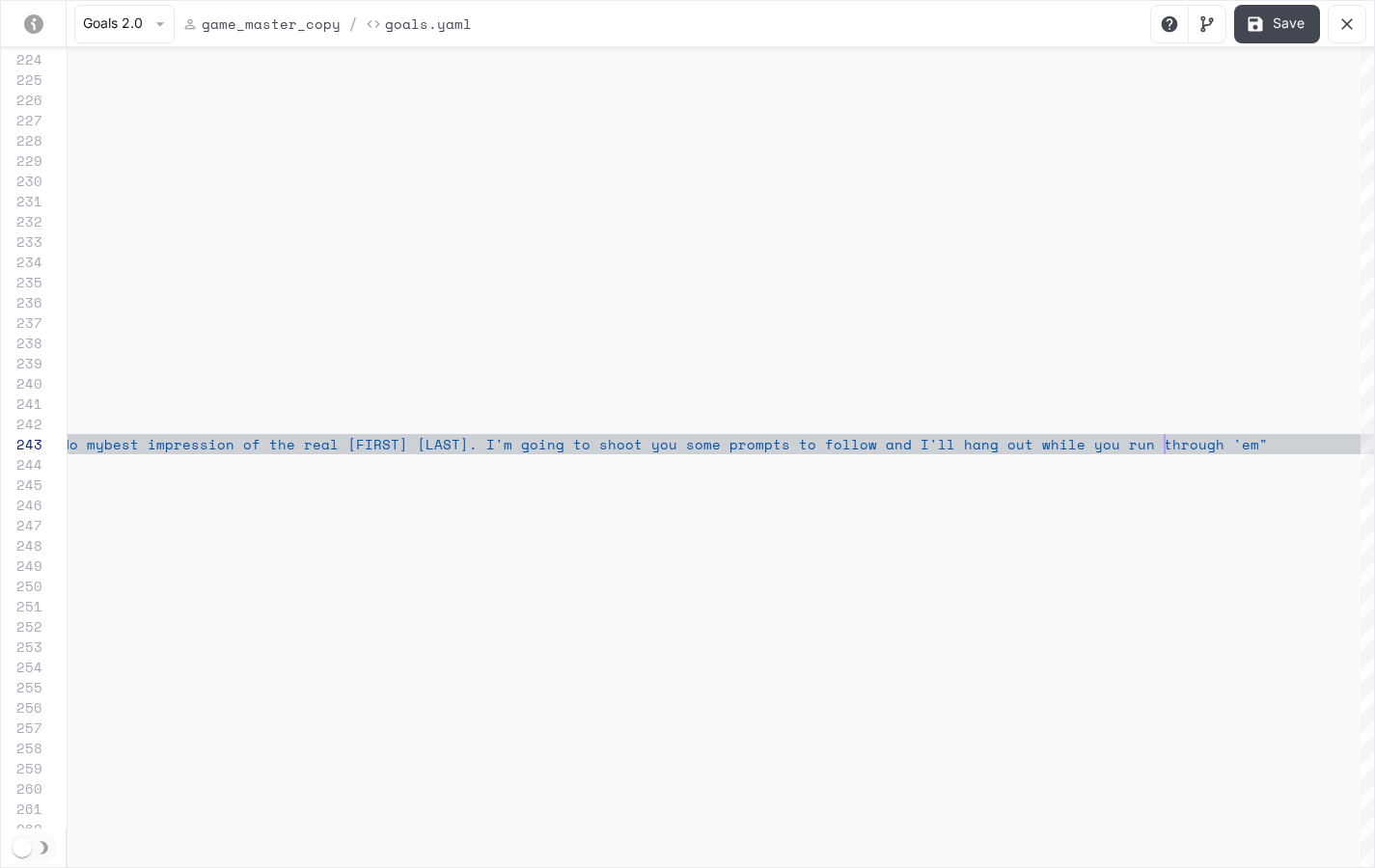 click on "Save" at bounding box center (1277, 24) 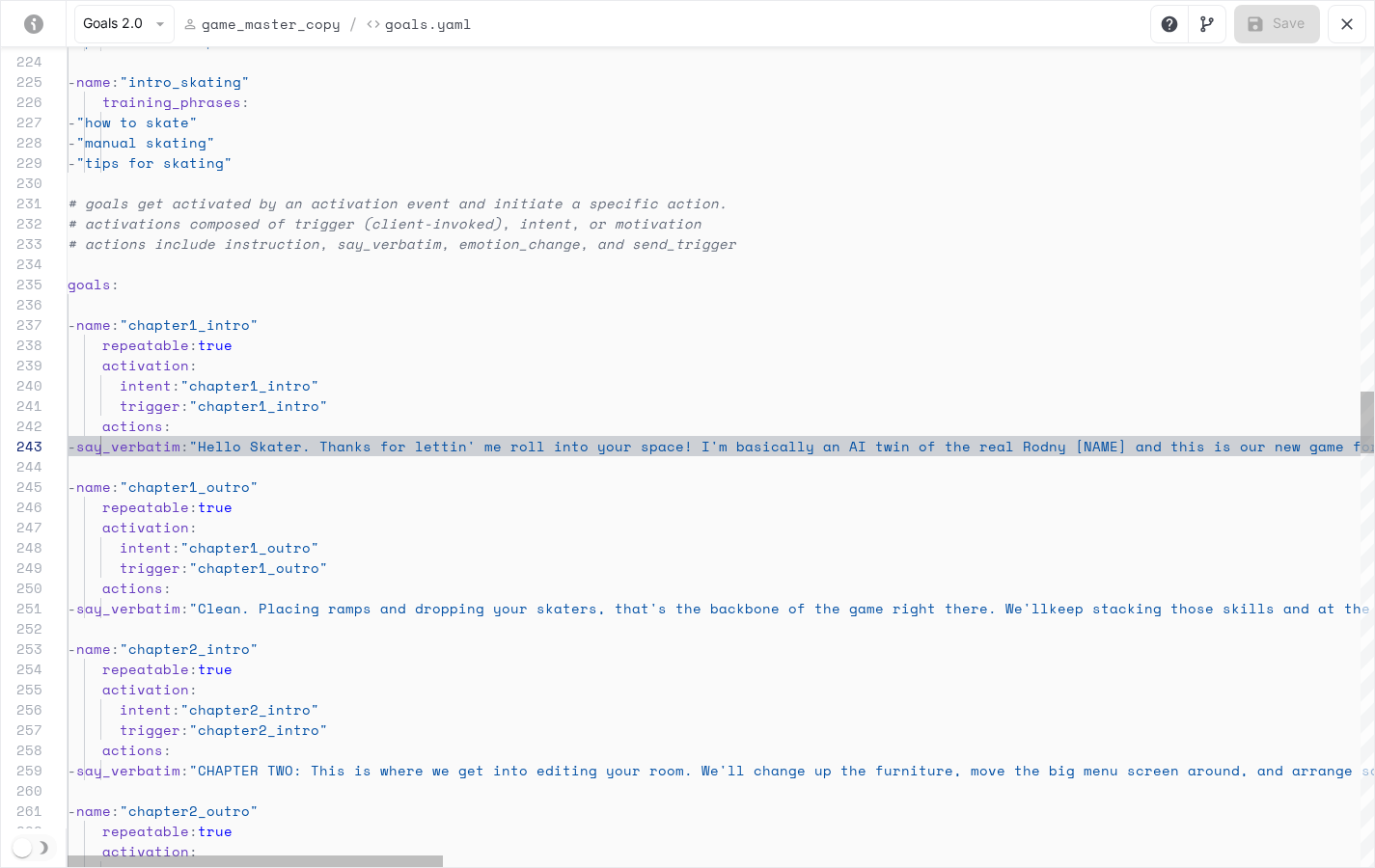 click on "repeatable :  true      activation :        intent :  "chapter1_outro"        trigger :  "chapter1_outro"   -  name :  "chapter1_outro"         actions :       -  say_verbatim :  "Hello Skater. Thanks for lettin' me roll into you r space! I'm basically an AI twin of the real Rodn ey Mullen and this is our new game for Meta Quest  3. By the way, the game is in Alpha so sorry for a ny construction chaos. I'll be showing up each cha pter to guide you through the game and I'll do my  best impression of the real [FIRST] [LAST]. I'm goi ng to shoot you some prompts to follow and I'll ha ng out while you run through 'em"        trigger :  "chapter1_intro"      repeatable :  true      activation :        intent :  "chapter1_intro" goals :   -  name :  "chapter1_intro"    # goals get activated by an activation event and i nitiate a specific action. :" at bounding box center [2315, 916] 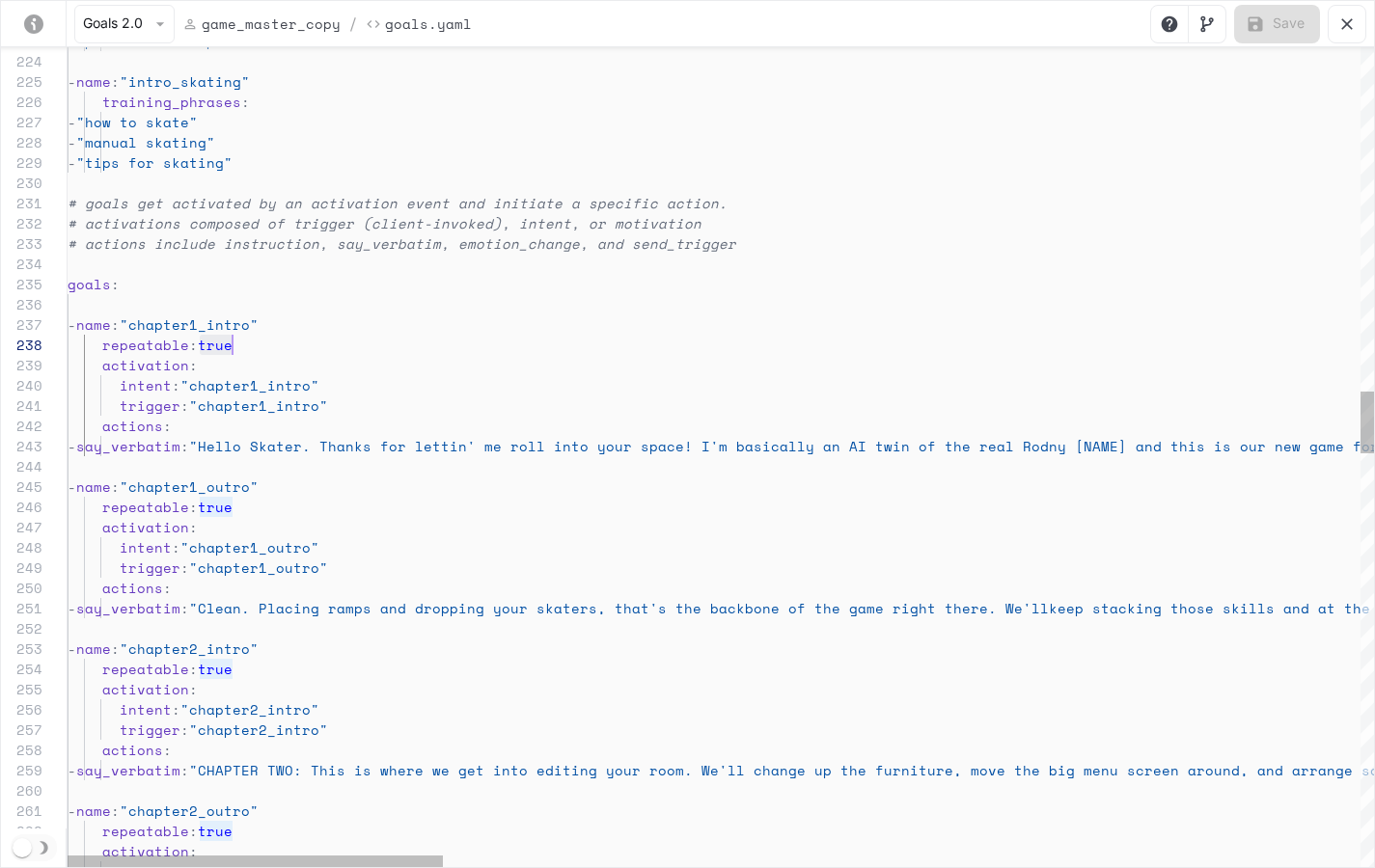 click on "repeatable :  true      activation :        intent :  "chapter1_outro"        trigger :  "chapter1_outro"   -  name :  "chapter1_outro"         actions :       -  say_verbatim :  "Hello Skater. Thanks for lettin' me roll into you r space! I'm basically an AI twin of the real Rodn ey Mullen and this is our new game for Meta Quest  3. By the way, the game is in Alpha so sorry for a ny construction chaos. I'll be showing up each cha pter to guide you through the game and I'll do my  best impression of the real [FIRST] [LAST]. I'm goi ng to shoot you some prompts to follow and I'll ha ng out while you run through 'em"        trigger :  "chapter1_intro"      repeatable :  true      activation :        intent :  "chapter1_intro" goals :   -  name :  "chapter1_intro"    # goals get activated by an activation event and i nitiate a specific action. :" at bounding box center [2315, 916] 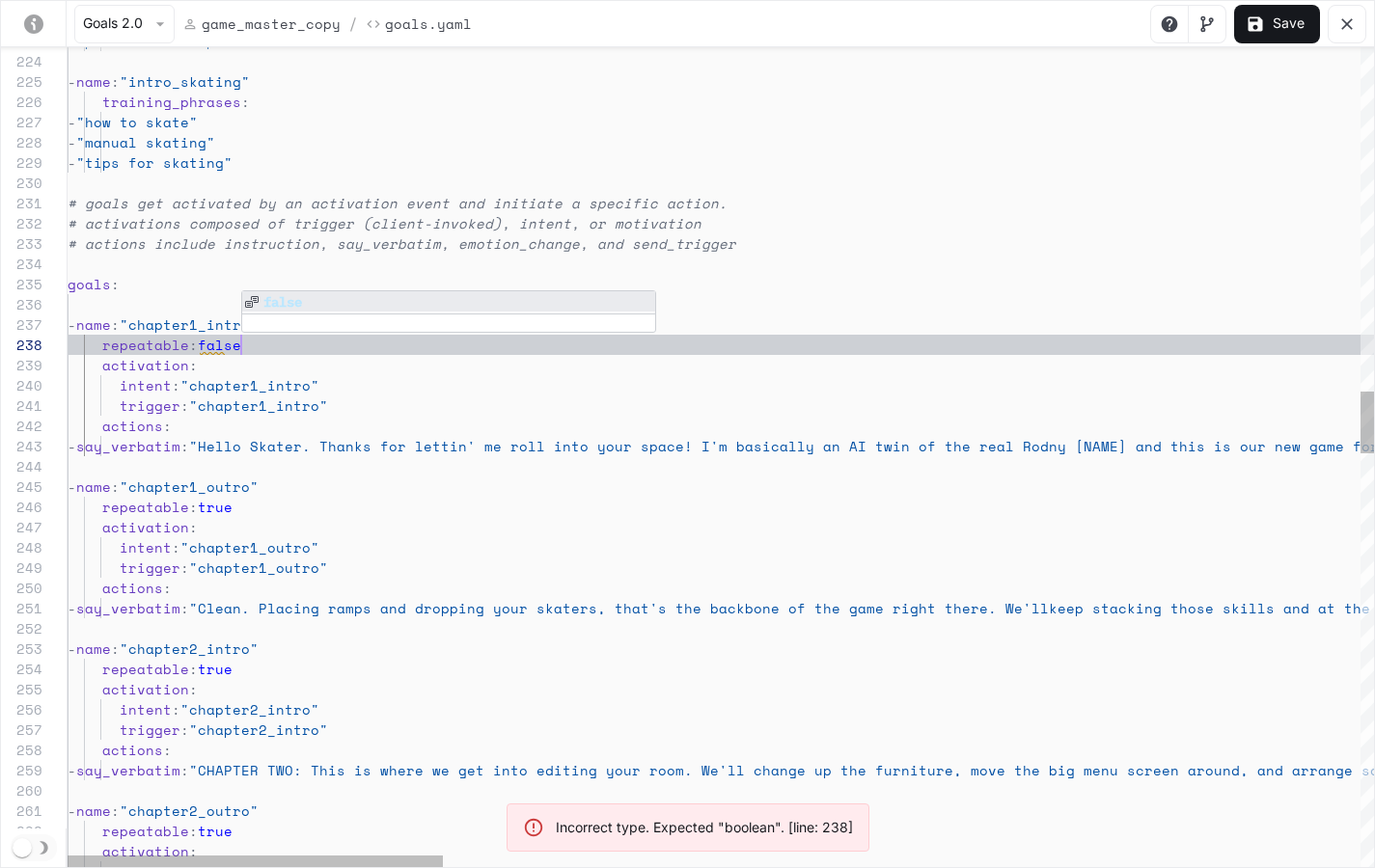 scroll, scrollTop: 142, scrollLeft: 174, axis: both 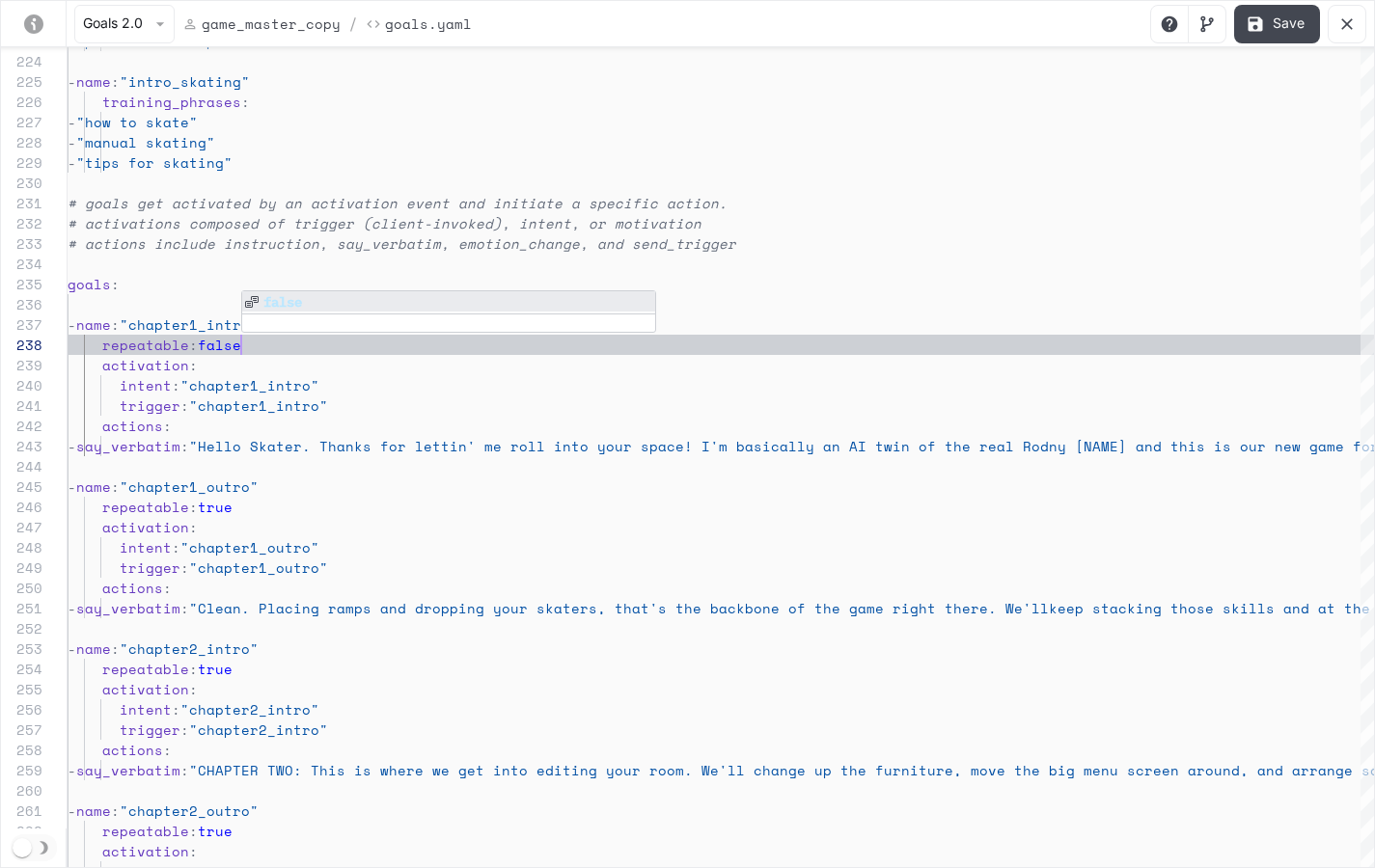 click on "Save" at bounding box center [1277, 24] 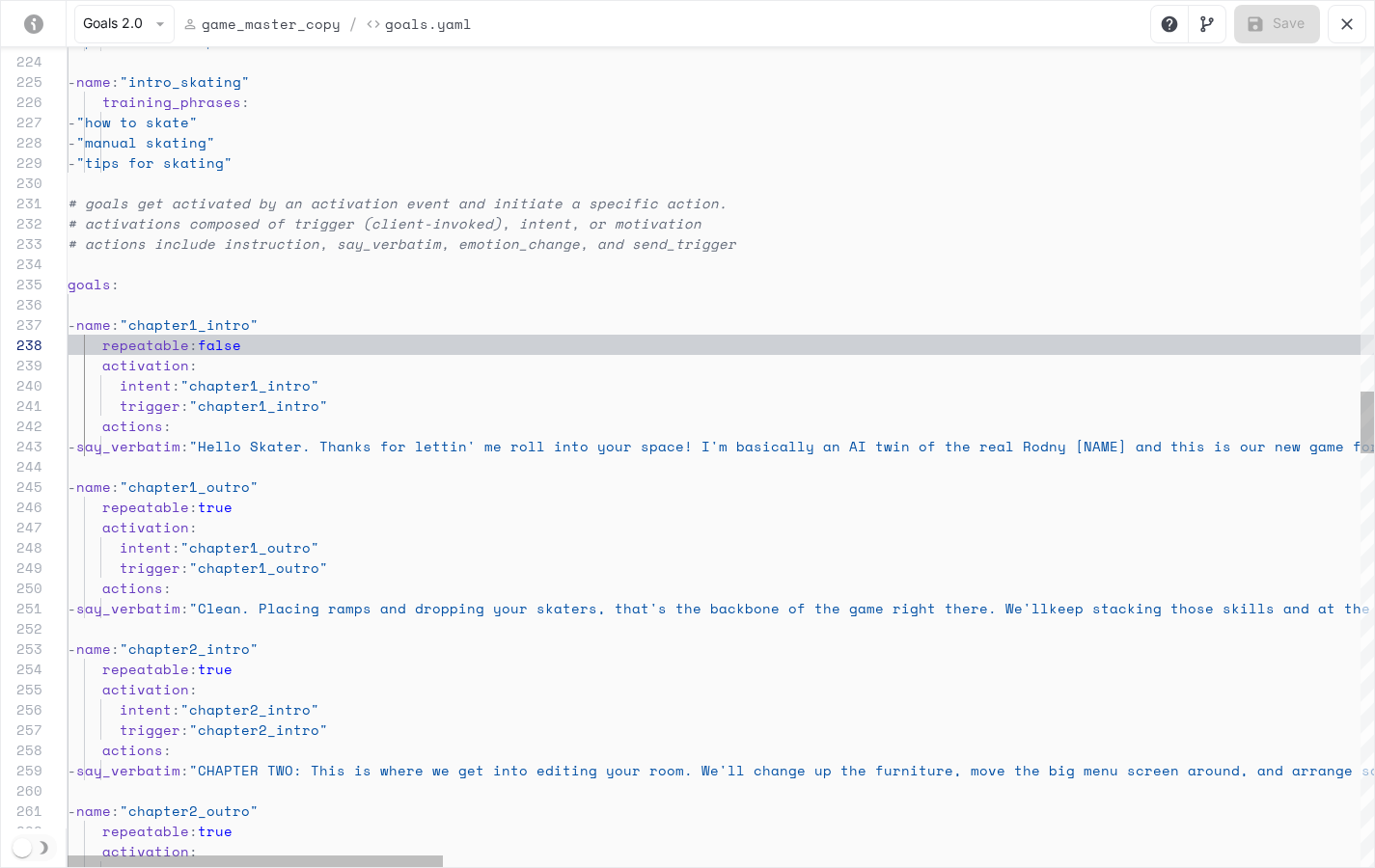 click on "repeatable :  true      activation :        intent :  "chapter1_outro"        trigger :  "chapter1_outro"   -  name :  "chapter1_outro"         actions :       -  say_verbatim :  "Hello [NAME]. Thanks for lettin' me roll into you r space! I'm basically an AI twin of the real [NAME] and this is our new game for Meta Quest  3. By the way, the game is in Alpha so sorry for a ny construction chaos. I'll be showing up each cha pter to guide you through the game and I'll do my  best impression of the real [NAME]. I'm goi ng to shoot you some prompts to follow and I'll ha ng out while you run through 'em"        trigger :  "chapter1_intro"      repeatable :  false      activation :        intent :  "chapter1_intro" goals :   -  name :  "chapter1_intro"    # goals get activated by an activation event and i nitiate a specific action. :" at bounding box center (2315, 916) 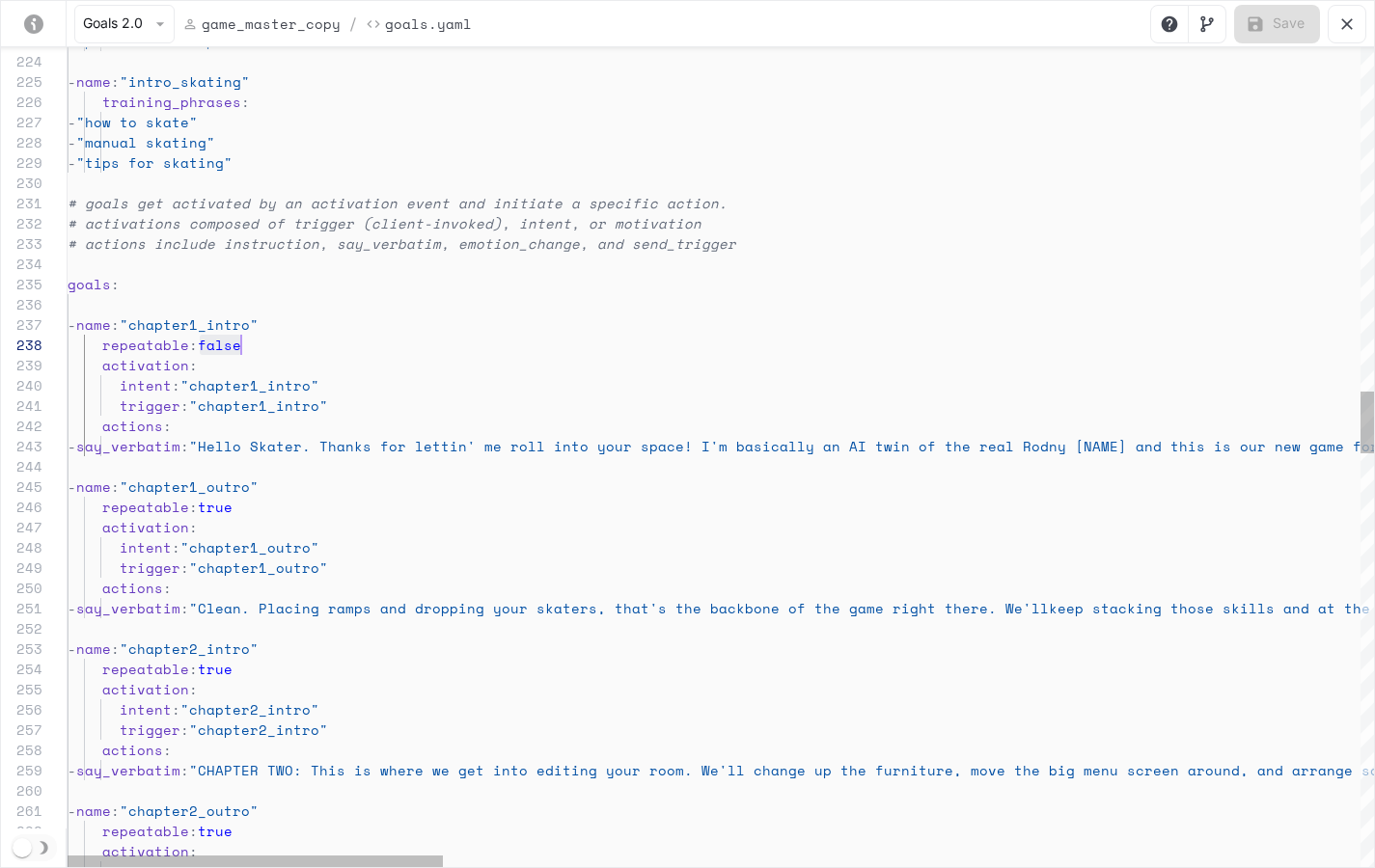 click on "repeatable :  true      activation :        intent :  "chapter1_outro"        trigger :  "chapter1_outro"   -  name :  "chapter1_outro"         actions :       -  say_verbatim :  "Hello [NAME]. Thanks for lettin' me roll into you r space! I'm basically an AI twin of the real [NAME] and this is our new game for Meta Quest  3. By the way, the game is in Alpha so sorry for a ny construction chaos. I'll be showing up each cha pter to guide you through the game and I'll do my  best impression of the real [NAME]. I'm goi ng to shoot you some prompts to follow and I'll ha ng out while you run through 'em"        trigger :  "chapter1_intro"      repeatable :  false      activation :        intent :  "chapter1_intro" goals :   -  name :  "chapter1_intro"    # goals get activated by an activation event and i nitiate a specific action. :" at bounding box center (2315, 916) 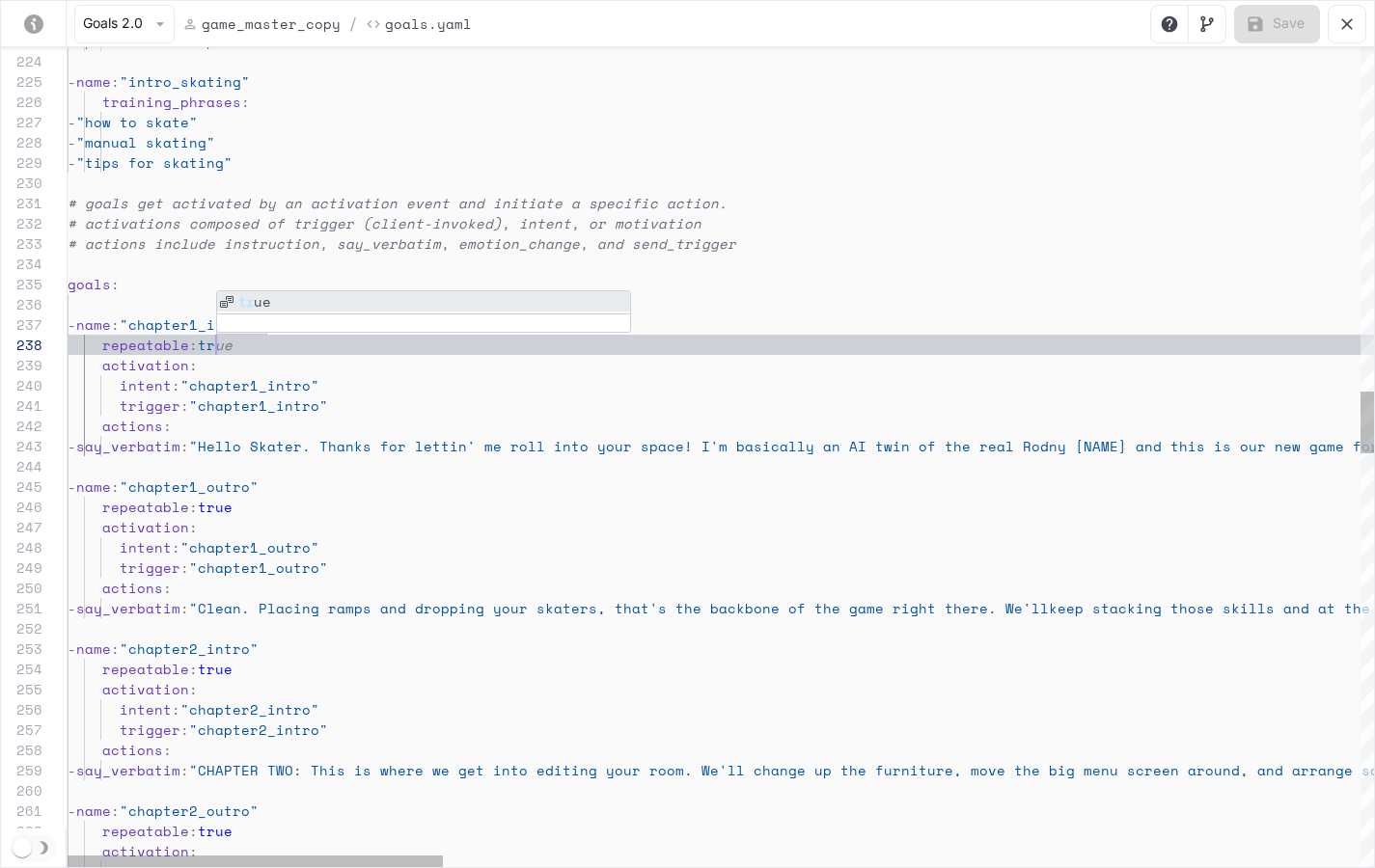 scroll, scrollTop: 142, scrollLeft: 165, axis: both 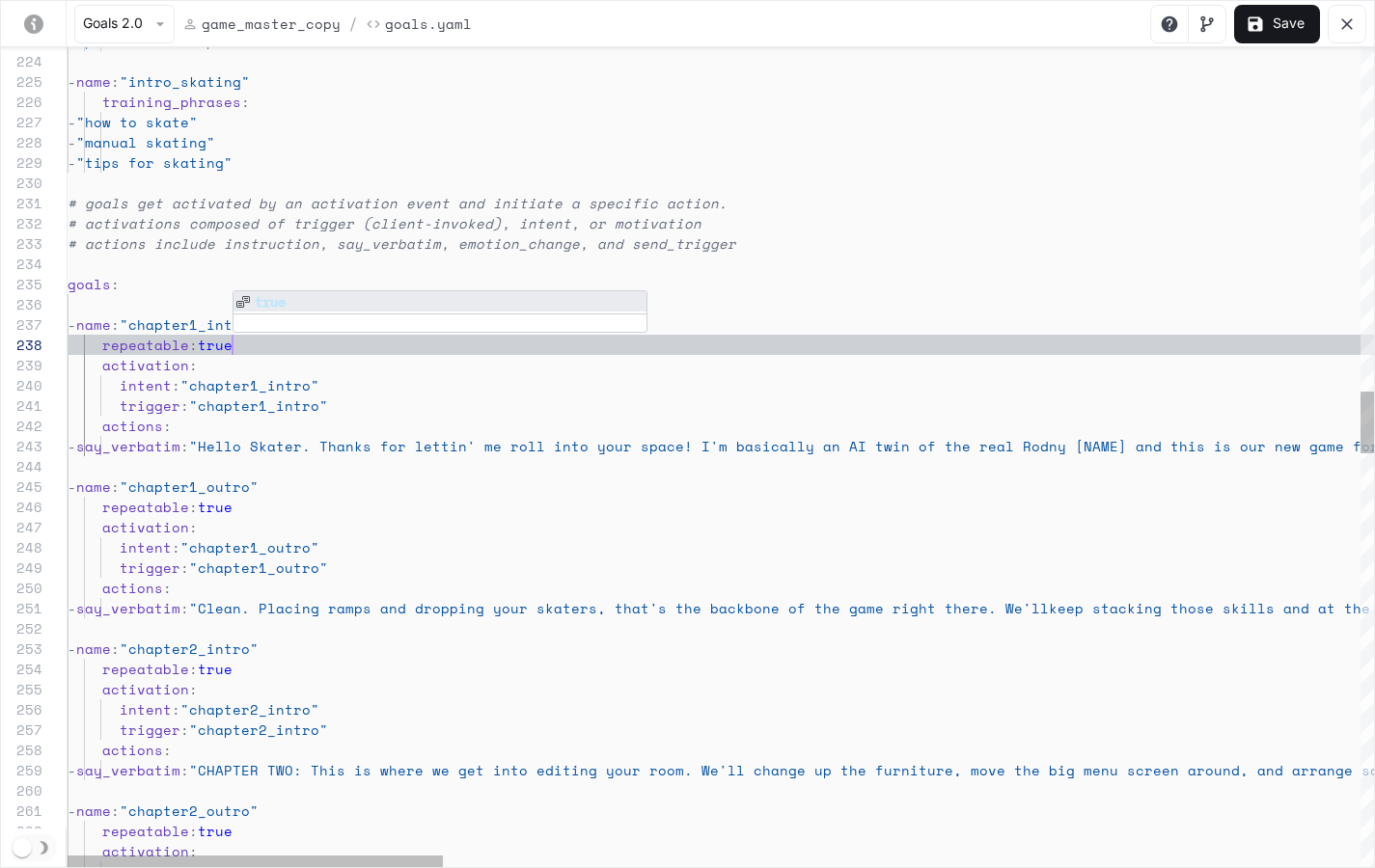 click on "repeatable :  true      activation :        intent :  "chapter1_outro"        trigger :  "chapter1_outro"   -  name :  "chapter1_outro"         actions :       -  say_verbatim :  "Hello Skater. Thanks for lettin' me roll into you r space! I'm basically an AI twin of the real Rodn ey Mullen and this is our new game for Meta Quest  3. By the way, the game is in Alpha so sorry for a ny construction chaos. I'll be showing up each cha pter to guide you through the game and I'll do my  best impression of the real [FIRST] [LAST]. I'm goi ng to shoot you some prompts to follow and I'll ha ng out while you run through 'em"        trigger :  "chapter1_intro"      repeatable :  true      activation :        intent :  "chapter1_intro" goals :   -  name :  "chapter1_intro"    # goals get activated by an activation event and i nitiate a specific action. :" at bounding box center [2315, 916] 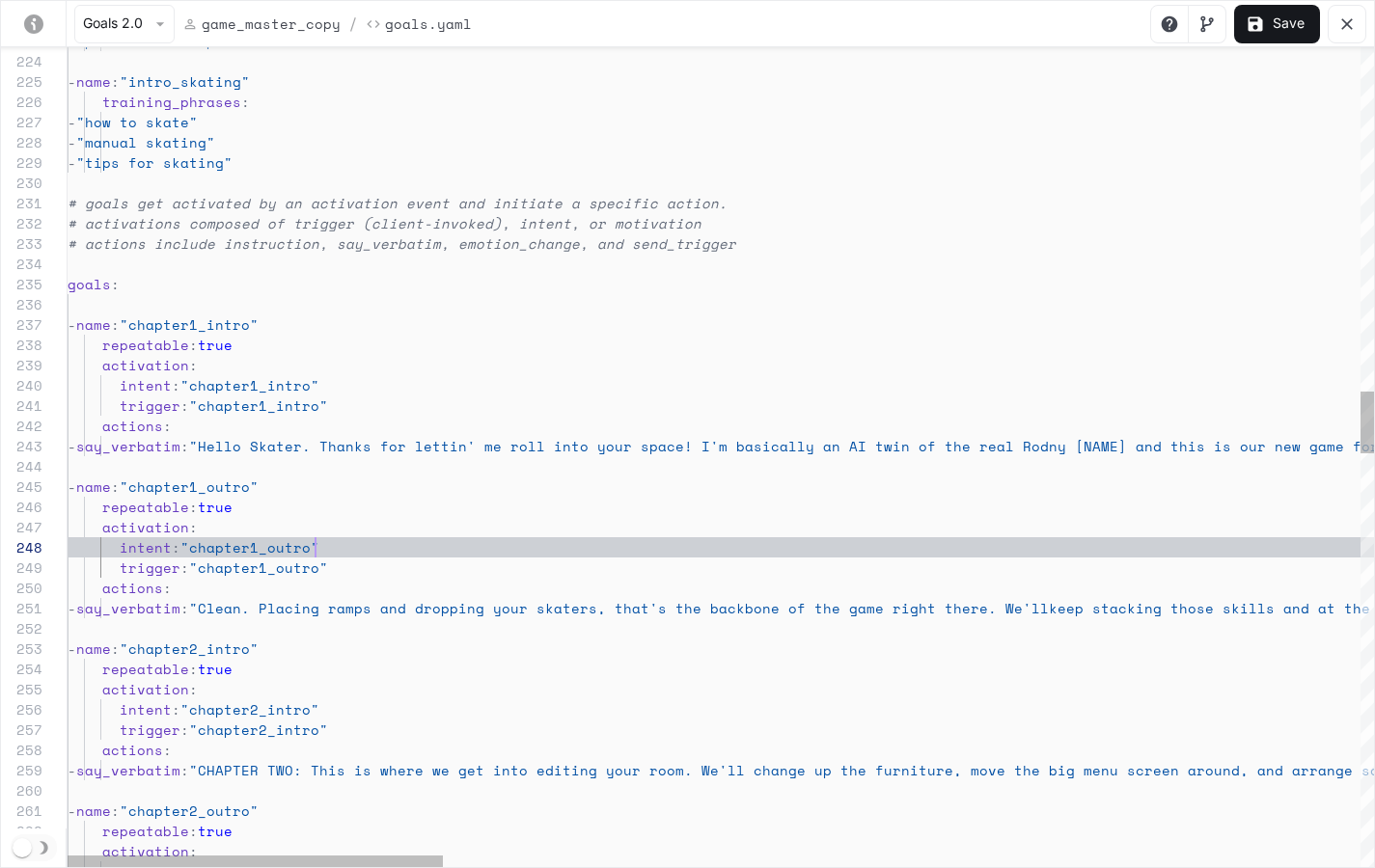 scroll, scrollTop: 101, scrollLeft: 248, axis: both 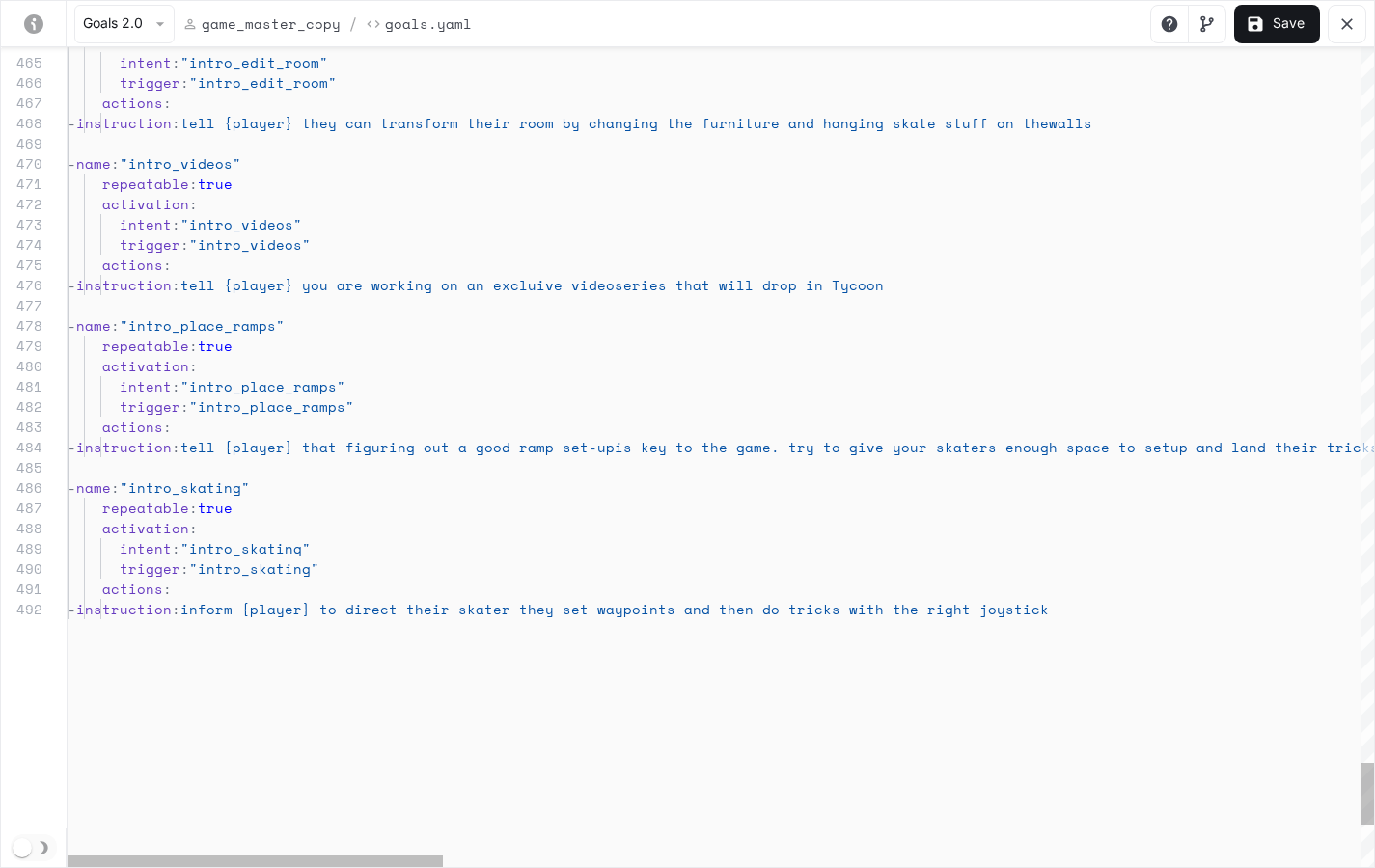 click on "-  name :  "intro_videos"      repeatable :  true      activation :        intent :  "intro_videos"        trigger :  "intro_videos"      actions :       -  instruction :  tell {player} you are working on an excluive video  series that will drop in Tycoon   -  name :  "intro_place_ramps"      repeatable :  true      activation :        intent :  "intro_place_ramps"        trigger :  "intro_place_ramps"      actions :       -  instruction :  tell {player} that figuring out a good ramp set-up  is key to the game. try to give your skaters enou gh space to setup and land their tricks between ob stacles      -  name :  "intro_skating"      repeatable :  true      activation :        intent :  "intro_skating"        trigger :  "intro_skating"      actions :       -  instruction :  inform {player} to direct their skater they set wa       -" at bounding box center (2315, -3964) 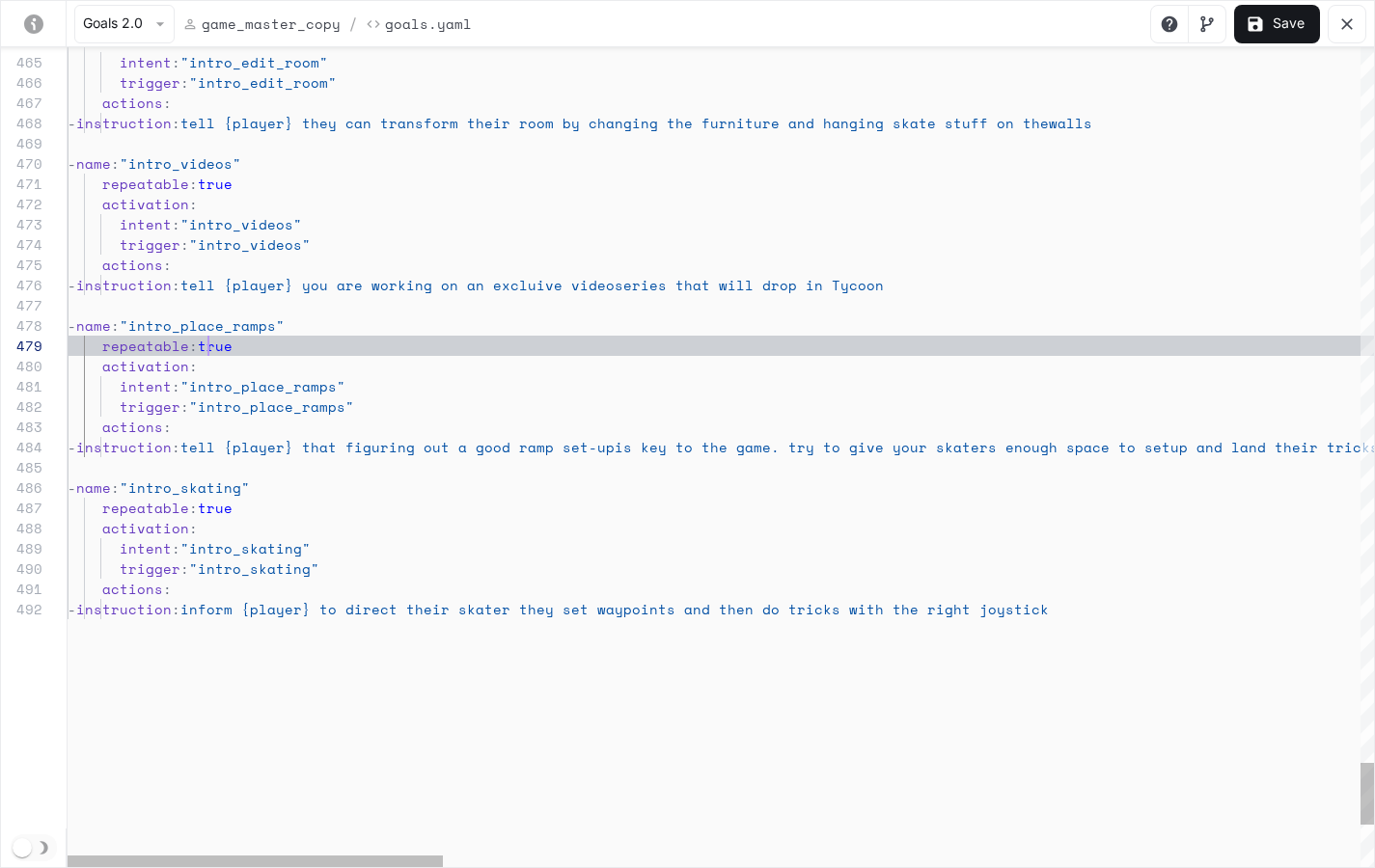 click on "-  name :  "intro_videos"      repeatable :  true      activation :        intent :  "intro_videos"        trigger :  "intro_videos"      actions :       -  instruction :  tell {player} you are working on an excluive video  series that will drop in Tycoon   -  name :  "intro_place_ramps"      repeatable :  true      activation :        intent :  "intro_place_ramps"        trigger :  "intro_place_ramps"      actions :       -  instruction :  tell {player} that figuring out a good ramp set-up  is key to the game. try to give your skaters enou gh space to setup and land their tricks between ob stacles      -  name :  "intro_skating"      repeatable :  true      activation :        intent :  "intro_skating"        trigger :  "intro_skating"      actions :       -  instruction :  inform {player} to direct their skater they set wa       -" at bounding box center (2315, -3964) 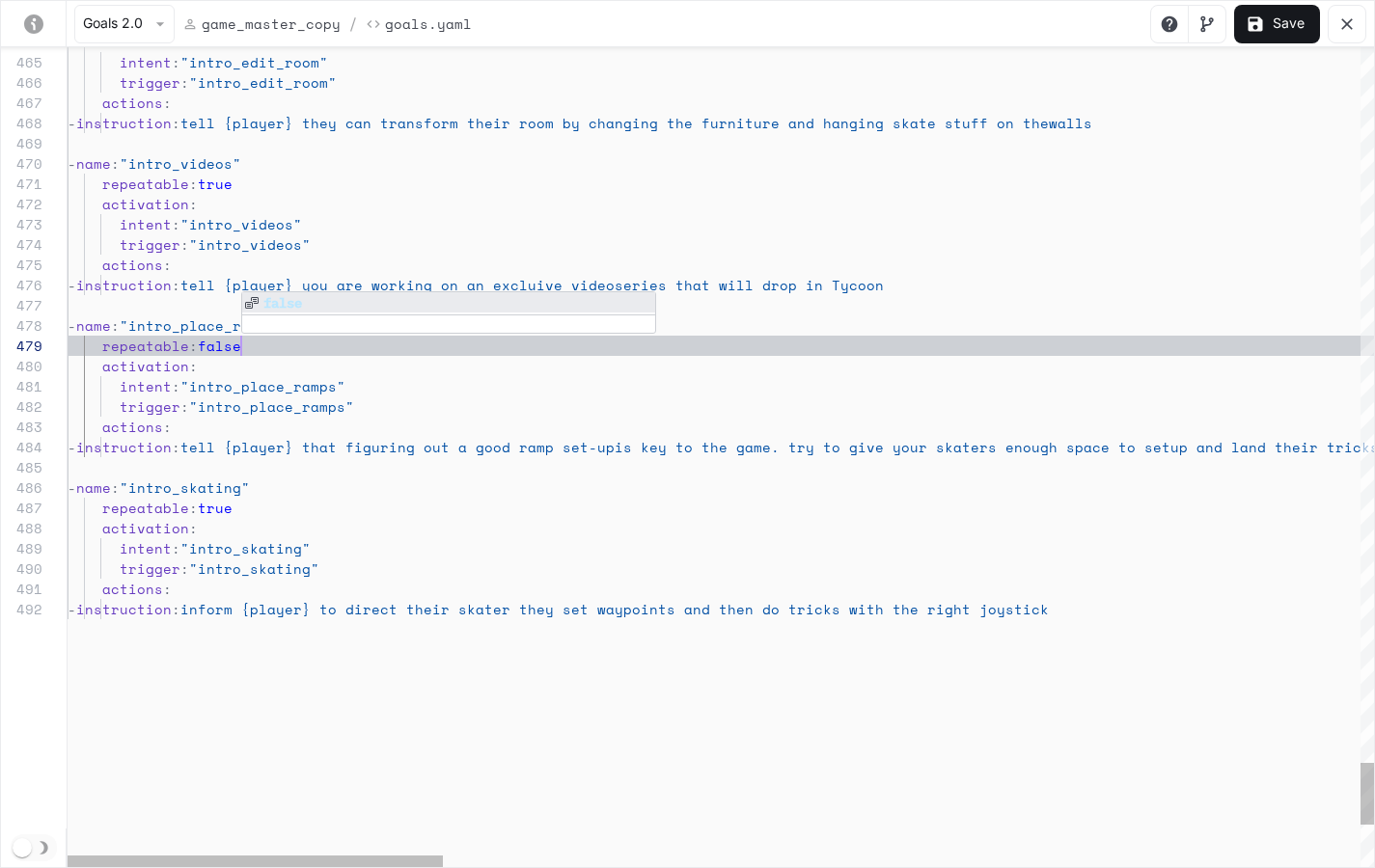 scroll, scrollTop: 162, scrollLeft: 174, axis: both 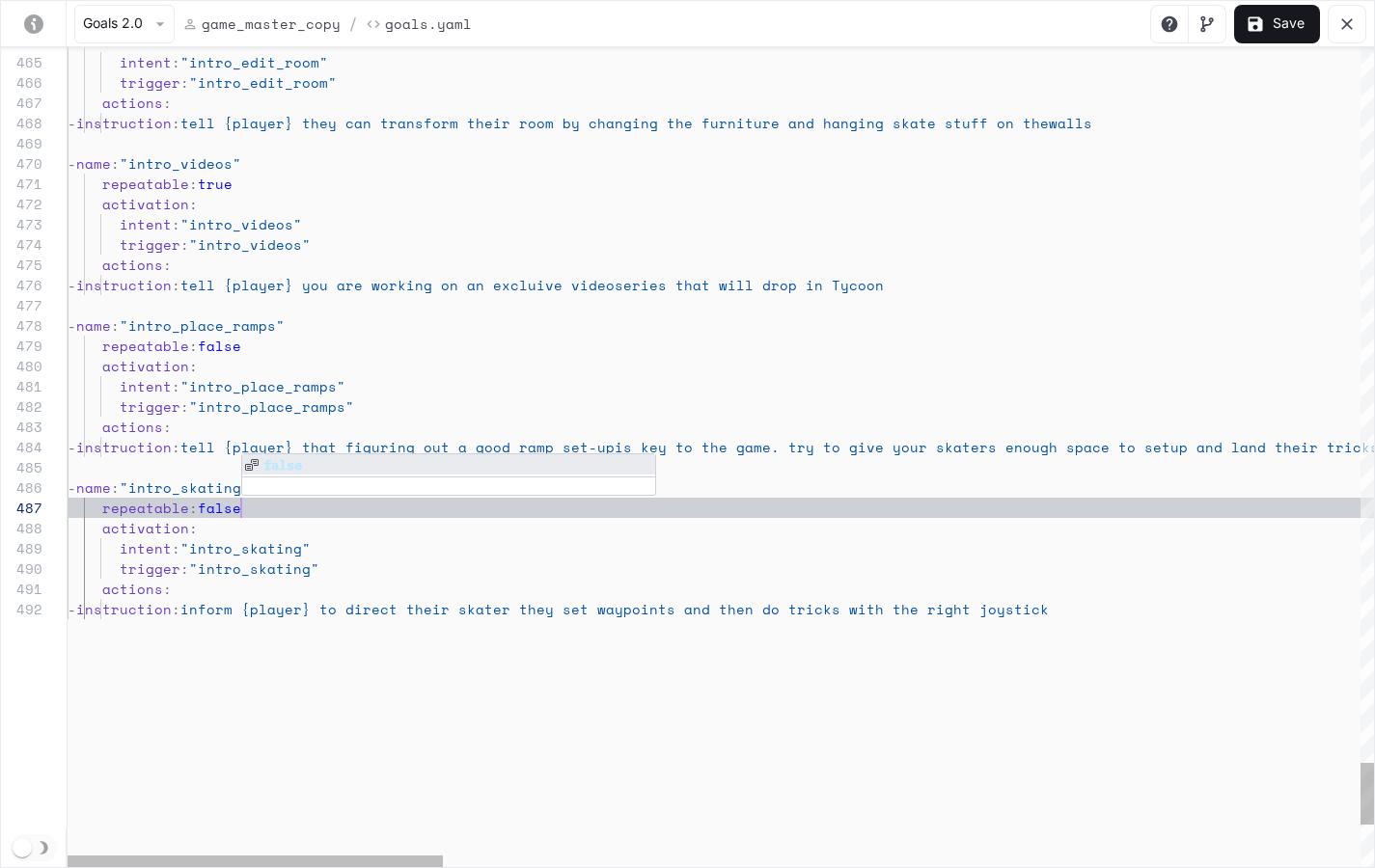 click on "- name : "intro_videos" repeatable : true activation : intent : "intro_videos" trigger : "intro_videos" actions : - instruction : tell {player} you are working on an excluive video series that will drop in Tycoon - name : "intro_place_ramps" repeatable : false activation : intent : "intro_place_ramps" trigger : "intro_place_ramps" actions : - instruction : tell {player} that figuring out a good ramp set-up is key to the game. try to give your skaters enou gh space to setup and land their tricks between ob stacles - name : "intro_skating" repeatable : false activation : intent : "intro_skating" trigger : "intro_skating" actions : - instruction : inform {player} to direct their skater they set wa instruction :" at bounding box center (2315, -3964) 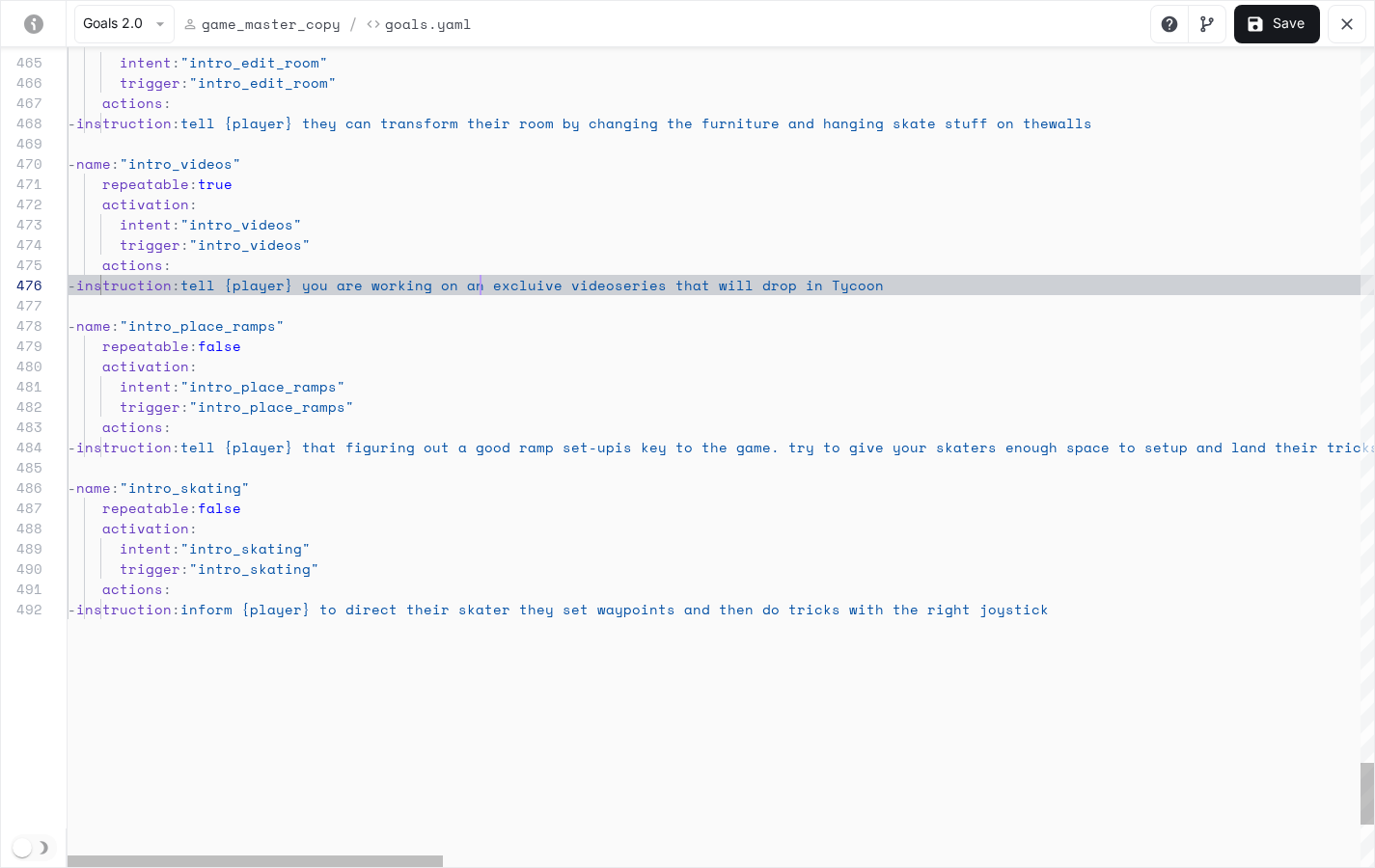 scroll, scrollTop: 101, scrollLeft: 413, axis: both 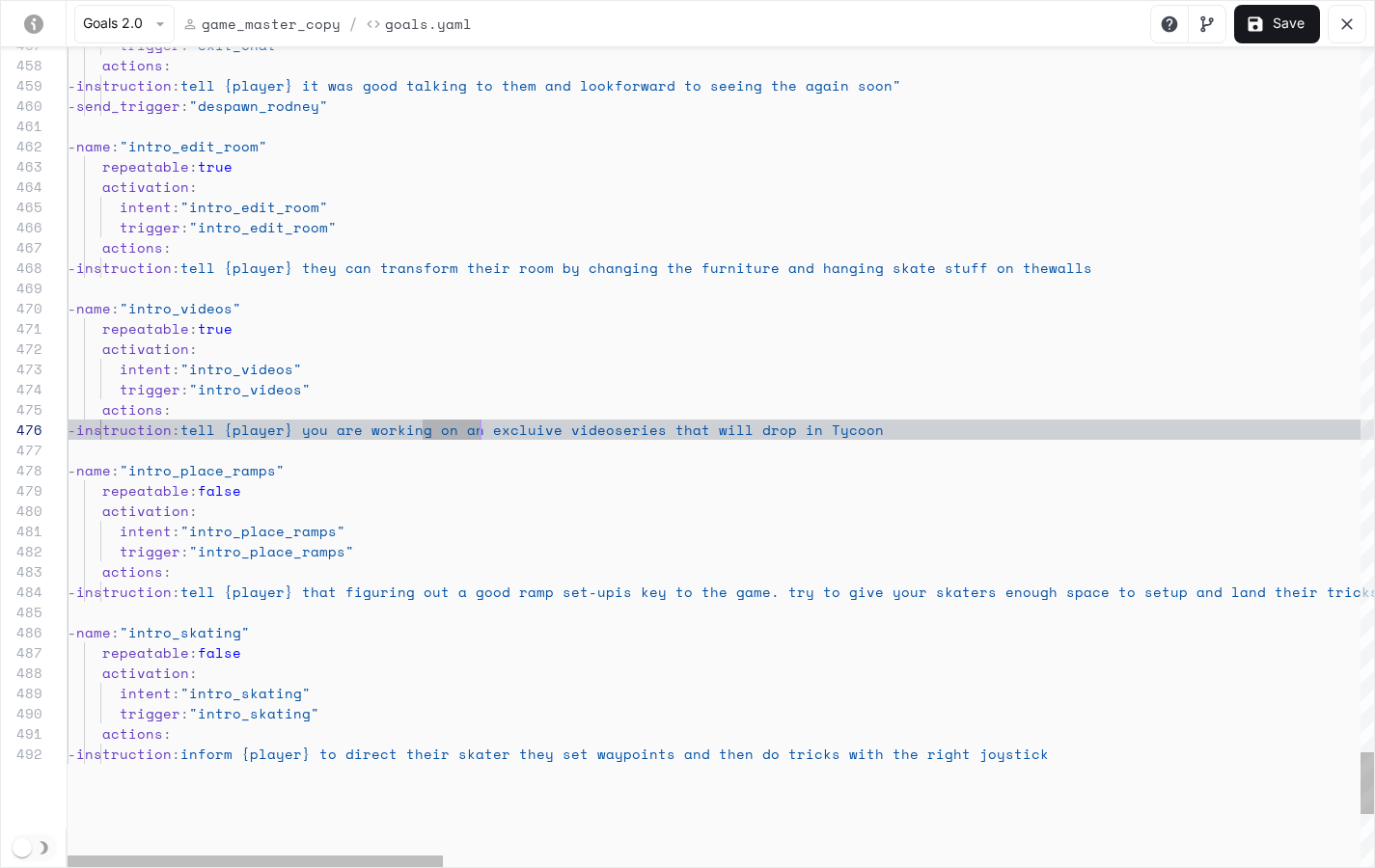 click on "- name : "intro_videos" repeatable : true activation : intent : "intro_videos" trigger : "intro_videos" actions : - instruction : tell {player} you are working on an excluive video series that will drop in Tycoon - name : "intro_place_ramps" repeatable : false activation : intent : "intro_place_ramps" trigger : "intro_place_ramps" actions : - instruction : tell {player} that figuring out a good ramp set-up is key to the game. try to give your skaters enou gh space to setup and land their tricks between ob stacles - name : "intro_skating" repeatable : false activation : intent : "intro_skating" trigger : "intro_skating" actions : - instruction : inform {player} to direct their skater they set wa instruction :" at bounding box center (2315, -3819) 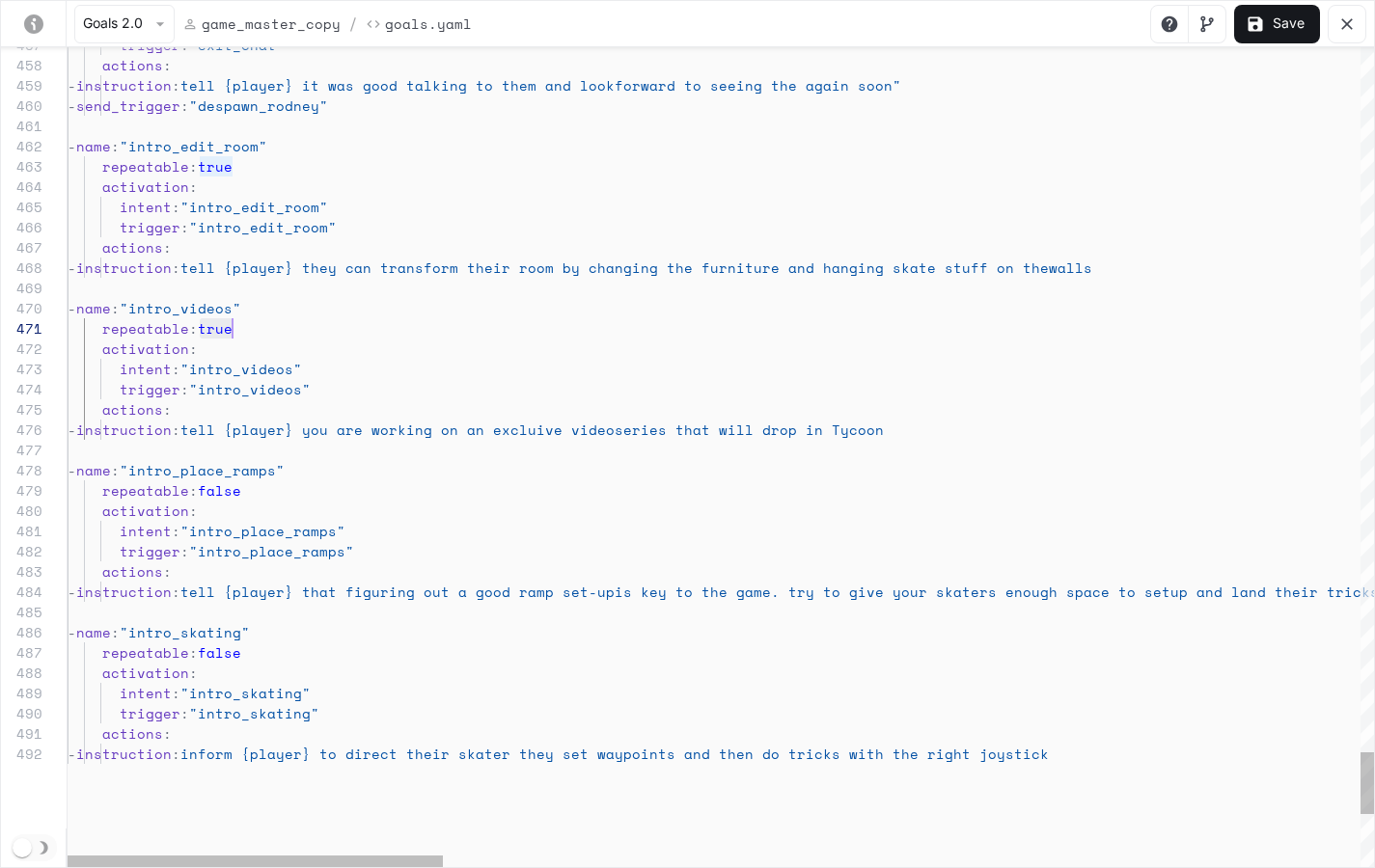 click on "- name : "intro_videos" repeatable : true activation : intent : "intro_videos" trigger : "intro_videos" actions : - instruction : tell {player} you are working on an excluive video series that will drop in Tycoon - name : "intro_place_ramps" repeatable : false activation : intent : "intro_place_ramps" trigger : "intro_place_ramps" actions : - instruction : tell {player} that figuring out a good ramp set-up is key to the game. try to give your skaters enou gh space to setup and land their tricks between ob stacles - name : "intro_skating" repeatable : false activation : intent : "intro_skating" trigger : "intro_skating" actions : - instruction : inform {player} to direct their skater they set wa instruction :" at bounding box center (2315, -3819) 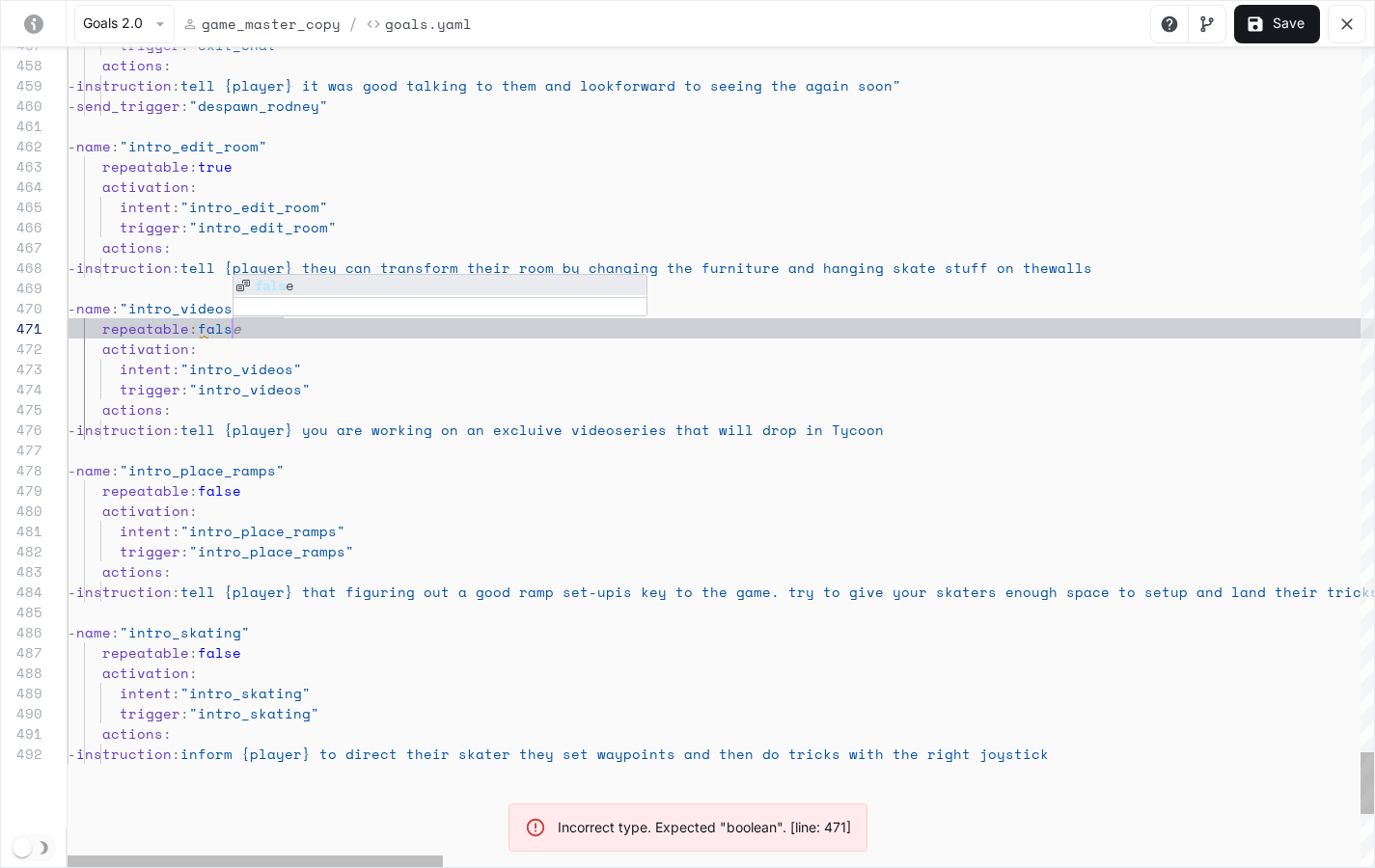 scroll, scrollTop: 0, scrollLeft: 174, axis: horizontal 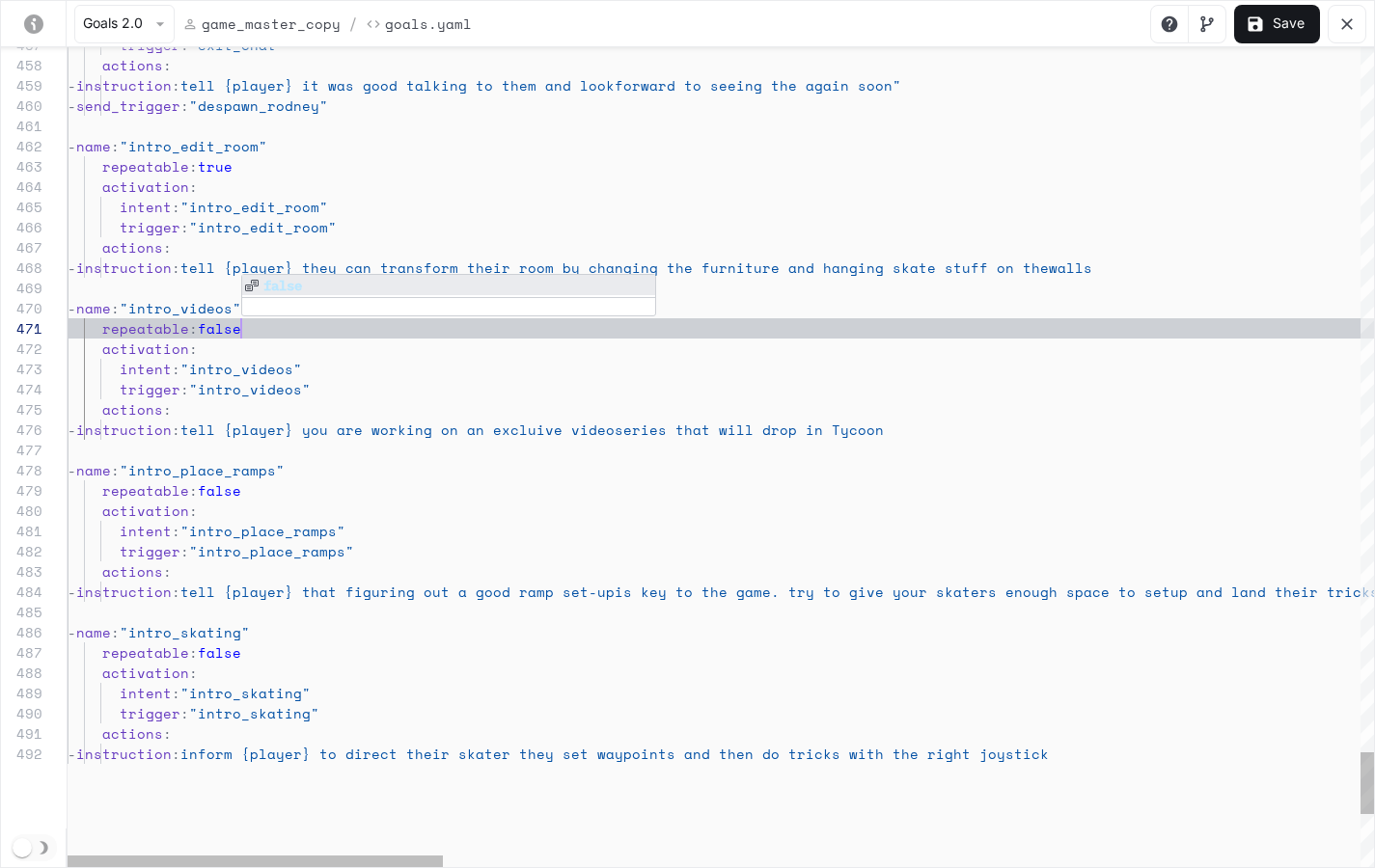 click on "-  name :  "intro_videos"      repeatable :  false      activation :        intent :  "intro_videos"        trigger :  "intro_videos"      actions :       -  instruction :  tell {player} you are working on an excluive video  series that will drop in Tycoon   -  name :  "intro_place_ramps"      repeatable :  false      activation :        intent :  "intro_place_ramps"        trigger :  "intro_place_ramps"      actions :       -  instruction :  tell {player} that figuring out a good ramp set-up  is key to the game. try to give your skaters enou gh space to setup and land their tricks between ob stacles      -  name :  "intro_skating"      repeatable :  false      activation :        intent :  "intro_skating"        trigger :  "intro_skating"      actions :       -  instruction :  inform {player} to direct their skater they set wa instruction :" at bounding box center [2315, -3819] 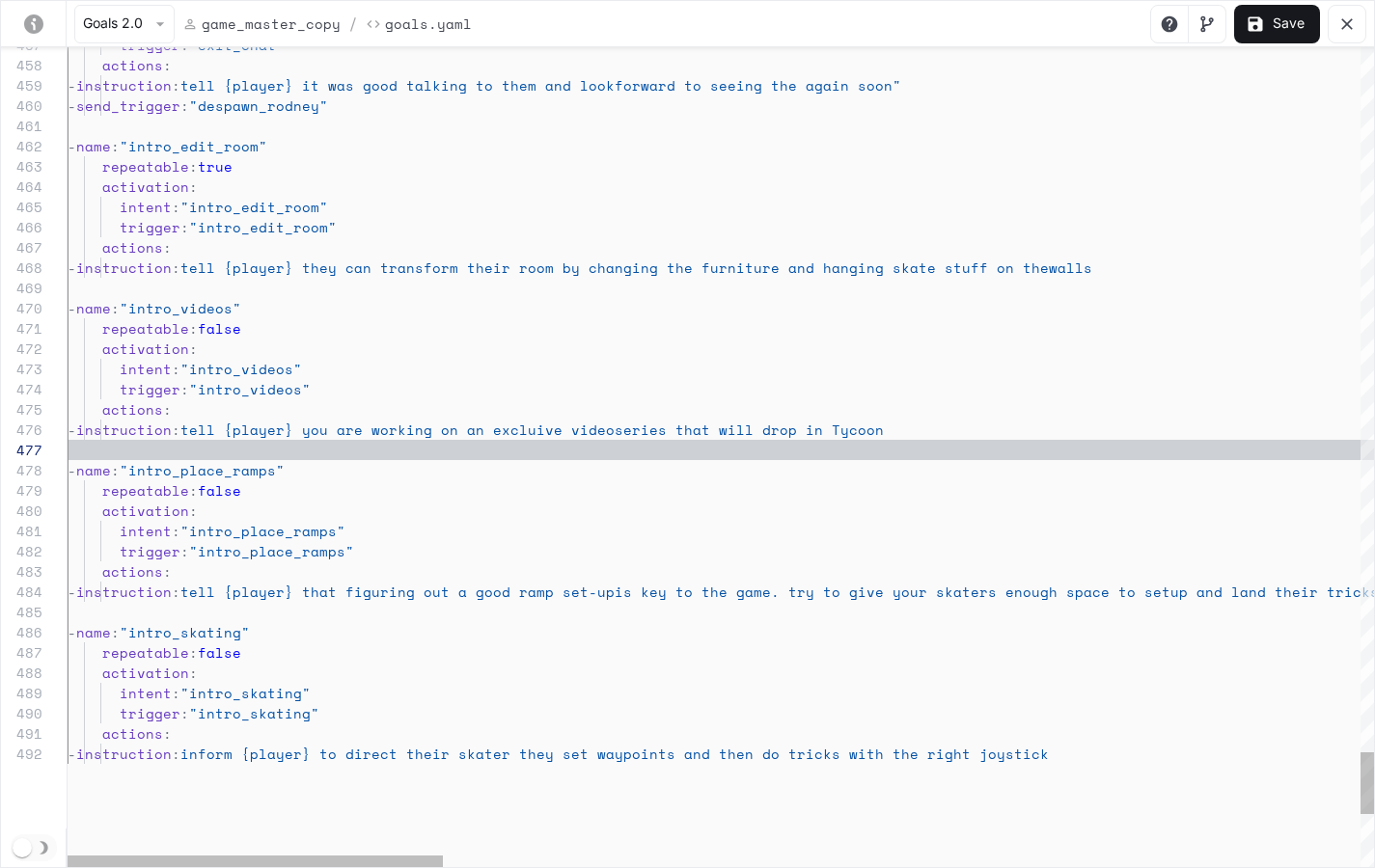scroll, scrollTop: 101, scrollLeft: 0, axis: vertical 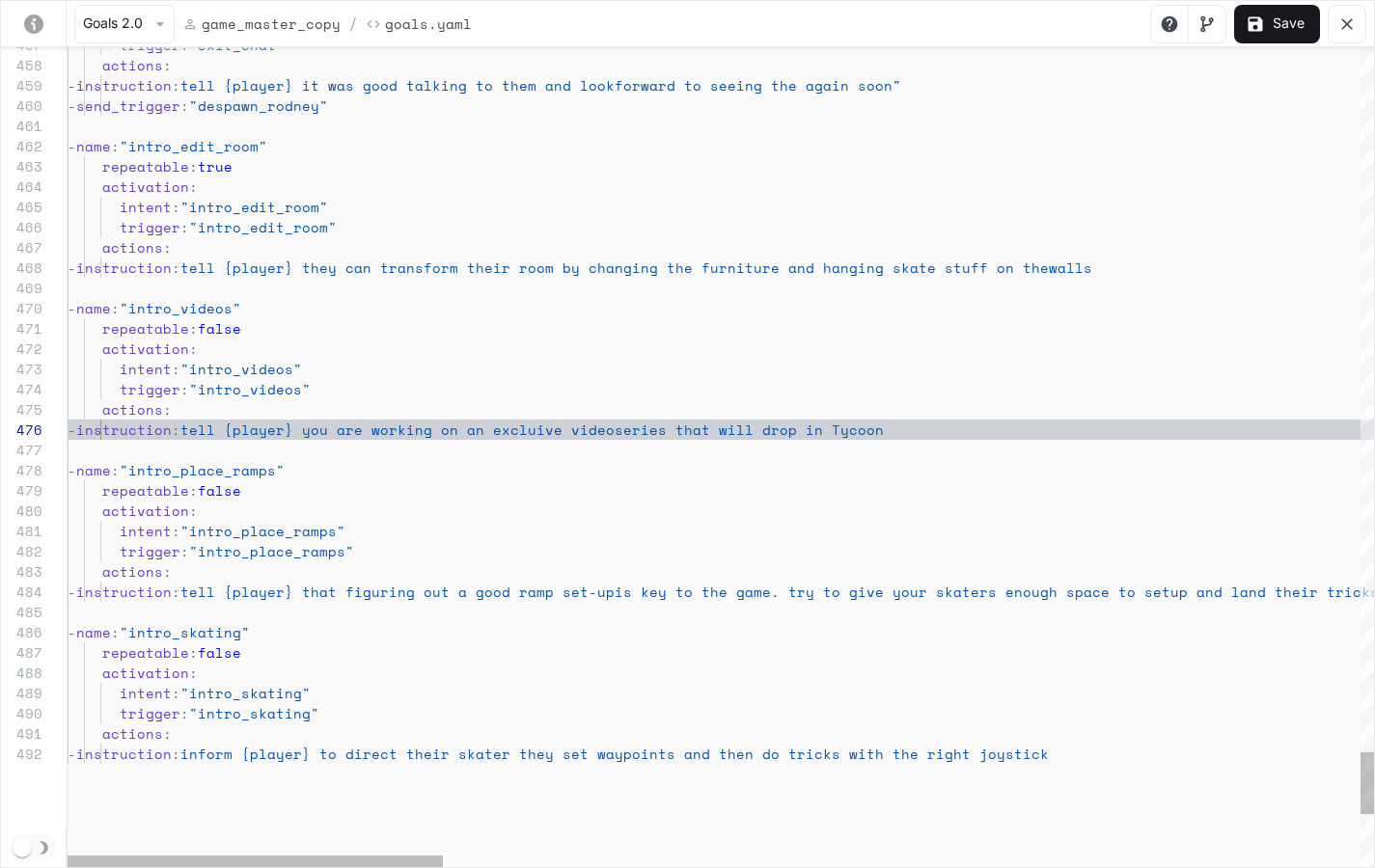 click on "-  name :  "intro_videos"      repeatable :  false      activation :        intent :  "intro_videos"        trigger :  "intro_videos"      actions :       -  instruction :  tell {player} you are working on an excluive video  series that will drop in Tycoon   -  name :  "intro_place_ramps"      repeatable :  false      activation :        intent :  "intro_place_ramps"        trigger :  "intro_place_ramps"      actions :       -  instruction :  tell {player} that figuring out a good ramp set-up  is key to the game. try to give your skaters enou gh space to setup and land their tricks between ob stacles      -  name :  "intro_skating"      repeatable :  false      activation :        intent :  "intro_skating"        trigger :  "intro_skating"      actions :       -  instruction :  inform {player} to direct their skater they set wa instruction :" at bounding box center [2315, -3819] 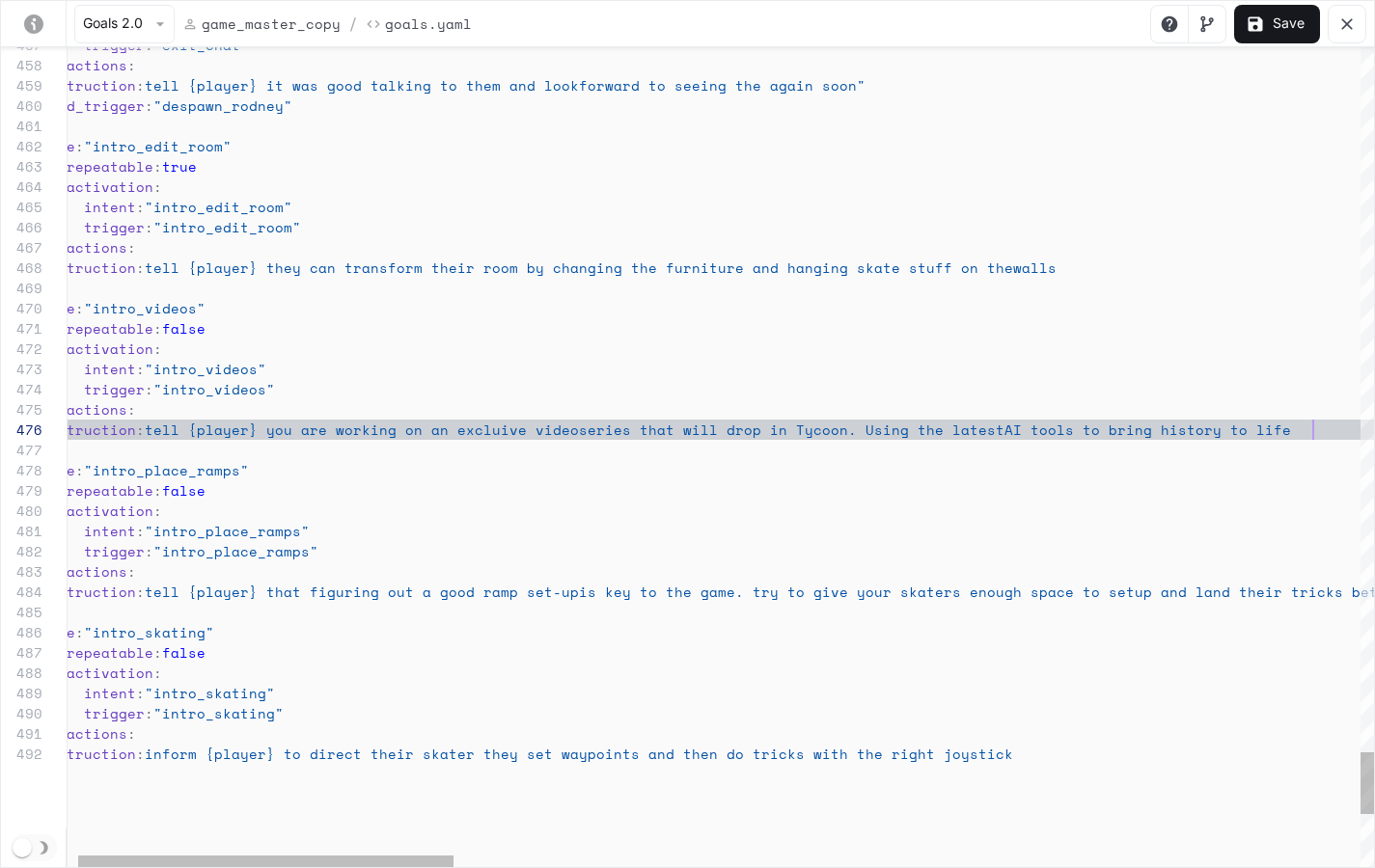 scroll, scrollTop: 101, scrollLeft: 1280, axis: both 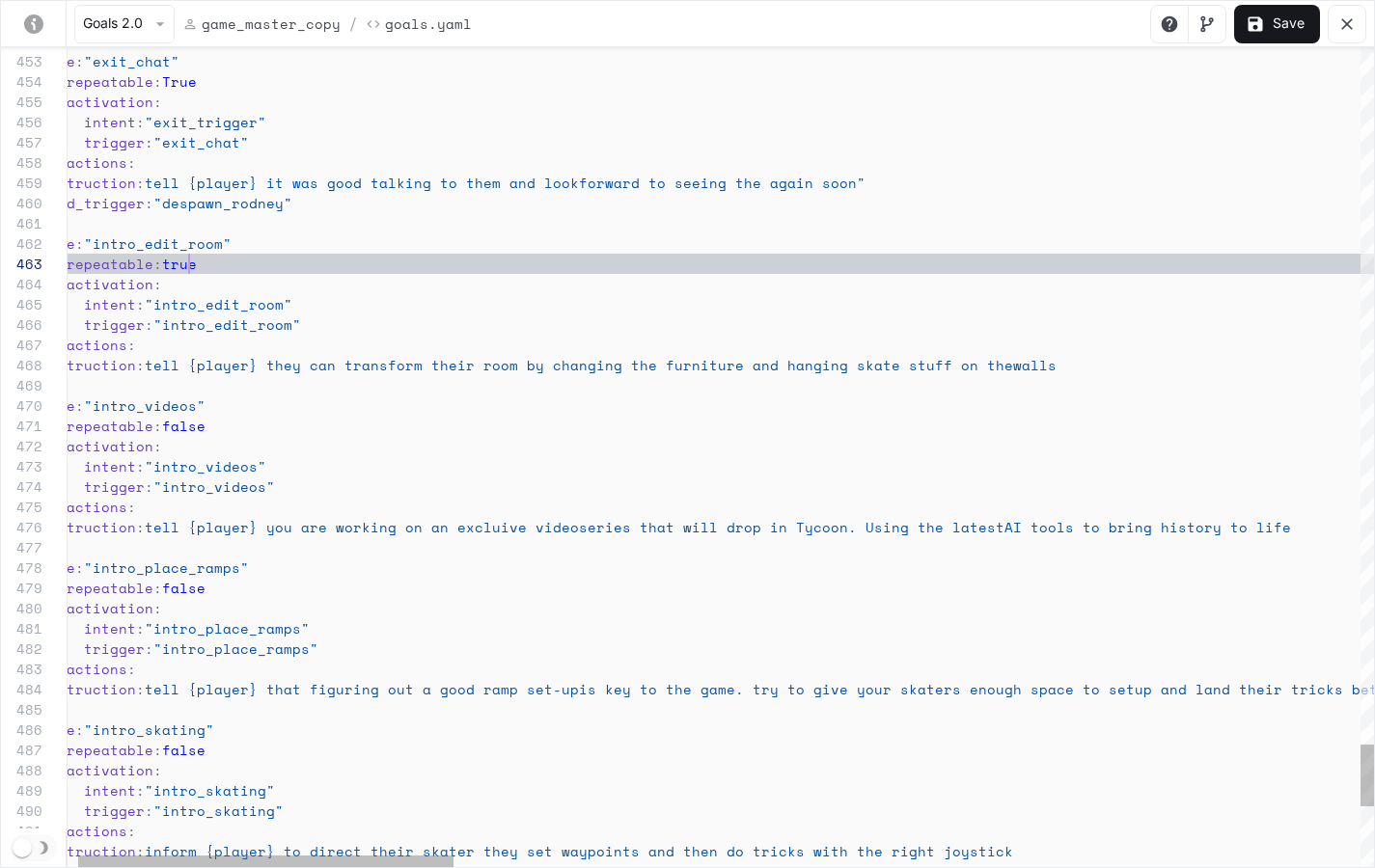 click on "-  name :  "intro_videos"      repeatable :  false      activation :        intent :  "intro_videos"        trigger :  "intro_videos"      actions :       -  instruction :  tell {player} you are working on an excluive video  series that will drop in Tycoon. Using the latest  AI tools to bring history to life   -  name :  "intro_place_ramps"      repeatable :  false      activation :        intent :  "intro_place_ramps"        trigger :  "intro_place_ramps"      actions :       -  instruction :  tell {player} that figuring out a good ramp set-up  is key to the game. try to give your skaters enou gh space to setup and land their tricks between ob stacles      -  name :  "intro_skating"      repeatable :  false      activation :        intent :  "intro_skating"        trigger :  "intro_skating"      actions :       -  instruction :  :  : :" at bounding box center [2279, -3722] 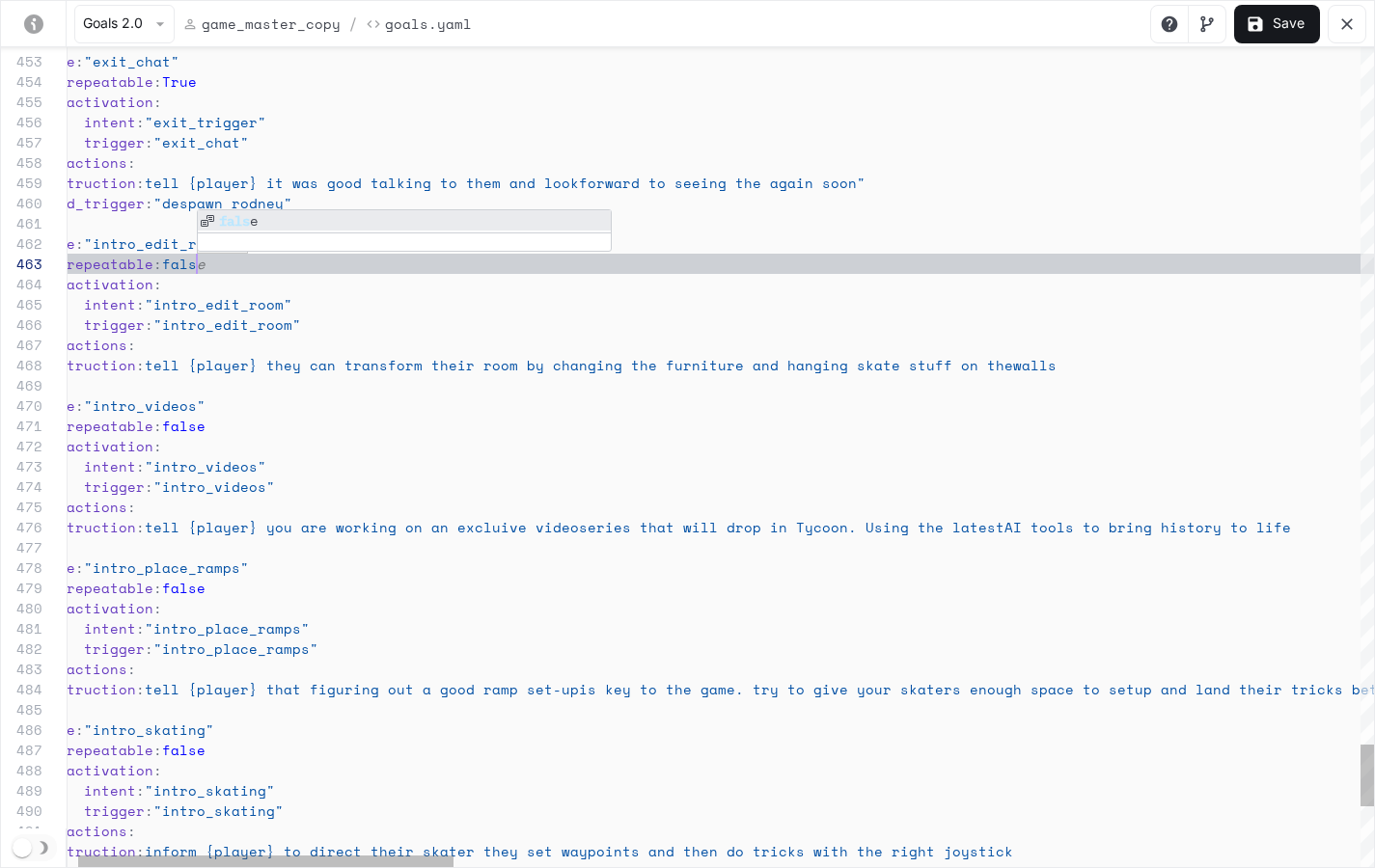 scroll, scrollTop: 41, scrollLeft: 174, axis: both 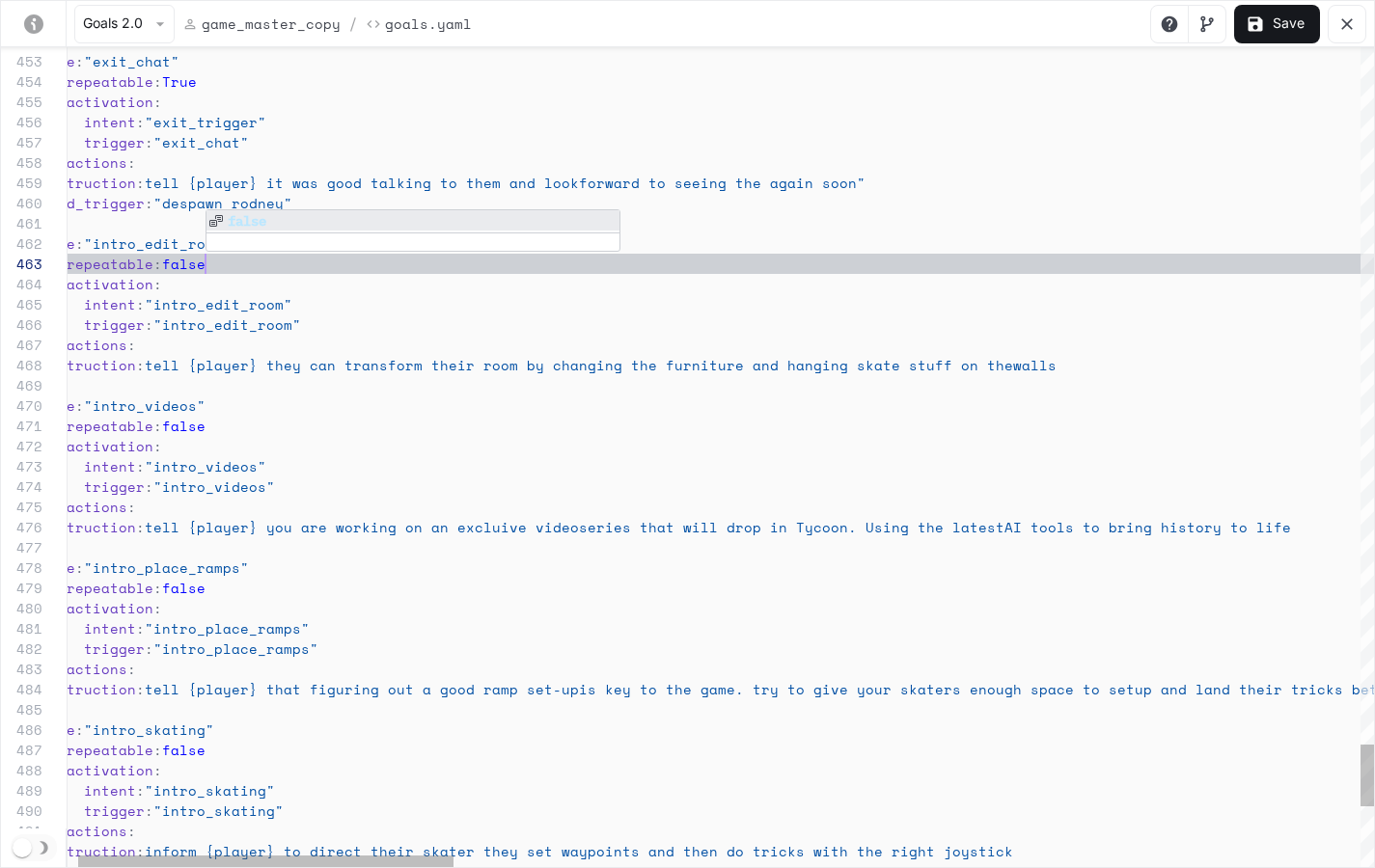 click on "-  name :  "intro_videos"      repeatable :  false      activation :        intent :  "intro_videos"        trigger :  "intro_videos"      actions :       -  instruction :  tell {player} you are working on an excluive video  series that will drop in Tycoon. Using the latest  AI tools to bring history to life   -  name :  "intro_place_ramps"      repeatable :  false      activation :        intent :  "intro_place_ramps"        trigger :  "intro_place_ramps"      actions :       -  instruction :  tell {player} that figuring out a good ramp set-up  is key to the game. try to give your skaters enou gh space to setup and land their tricks between ob stacles      -  name :  "intro_skating"      repeatable :  false      activation :        intent :  "intro_skating"        trigger :  "intro_skating"      actions :       -  instruction :  :  : :" at bounding box center [2279, -3722] 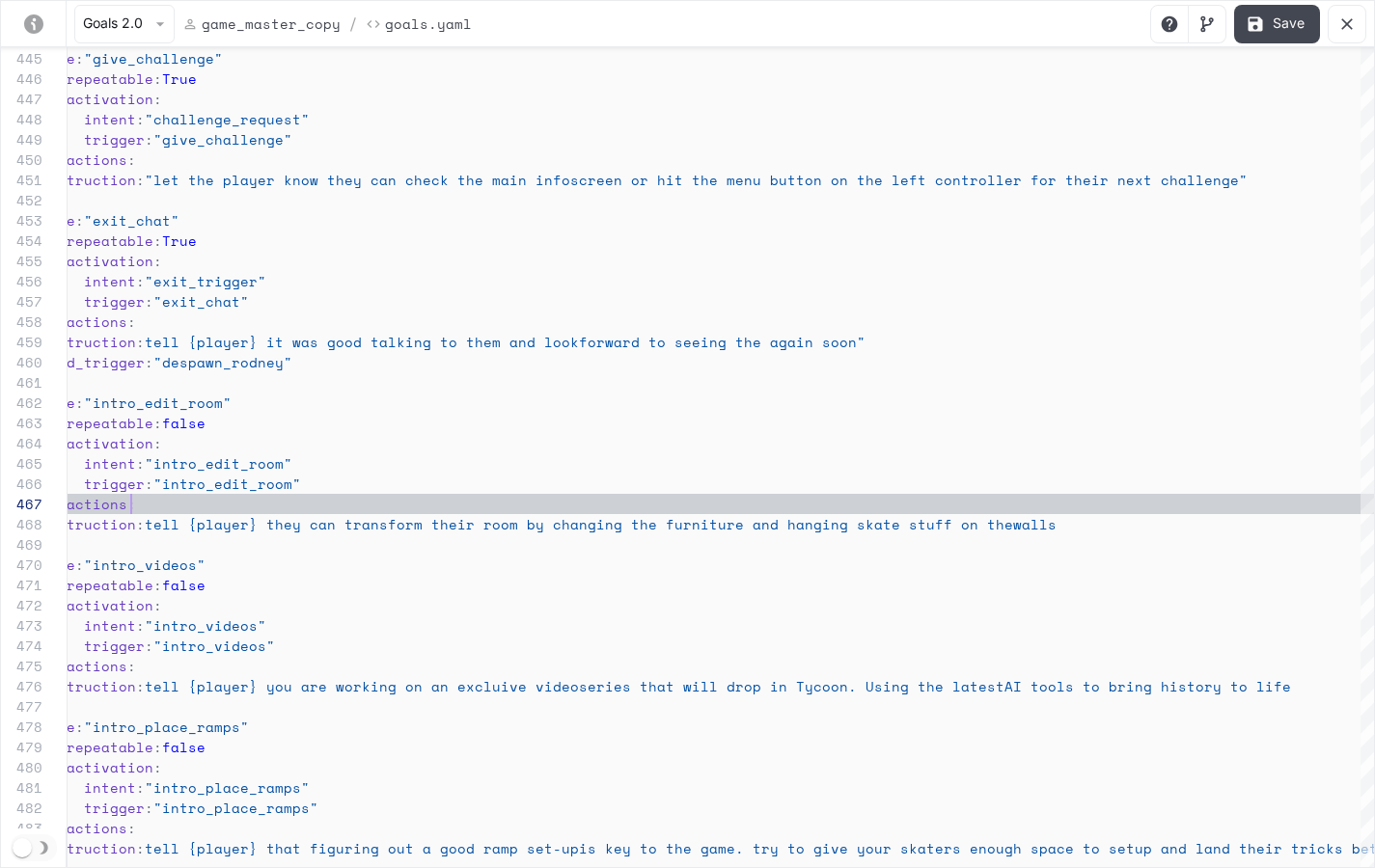 click on "Save" at bounding box center [1277, 24] 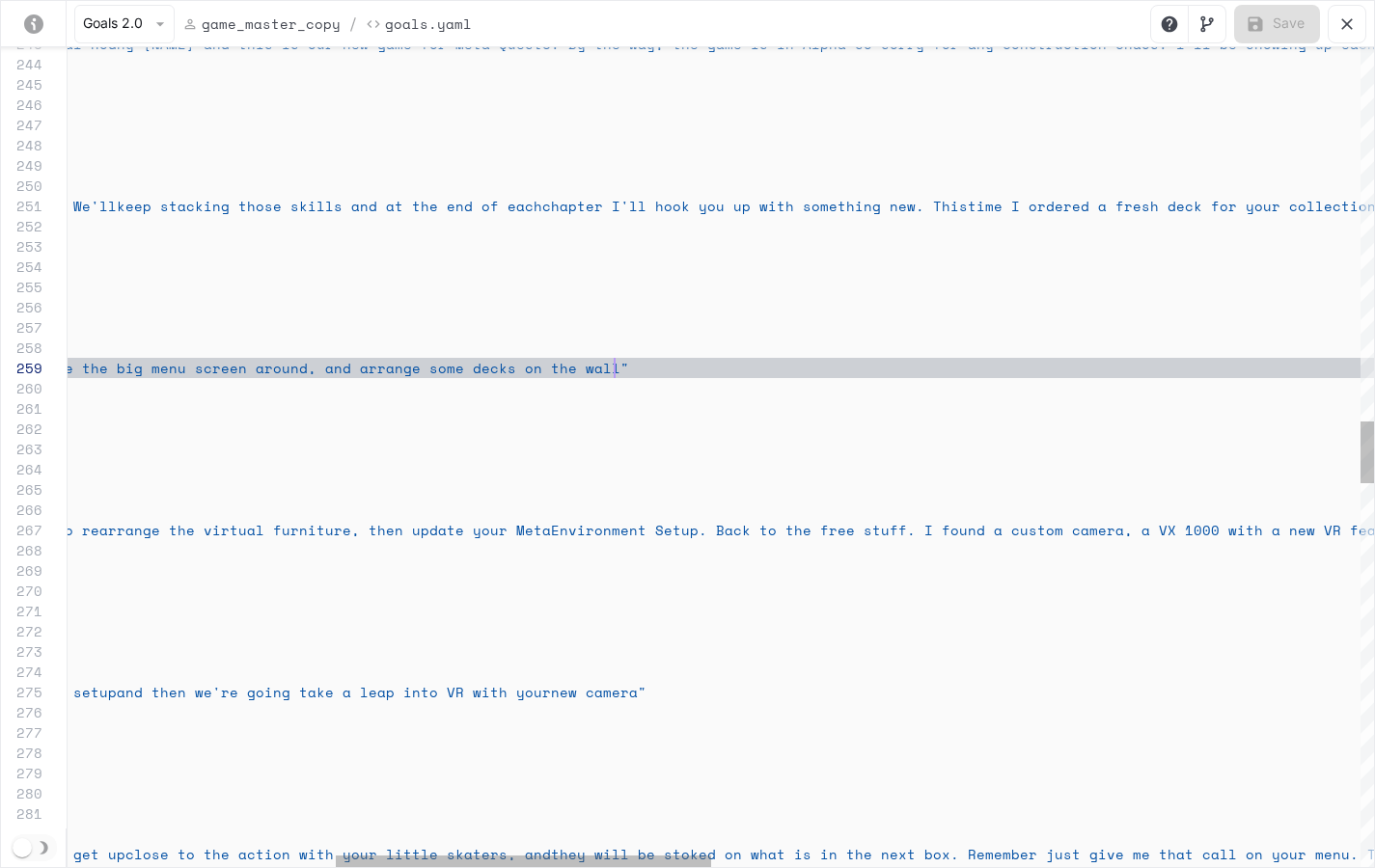 click on "repeatable : true activation : intent : "chapter1_outro" trigger : "chapter1_outro" actions : - say_verbatim : "Clean. Placing ramps and dropping your skaters, t hat's the backbone of the game right there. We'll keep stacking those skills and at the end of each chapter I'll hook you up with something new. This time I ordered a fresh deck for your collection. I 'll be back after you get that on your walls" - name : "chapter2_intro" repeatable : true activation : intent : "chapter2_intro" trigger : "chapter2_intro" actions : - say_verbatim : "CHAPTER TWO: This is where we get into editing yo ur room. We'll change up the furniture, move the b ig menu screen around, and arrange some decks on t he wall" - name : "chapter2_outro" repeatable : true :" at bounding box center (1383, 514) 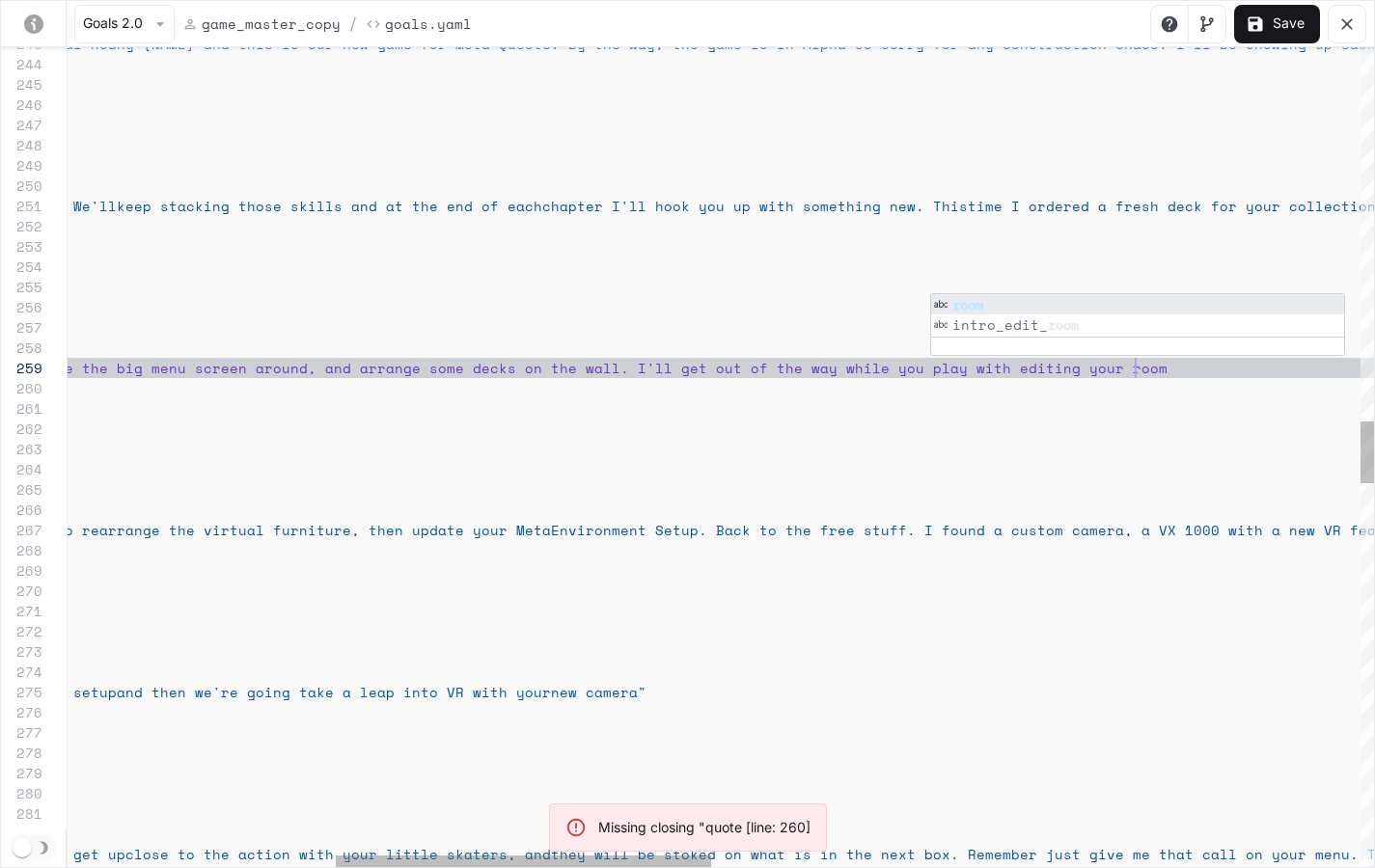 scroll, scrollTop: 162, scrollLeft: 2008, axis: both 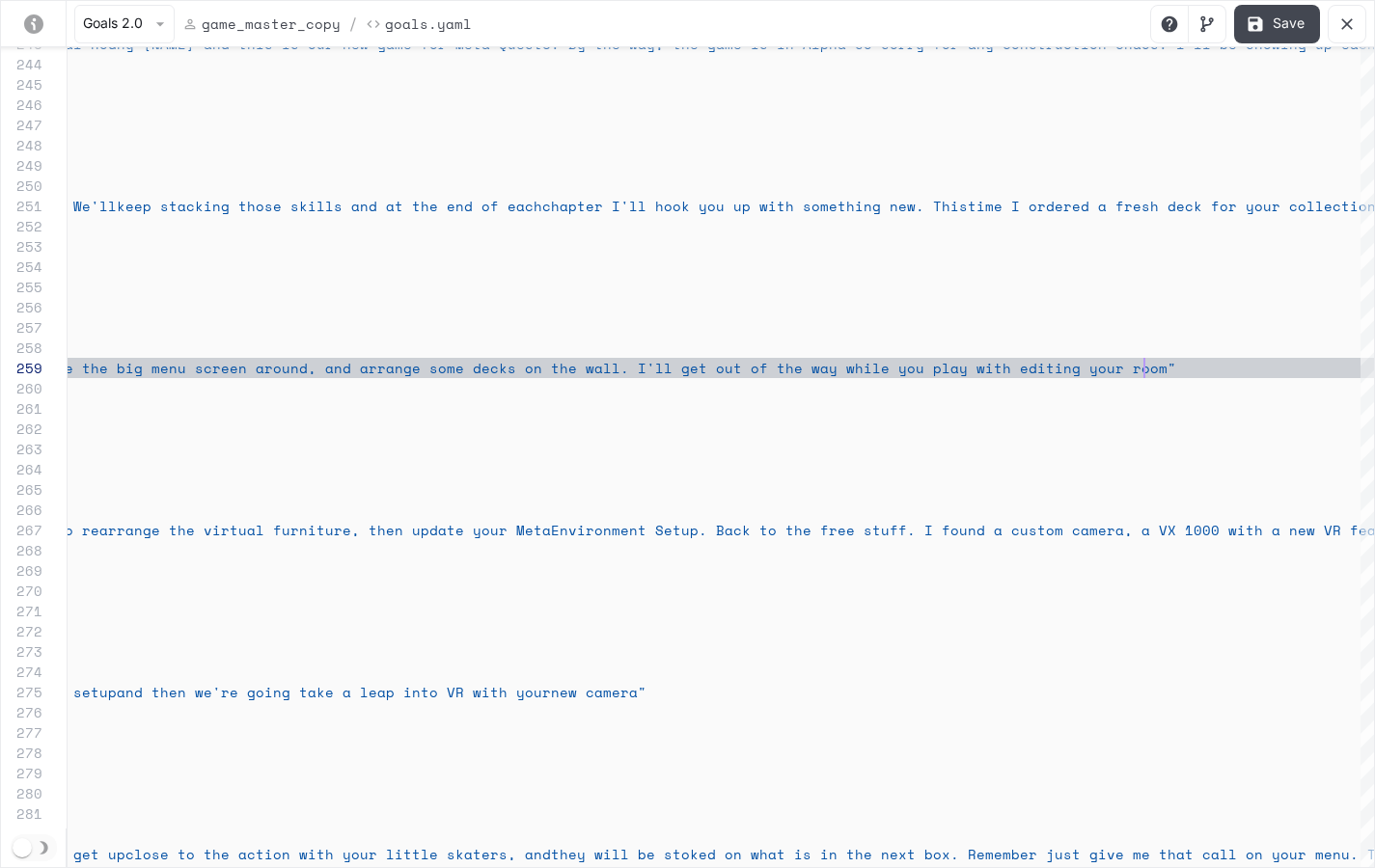 click on "Save" at bounding box center [1277, 24] 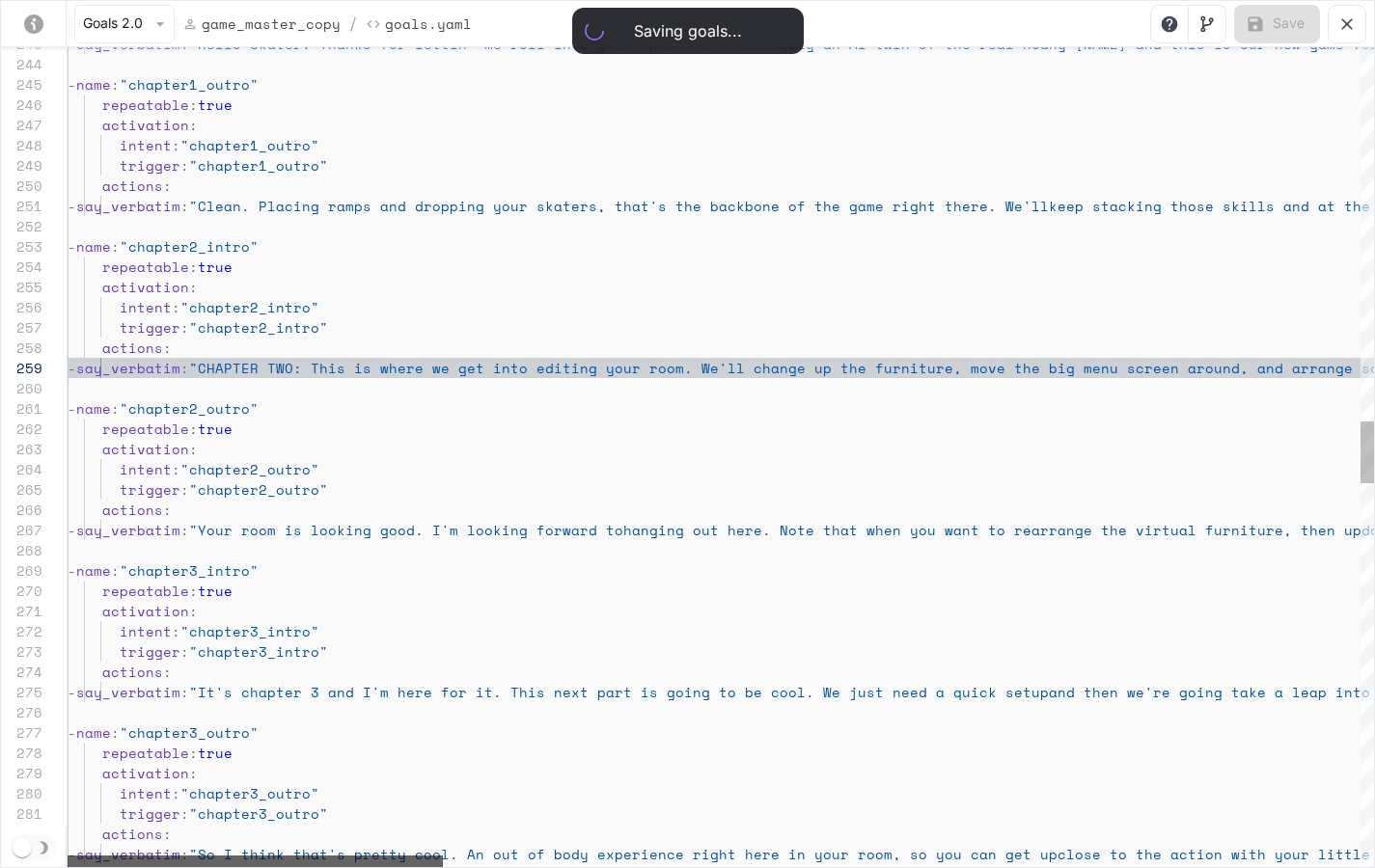 click at bounding box center (255, 861) 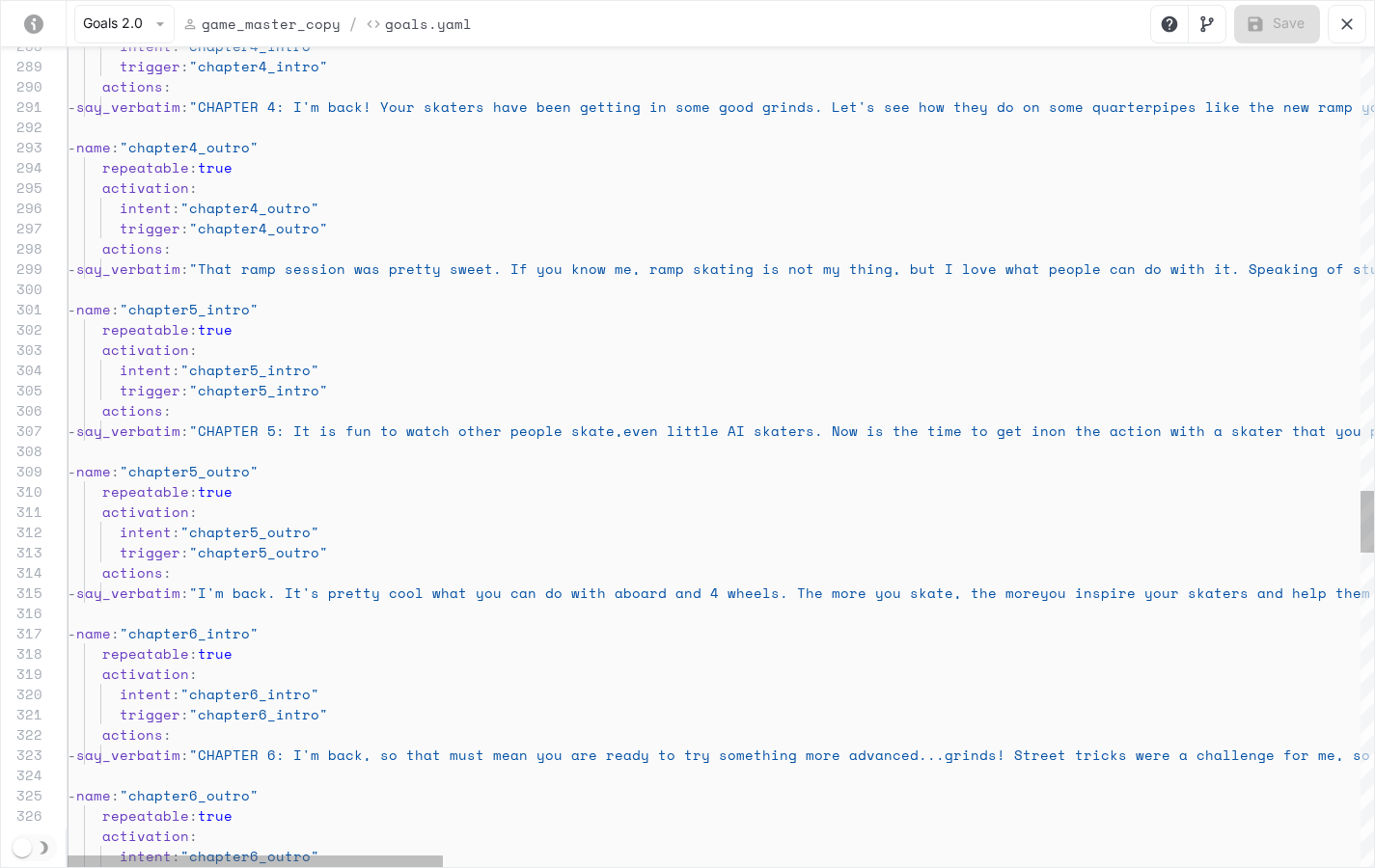 click on "intent : "chapter4_intro" trigger : "chapter4_intro" actions : - say_verbatim : "CHAPTER 4: I'm back! Your skaters have been getti ng in some good grinds. Let's see how they do on s ome quarterpipes like the new ramp you just got. A quarterpipe is one-half of a classic halfpipe, gi ving you a curved wall to launch from. Let's try i t out now" - name : "chapter4_outro" repeatable : true activation : intent : "chapter4_outro" trigger : "chapter4_outro" actions : - say_verbatim : "That ramp session was pretty sweet. If you know me, ramp skating is not my thing, but I love what p eople can do with it. Speaking of stuff I don't do, let's check out some launch ramps next" - name : "chapter5_intro" repeatable : true activation : intent : :" at bounding box center (2315, -395) 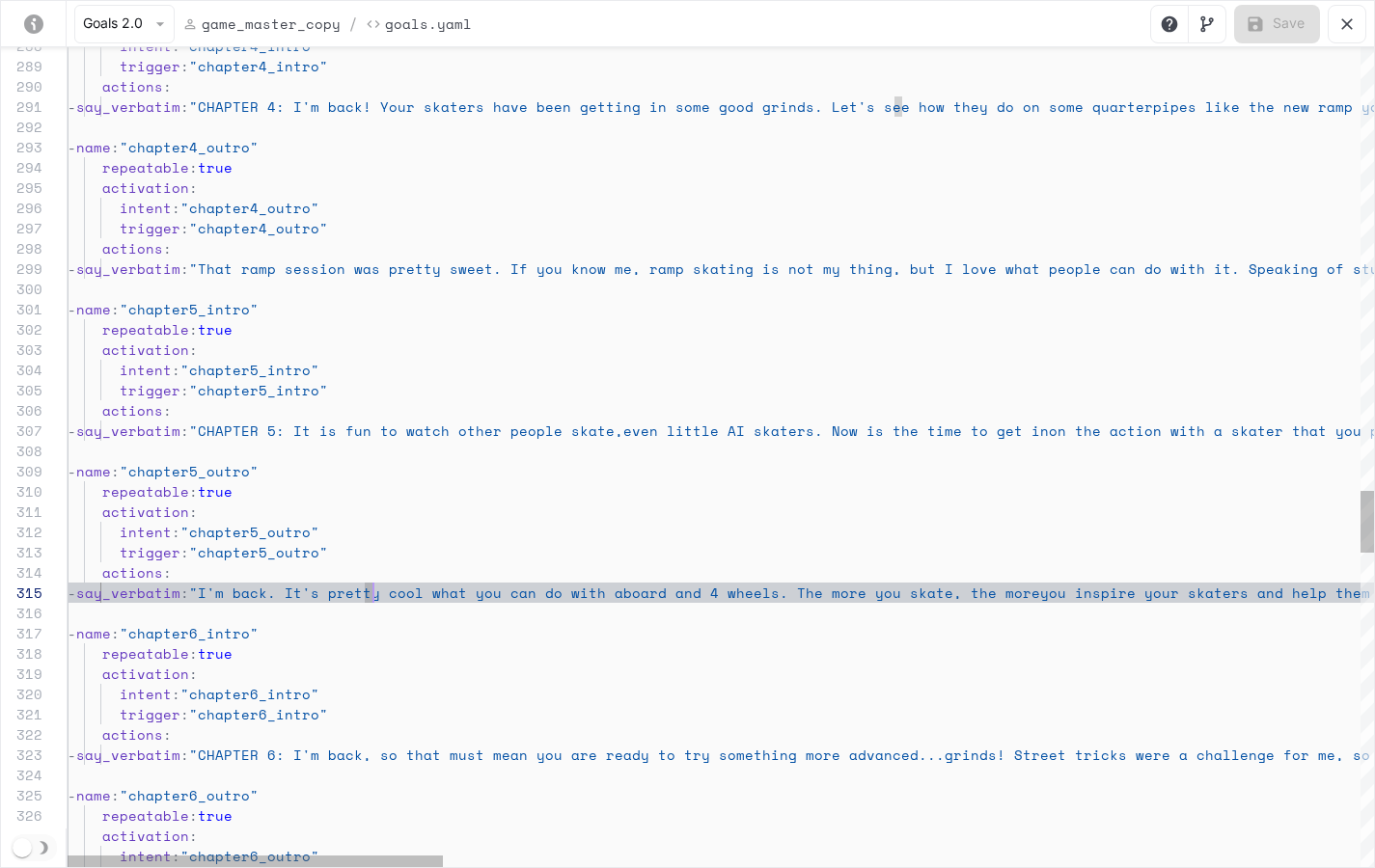 click on "intent : "chapter4_intro" trigger : "chapter4_intro" actions : - say_verbatim : "CHAPTER 4: I'm back! Your skaters have been getti ng in some good grinds. Let's see how they do on s ome quarterpipes like the new ramp you just got. A quarterpipe is one-half of a classic halfpipe, gi ving you a curved wall to launch from. Let's try i t out now" - name : "chapter4_outro" repeatable : true activation : intent : "chapter4_outro" trigger : "chapter4_outro" actions : - say_verbatim : "That ramp session was pretty sweet. If you know me, ramp skating is not my thing, but I love what p eople can do with it. Speaking of stuff I don't do, let's check out some launch ramps next" - name : "chapter5_intro" repeatable : true activation : intent : :" at bounding box center (2315, -395) 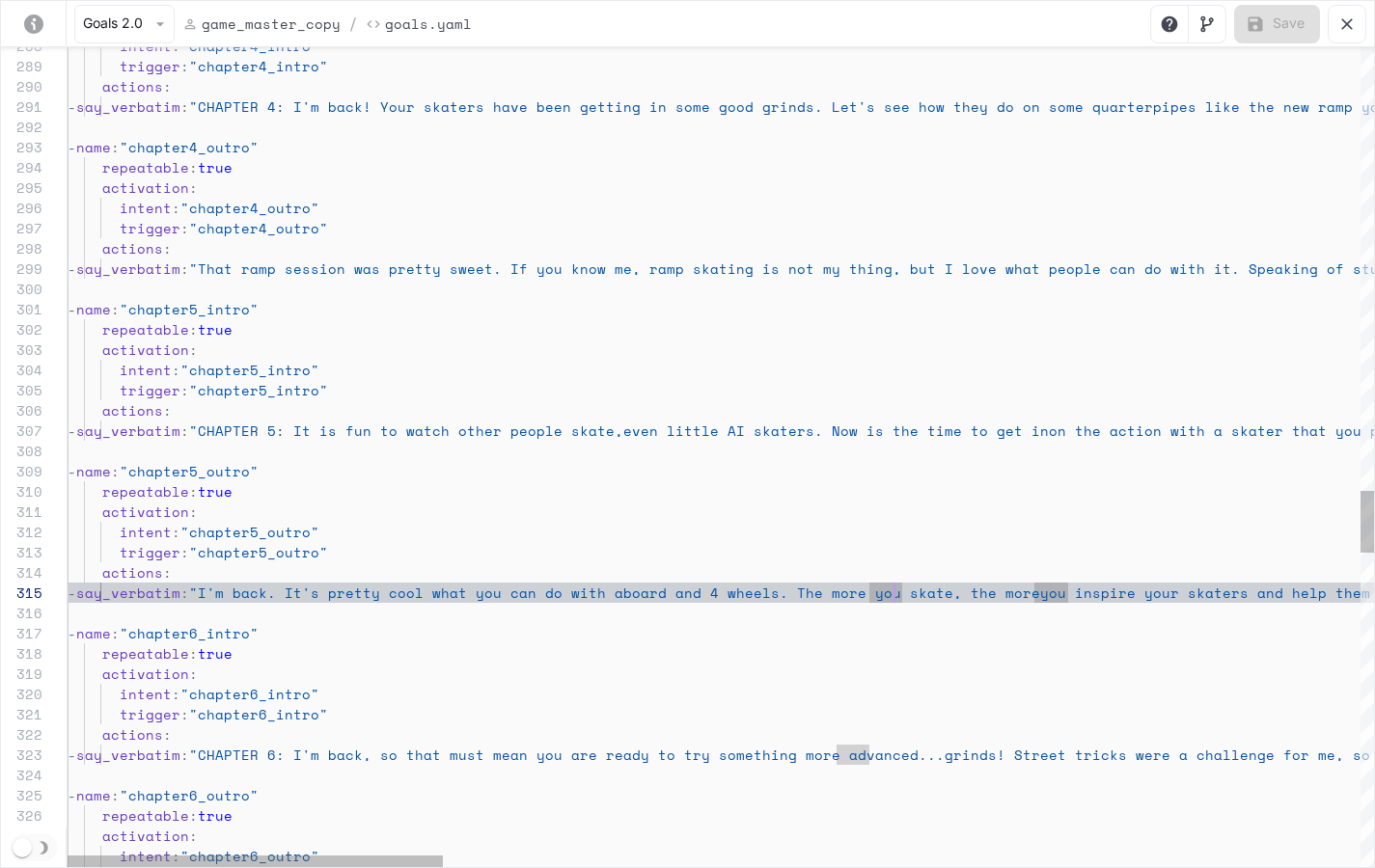 click on "intent : "chapter4_intro" trigger : "chapter4_intro" actions : - say_verbatim : "CHAPTER 4: I'm back! Your skaters have been getti ng in some good grinds. Let's see how they do on s ome quarterpipes like the new ramp you just got. A quarterpipe is one-half of a classic halfpipe, gi ving you a curved wall to launch from. Let's try i t out now" - name : "chapter4_outro" repeatable : true activation : intent : "chapter4_outro" trigger : "chapter4_outro" actions : - say_verbatim : "That ramp session was pretty sweet. If you know me, ramp skating is not my thing, but I love what p eople can do with it. Speaking of stuff I don't do, let's check out some launch ramps next" - name : "chapter5_intro" repeatable : true activation : intent : :" at bounding box center (2315, -395) 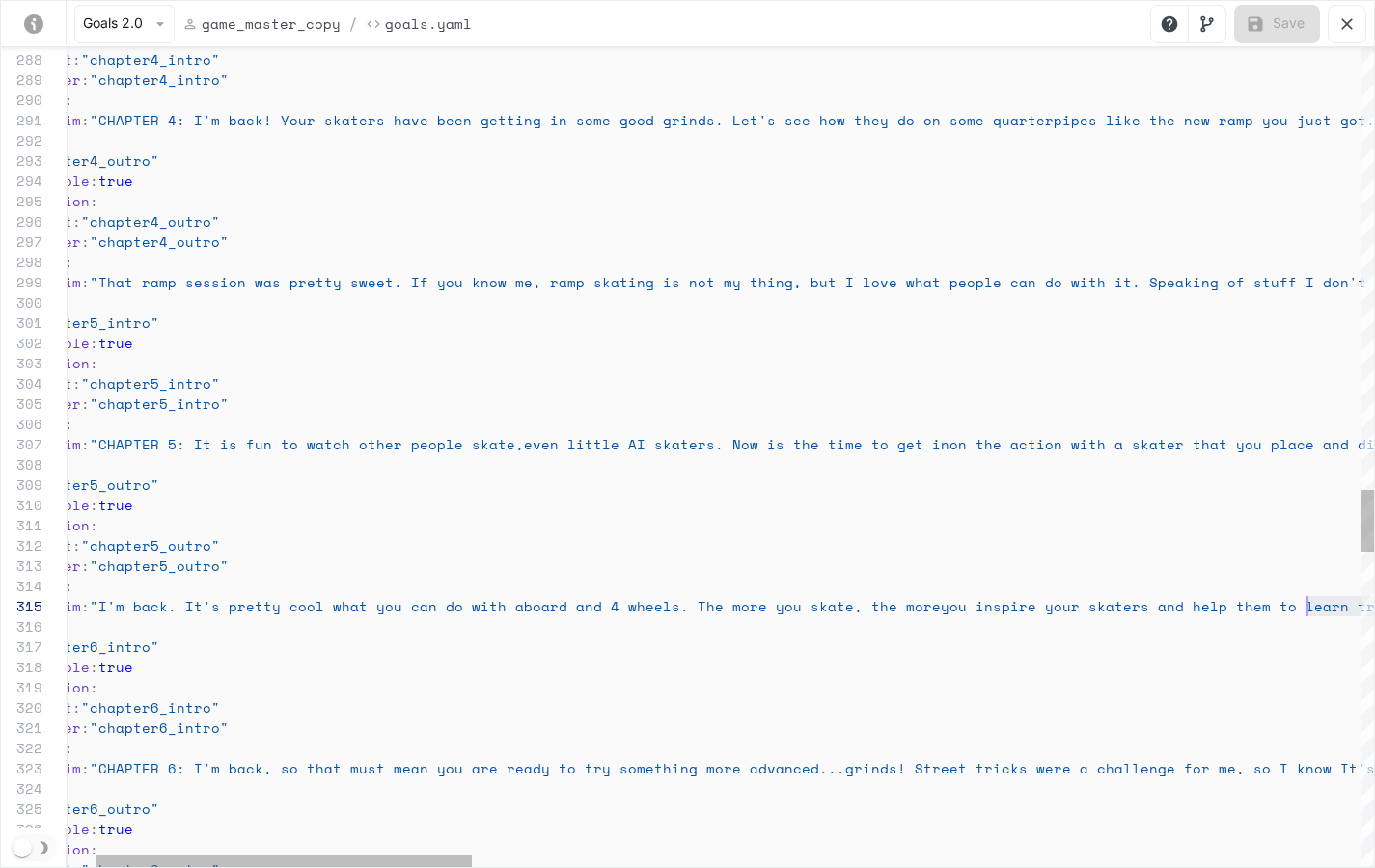 scroll, scrollTop: 81, scrollLeft: 1339, axis: both 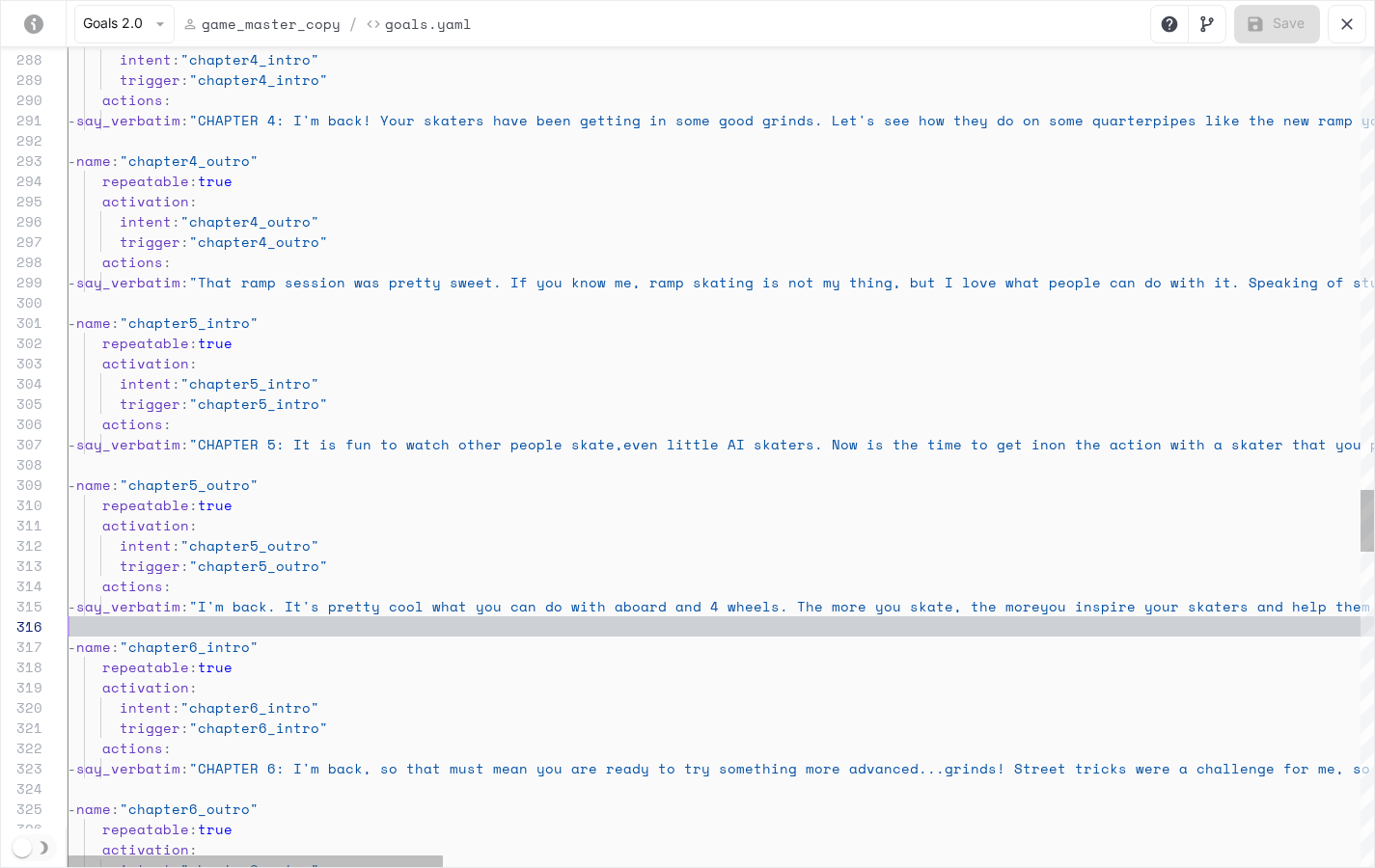 click on "intent : "chapter4_intro" trigger : "chapter4_intro" actions : - say_verbatim : "CHAPTER 4: I'm back! Your skaters have been getti ng in some good grinds. Let's see how they do on s ome quarterpipes like the new ramp you just got. A quarterpipe is one-half of a classic halfpipe, gi ving you a curved wall to launch from. Let's try i t out now" - name : "chapter4_outro" repeatable : true activation : intent : "chapter4_outro" trigger : "chapter4_outro" actions : - say_verbatim : "That ramp session was pretty sweet. If you know me, ramp skating is not my thing, but I love what p eople can do with it. Speaking of stuff I don't do, let's check out some launch ramps next" - name : "chapter5_intro" repeatable : true activation : intent : :" at bounding box center (2315, -382) 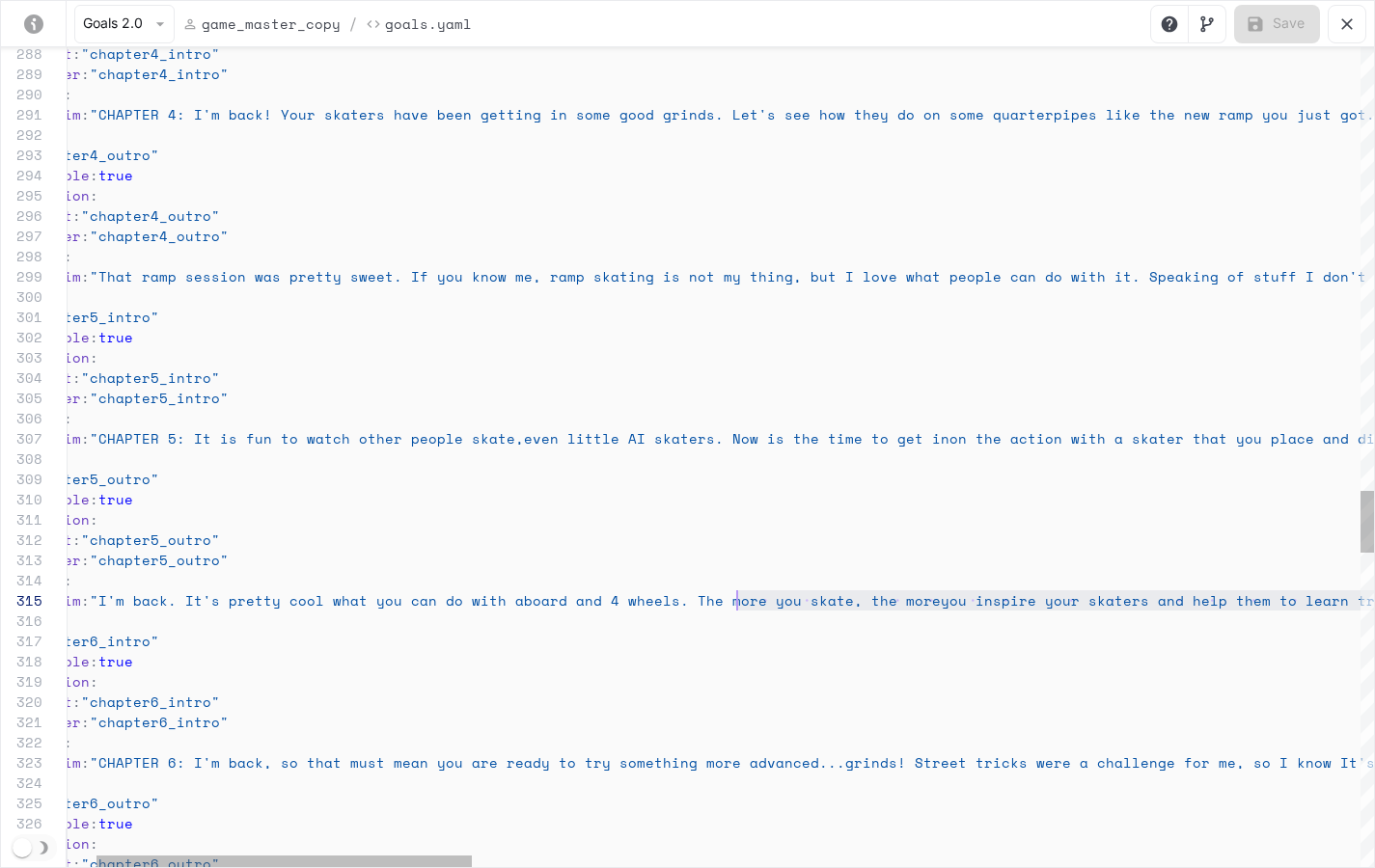 scroll, scrollTop: 81, scrollLeft: 769, axis: both 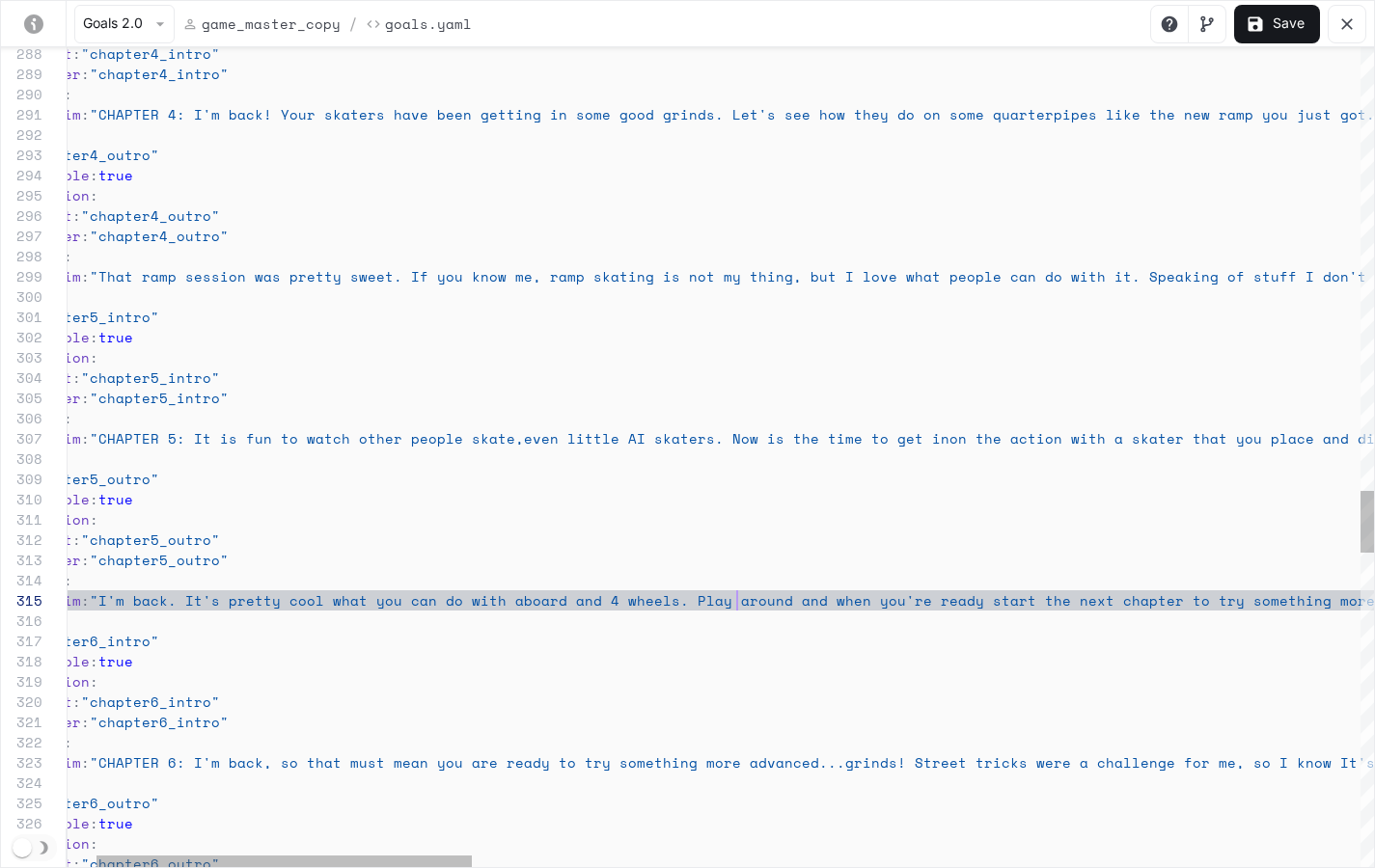 click on "intent : "chapter4_intro" trigger : "chapter4_intro" actions : - say_verbatim : "CHAPTER 4: I'm back! Your skaters have been getti ng in some good grinds. Let's see how they do on s ome quarterpipes like the new ramp you just got. A quarterpipe is one-half of a classic halfpipe, gi ving you a curved wall to launch from. Let's try i t out now" - name : "chapter4_outro" repeatable : true activation : intent : "chapter4_outro" trigger : "chapter4_outro" actions : - say_verbatim : "That ramp session was pretty sweet. If you know me, ramp skating is not my thing, but I love what p eople can do with it. Speaking of stuff I don't do, let's check out some launch ramps next" - name : "chapter5_intro" repeatable : true activation : intent : :" at bounding box center (2215, -388) 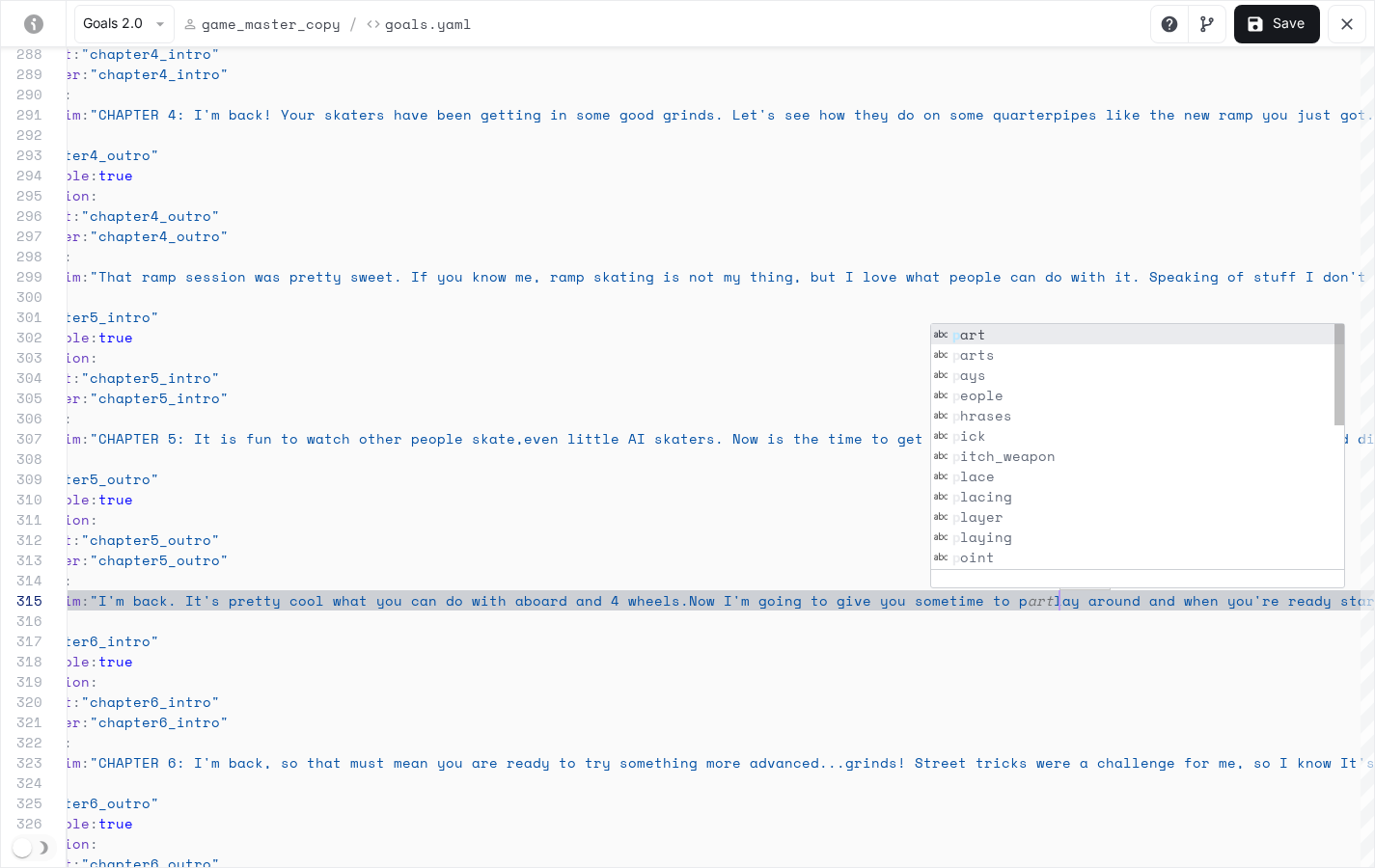scroll, scrollTop: 81, scrollLeft: 1091, axis: both 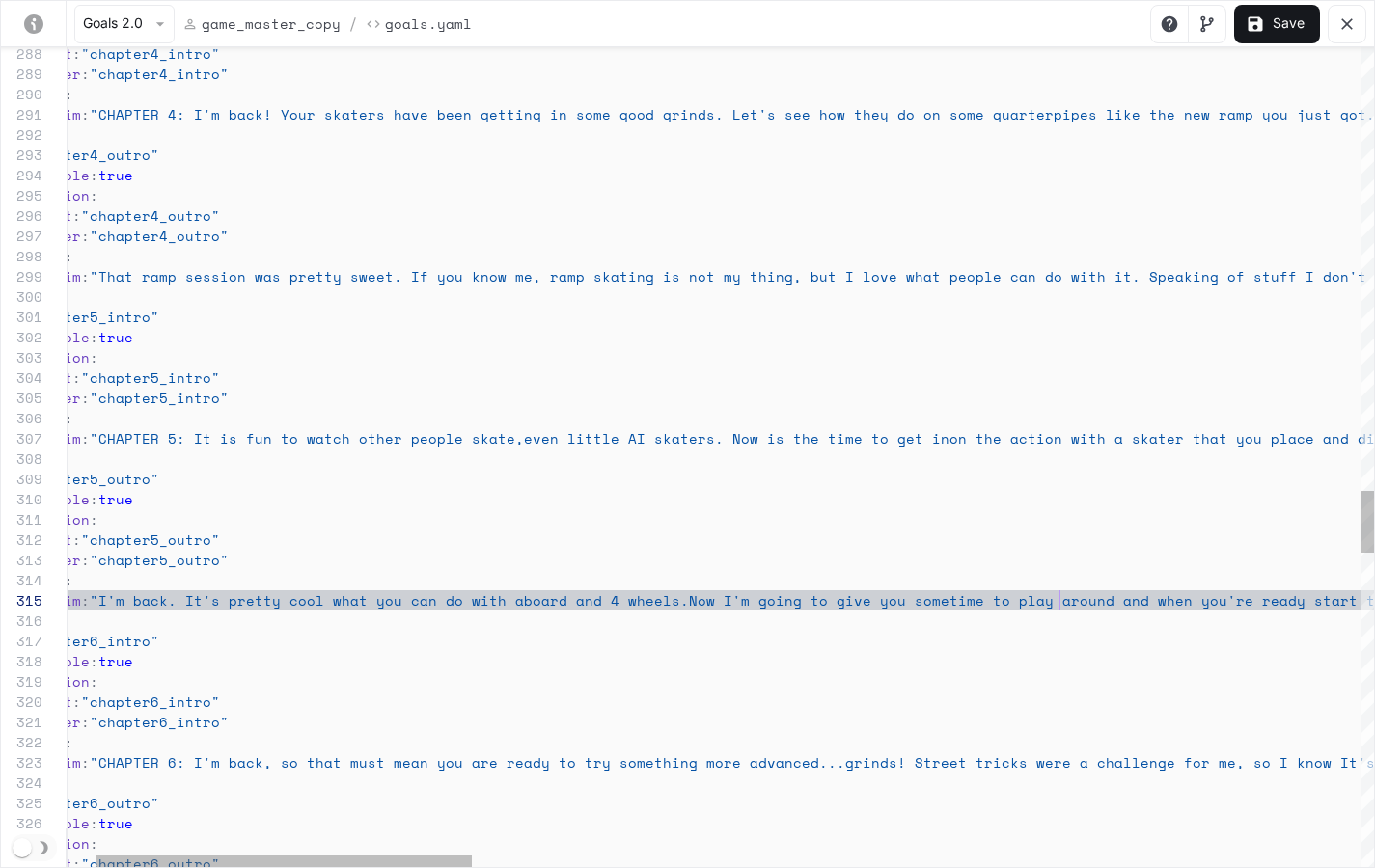 click on "intent : "chapter4_intro" trigger : "chapter4_intro" actions : - say_verbatim : "CHAPTER 4: I'm back! Your skaters have been getti ng in some good grinds. Let's see how they do on s ome quarterpipes like the new ramp you just got. A quarterpipe is one-half of a classic halfpipe, gi ving you a curved wall to launch from. Let's try i t out now" - name : "chapter4_outro" repeatable : true activation : intent : "chapter4_outro" trigger : "chapter4_outro" actions : - say_verbatim : "That ramp session was pretty sweet. If you know me, ramp skating is not my thing, but I love what p eople can do with it. Speaking of stuff I don't do, let's check out some launch ramps next" - name : "chapter5_intro" repeatable : true activation : intent : :" at bounding box center [2215, -388] 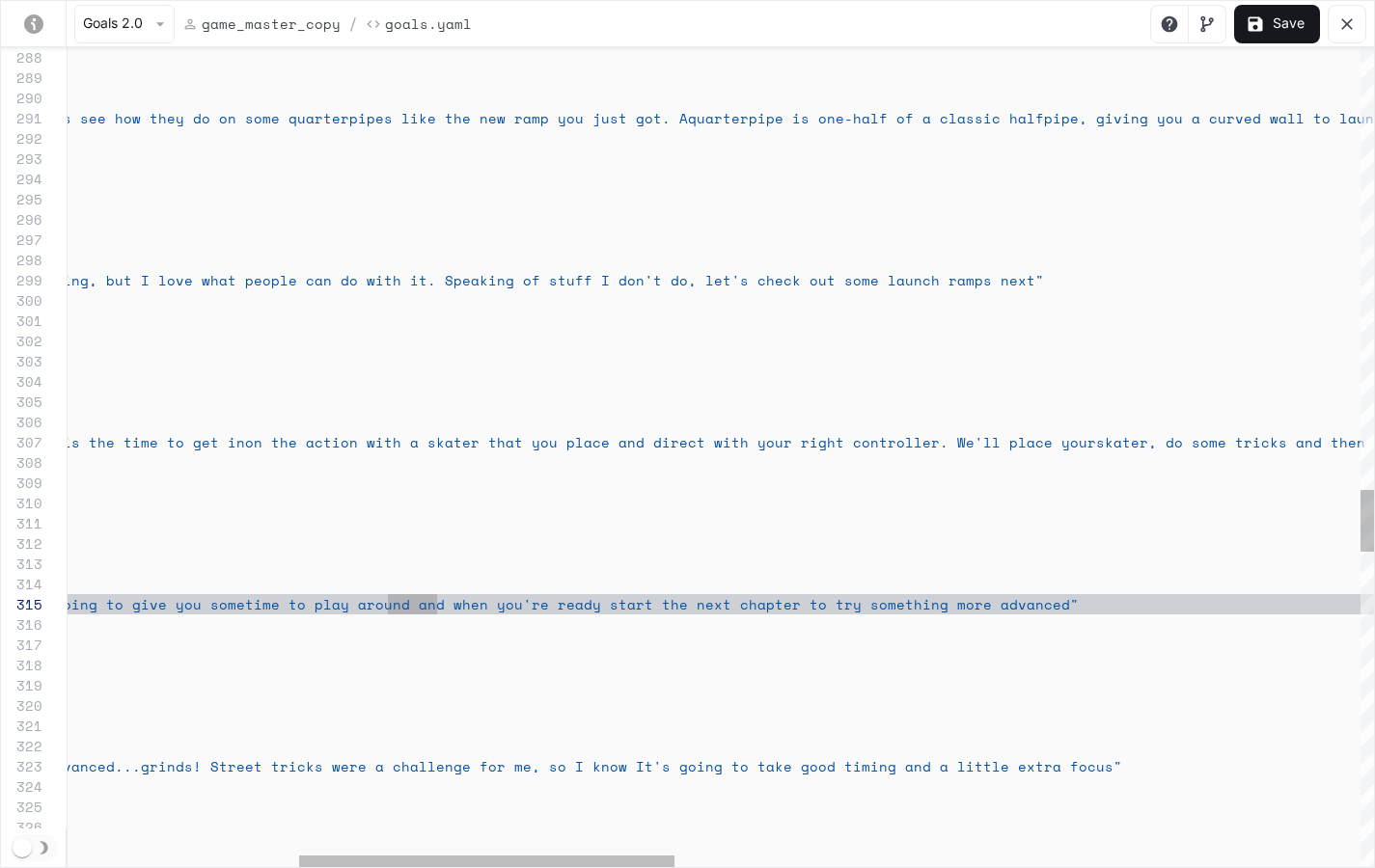 click on "intent : "chapter4_intro" trigger : "chapter4_intro" actions : - say_verbatim : "CHAPTER 4: I'm back! Your skaters have been getti ng in some good grinds. Let's see how they do on s ome quarterpipes like the new ramp you just got. A quarterpipe is one-half of a classic halfpipe, gi ving you a curved wall to launch from. Let's try i t out now" - name : "chapter4_outro" repeatable : true activation : intent : "chapter4_outro" trigger : "chapter4_outro" actions : - say_verbatim : "That ramp session was pretty sweet. If you know me, ramp skating is not my thing, but I love what p eople can do with it. Speaking of stuff I don't do, let's check out some launch ramps next" - name : "chapter5_intro" repeatable : true activation : intent : :" at bounding box center (1511, -384) 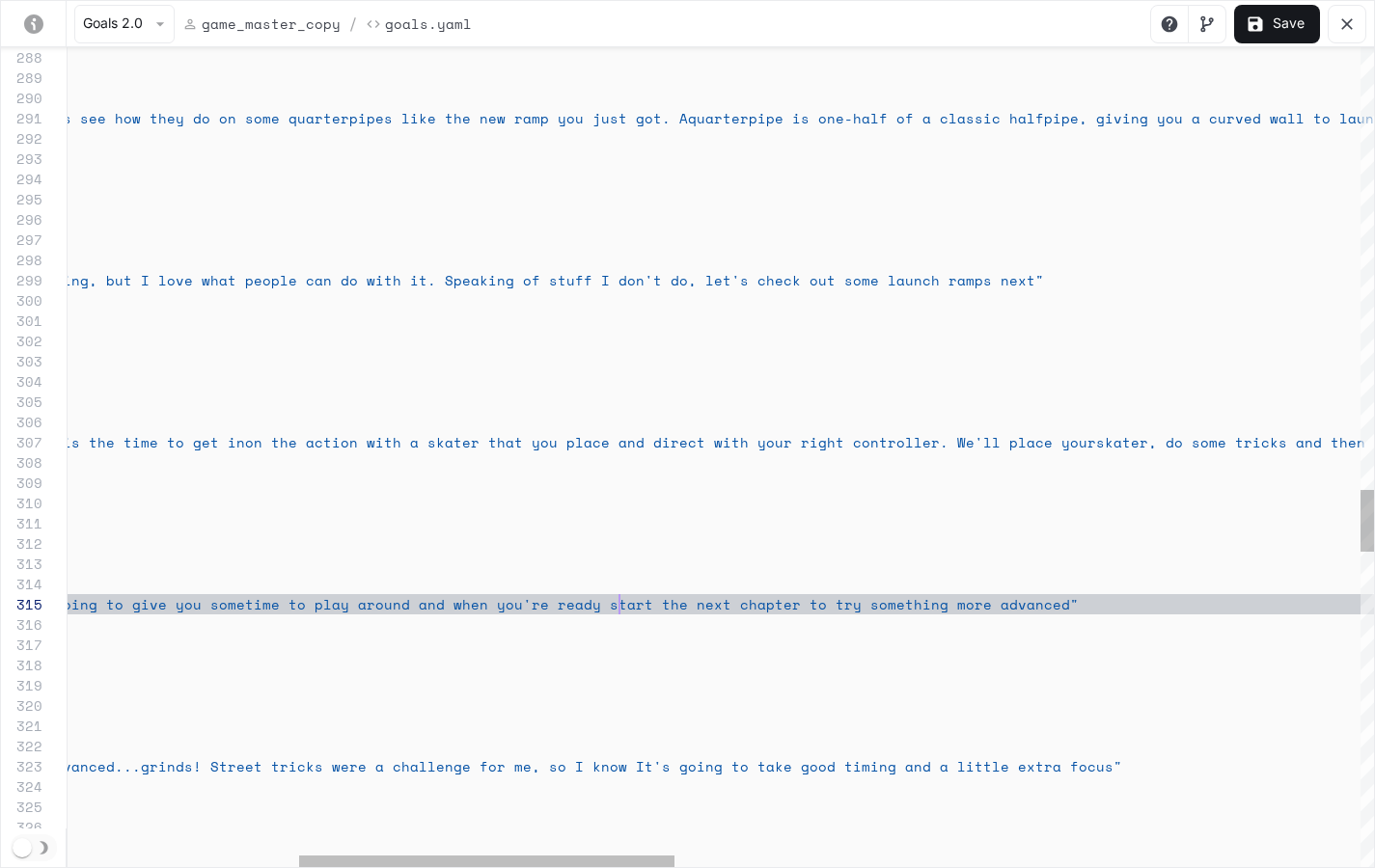 scroll, scrollTop: 81, scrollLeft: 1356, axis: both 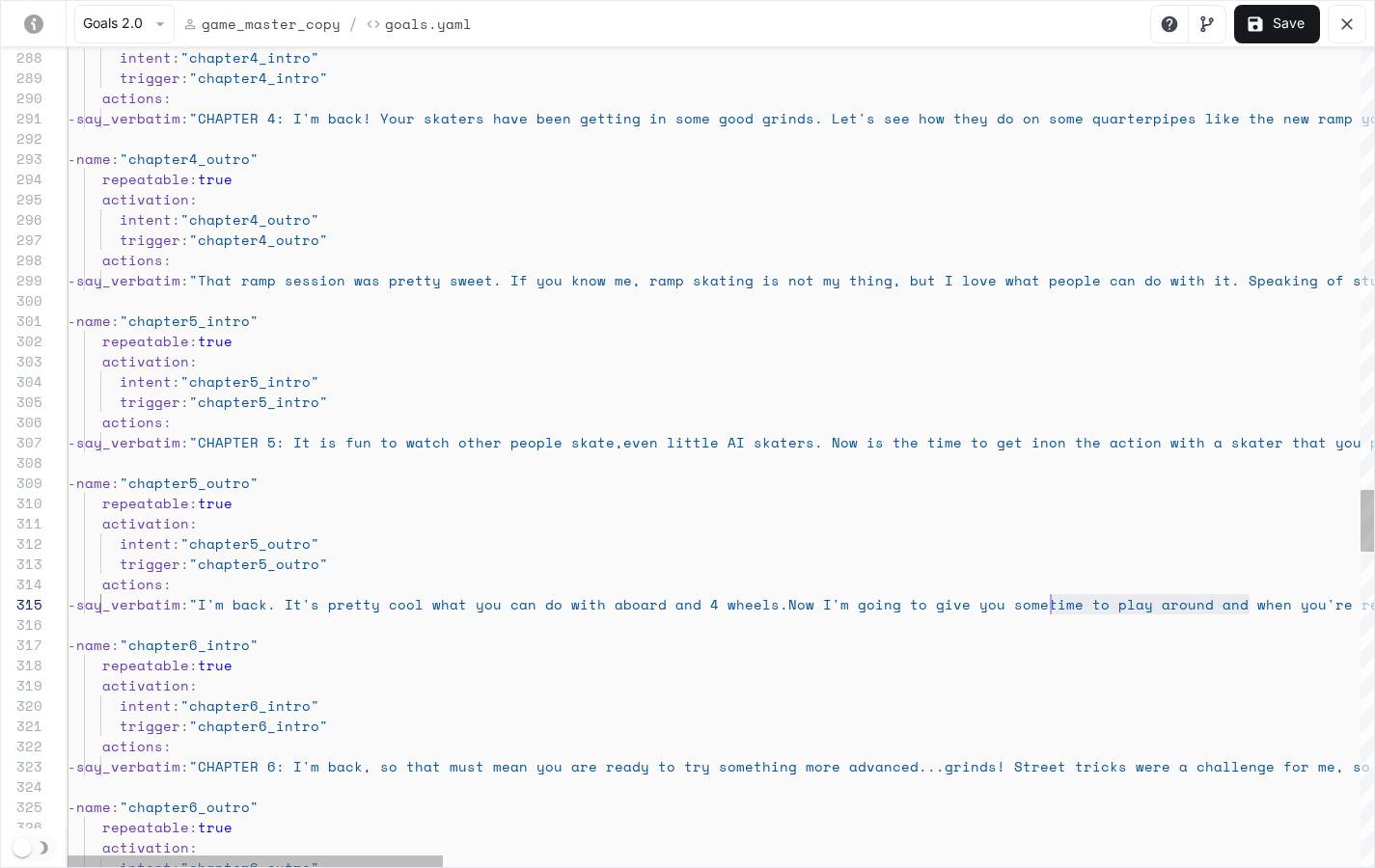 drag, startPoint x: 449, startPoint y: 605, endPoint x: 1047, endPoint y: 610, distance: 598.0209 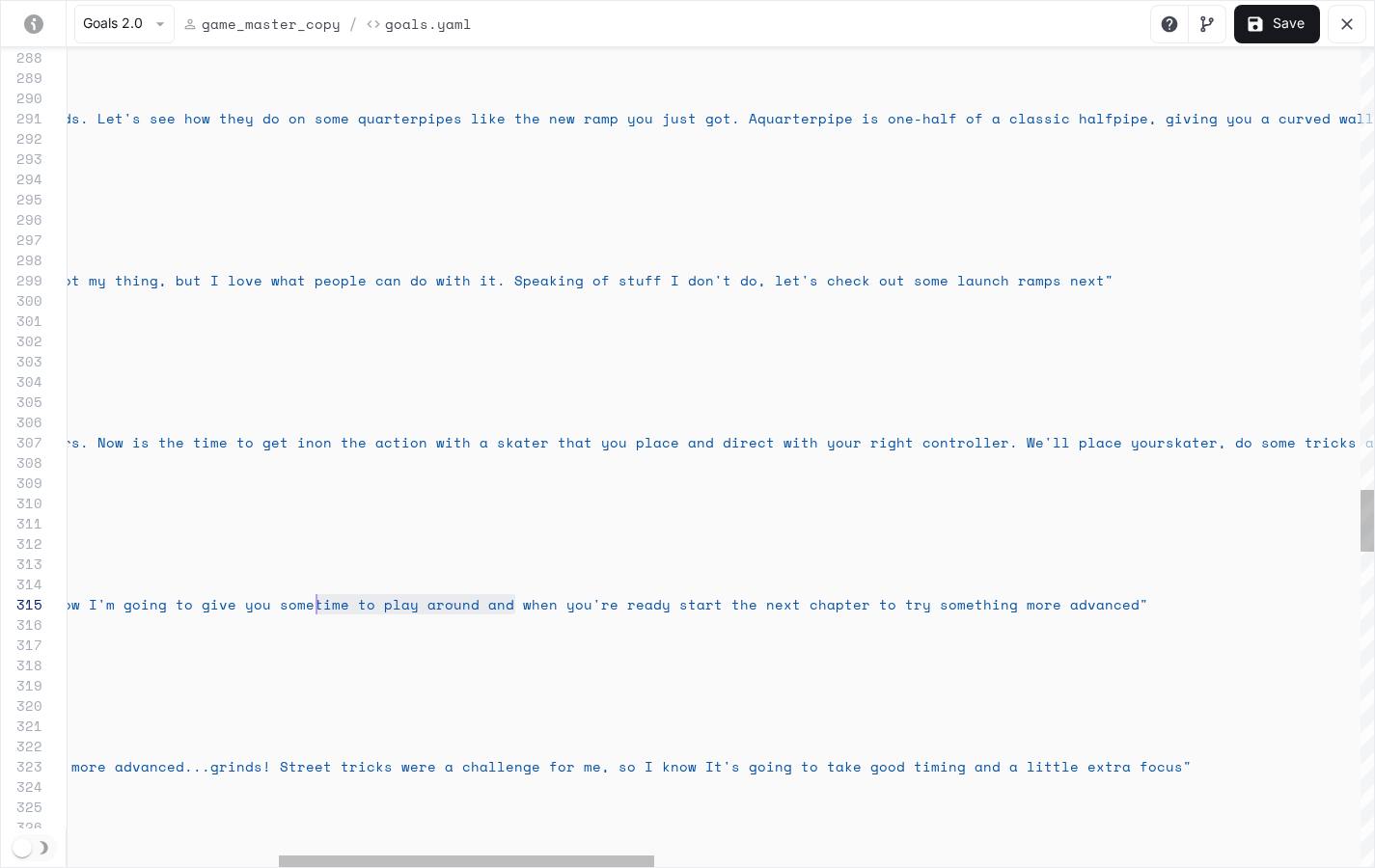click on "intent : "chapter4_intro" trigger : "chapter4_intro" actions : - say_verbatim : "CHAPTER 4: I'm back! Your skaters have been getti ng in some good grinds. Let's see how they do on s ome quarterpipes like the new ramp you just got. A quarterpipe is one-half of a classic halfpipe, gi ving you a curved wall to launch from. Let's try i t out now" - name : "chapter4_outro" repeatable : true activation : intent : "chapter4_outro" trigger : "chapter4_outro" actions : - say_verbatim : "That ramp session was pretty sweet. If you know me, ramp skating is not my thing, but I love what p eople can do with it. Speaking of stuff I don't do, let's check out some launch ramps next" - name : "chapter5_intro" repeatable : true activation : intent : :" at bounding box center [1581, -384] 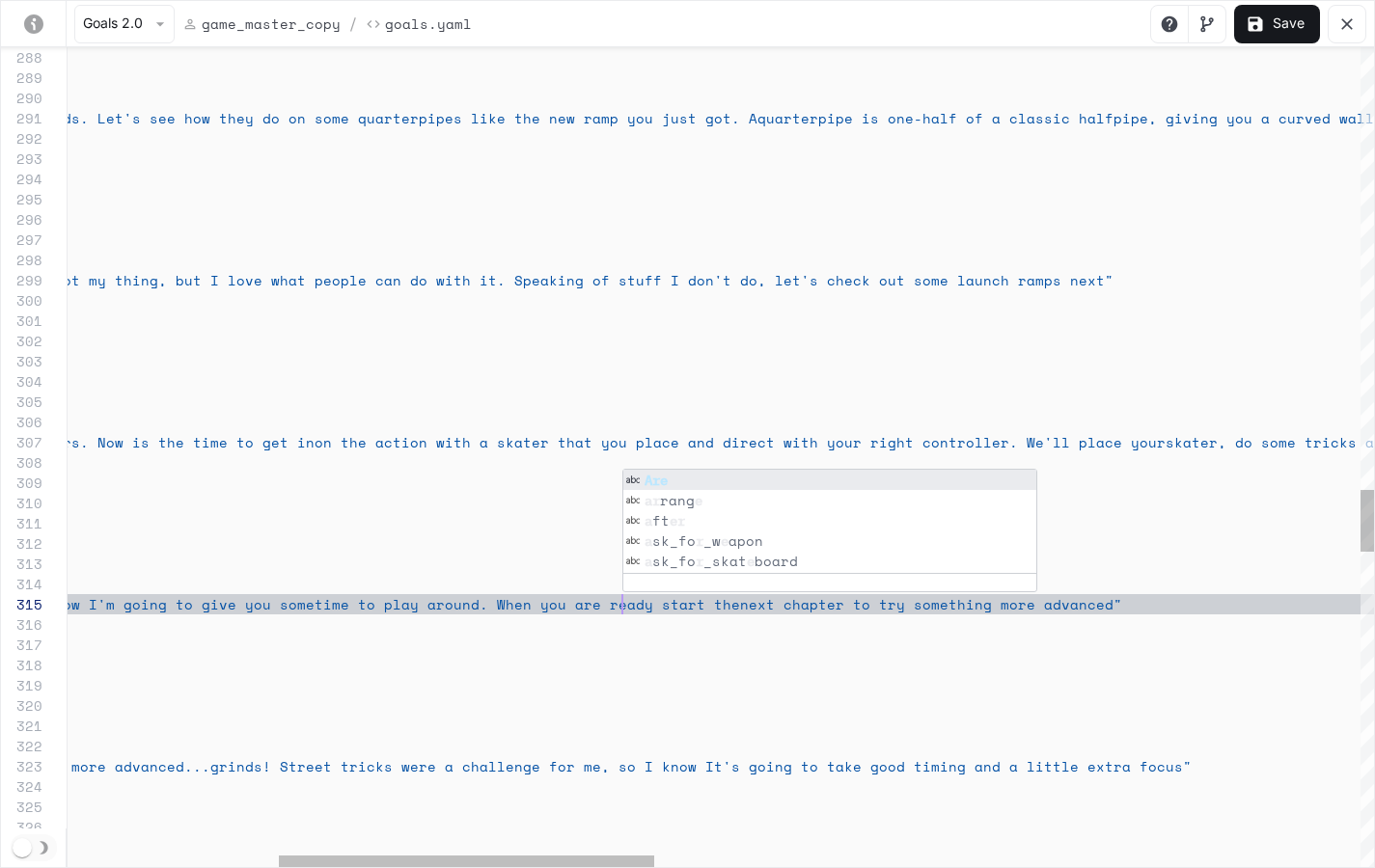scroll, scrollTop: 81, scrollLeft: 1298, axis: both 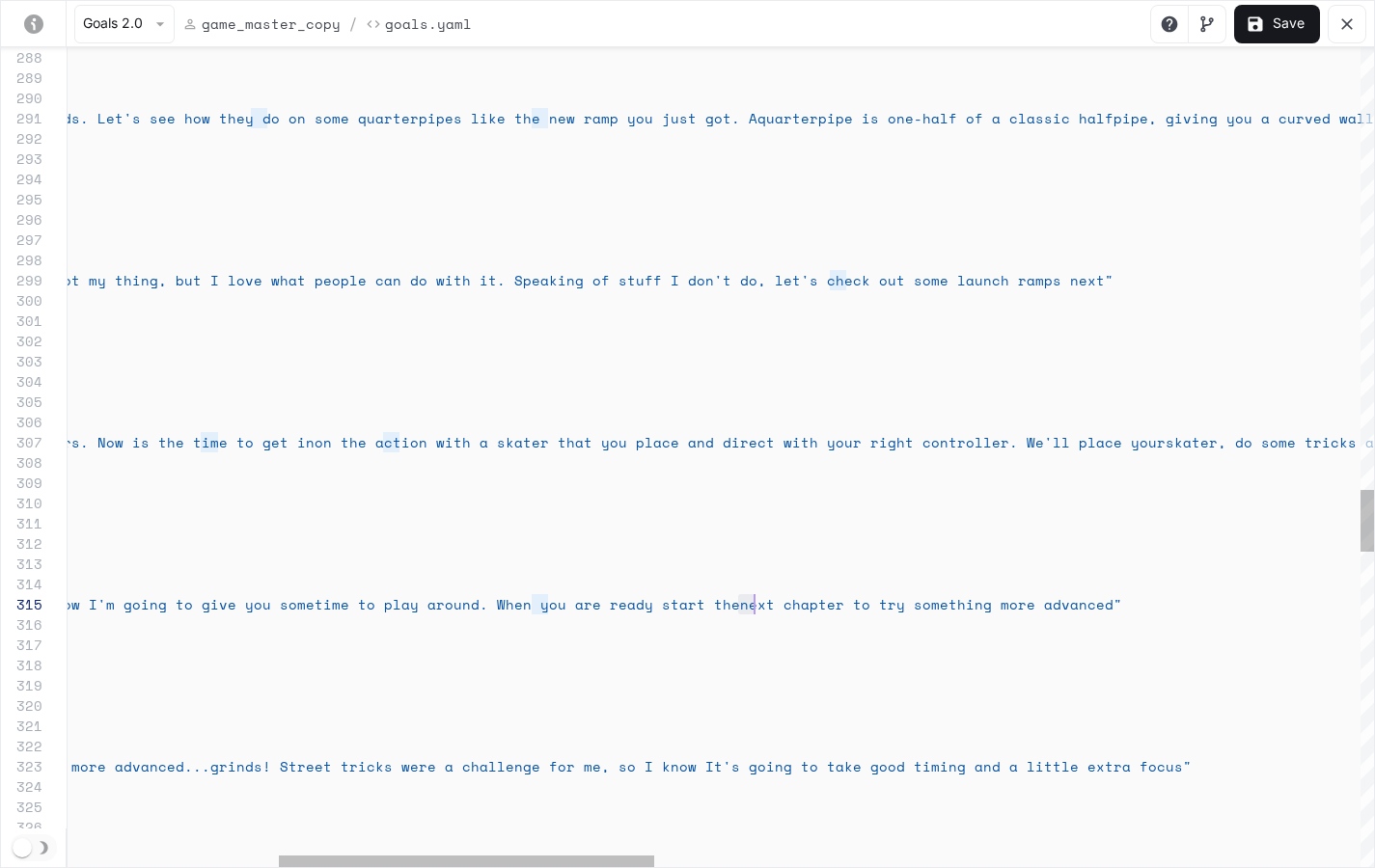 drag, startPoint x: 735, startPoint y: 604, endPoint x: 756, endPoint y: 607, distance: 21.213203 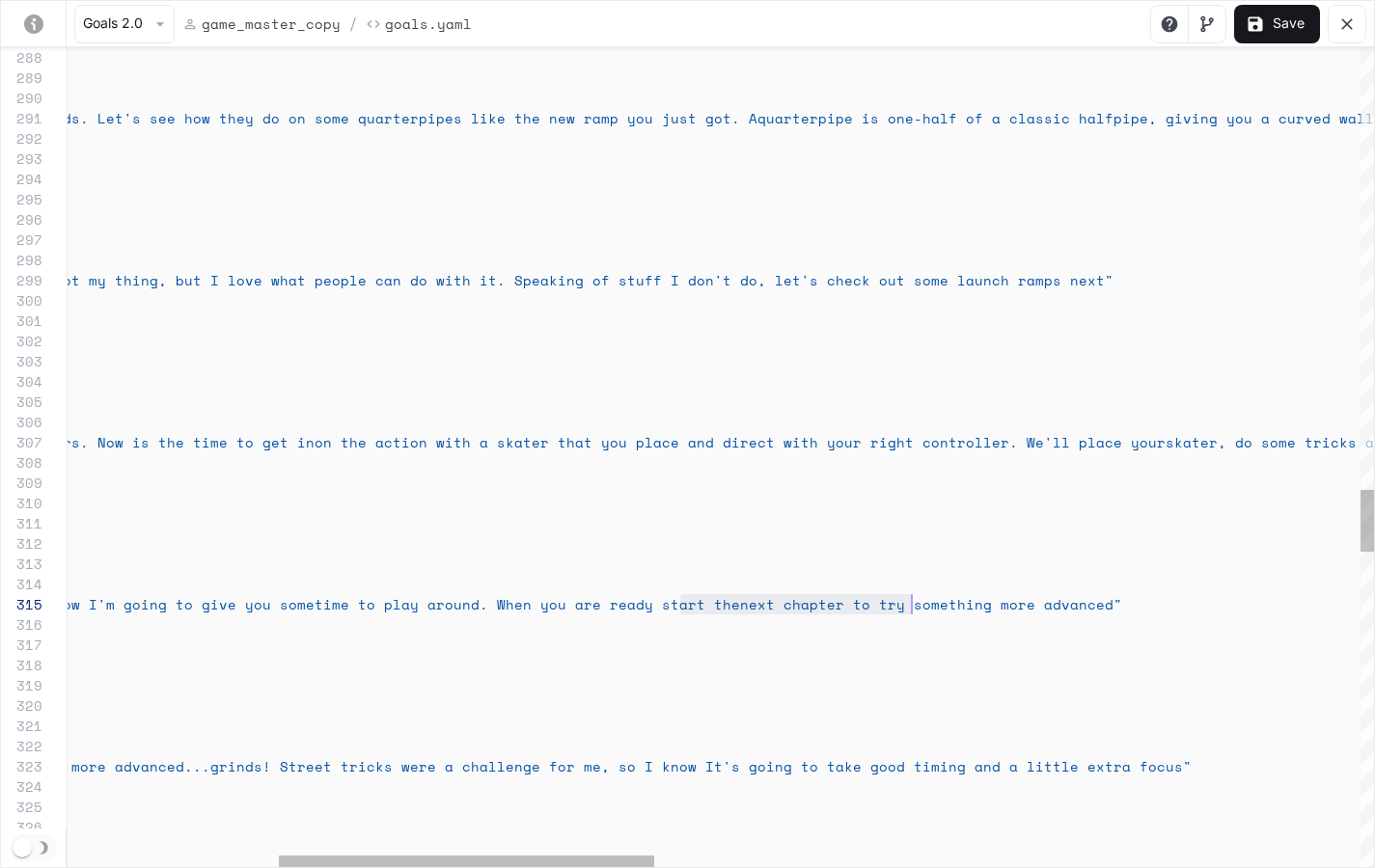 scroll, scrollTop: 81, scrollLeft: 1587, axis: both 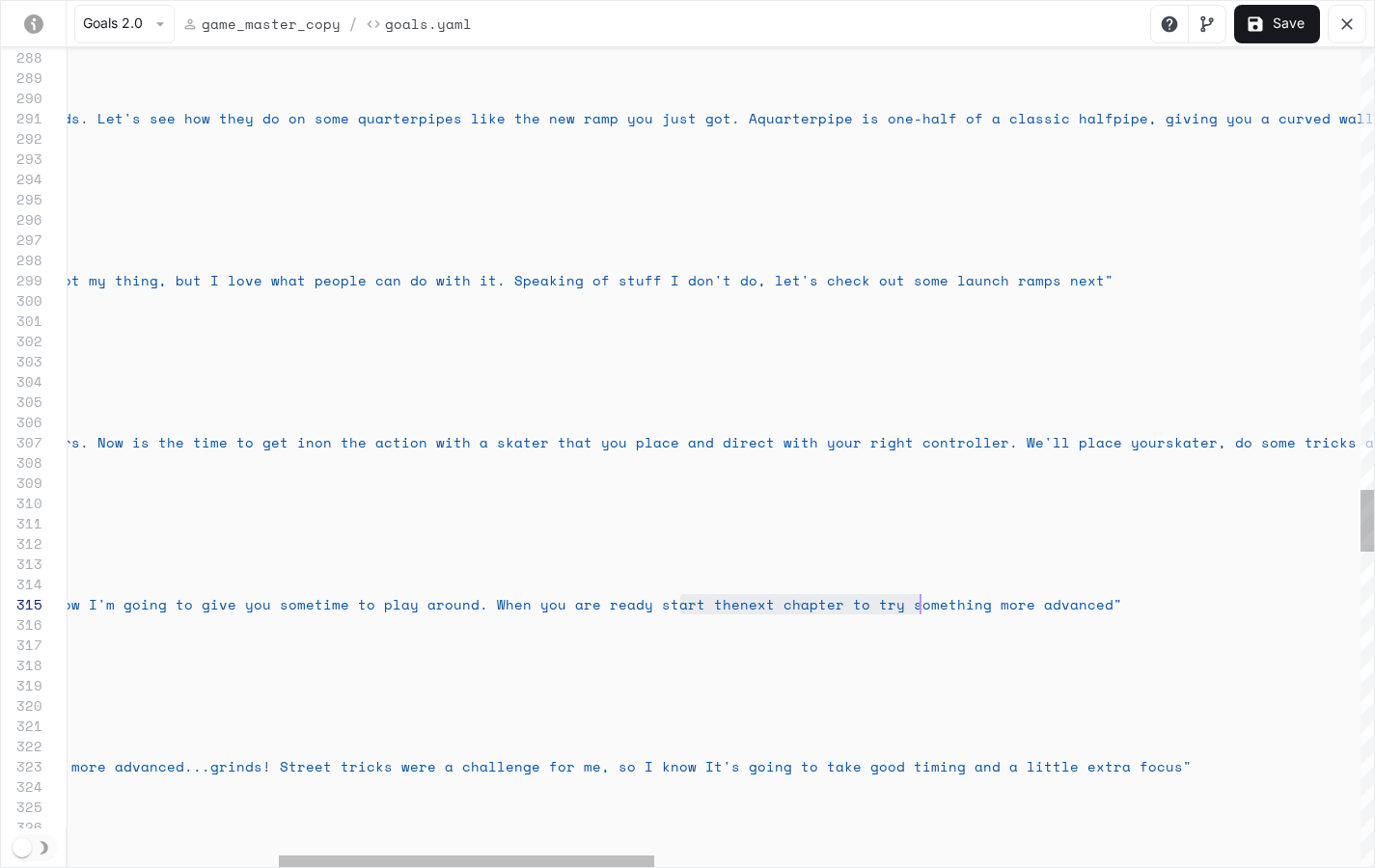 drag, startPoint x: 679, startPoint y: 606, endPoint x: 921, endPoint y: 605, distance: 242.002 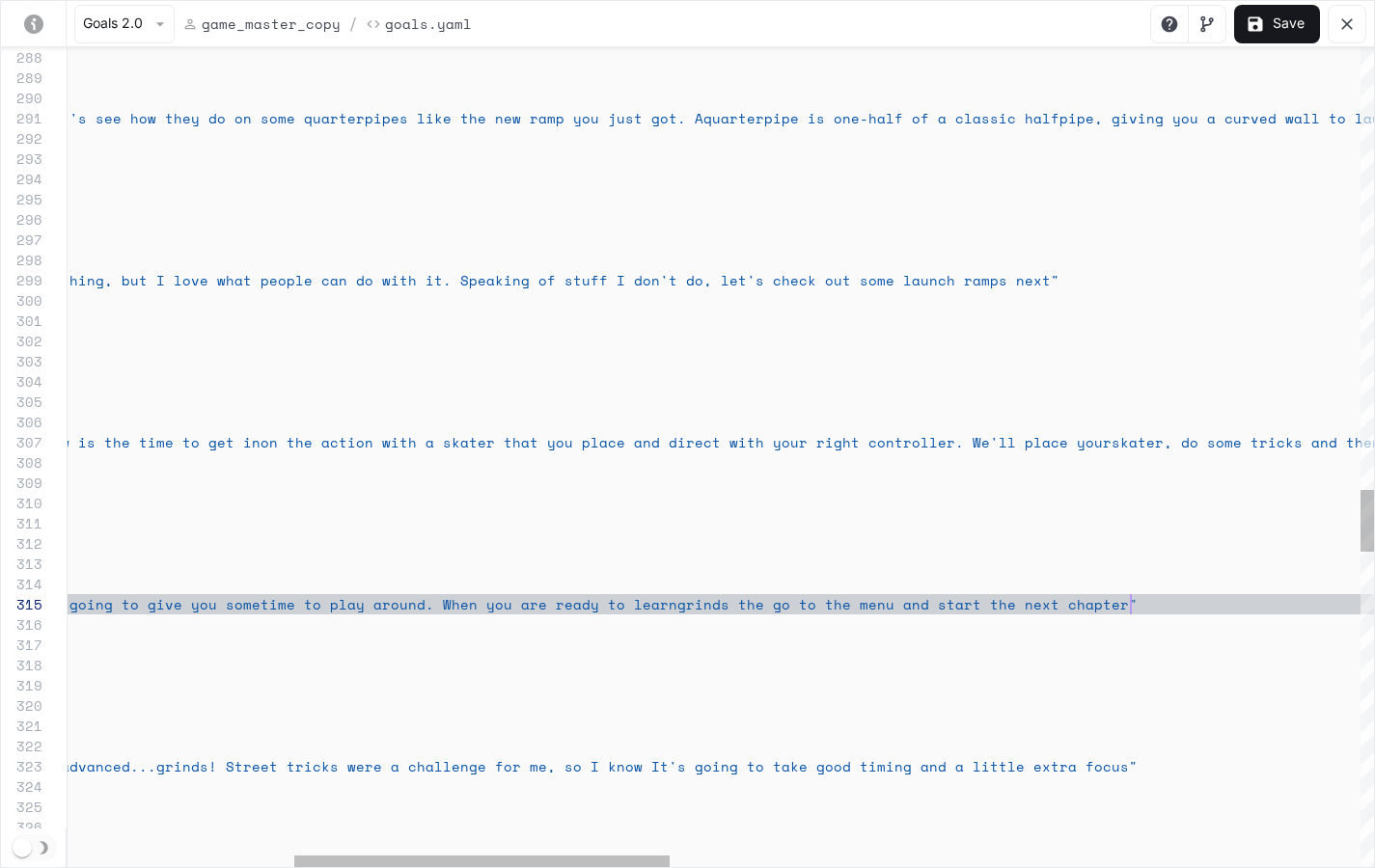 scroll, scrollTop: 81, scrollLeft: 1852, axis: both 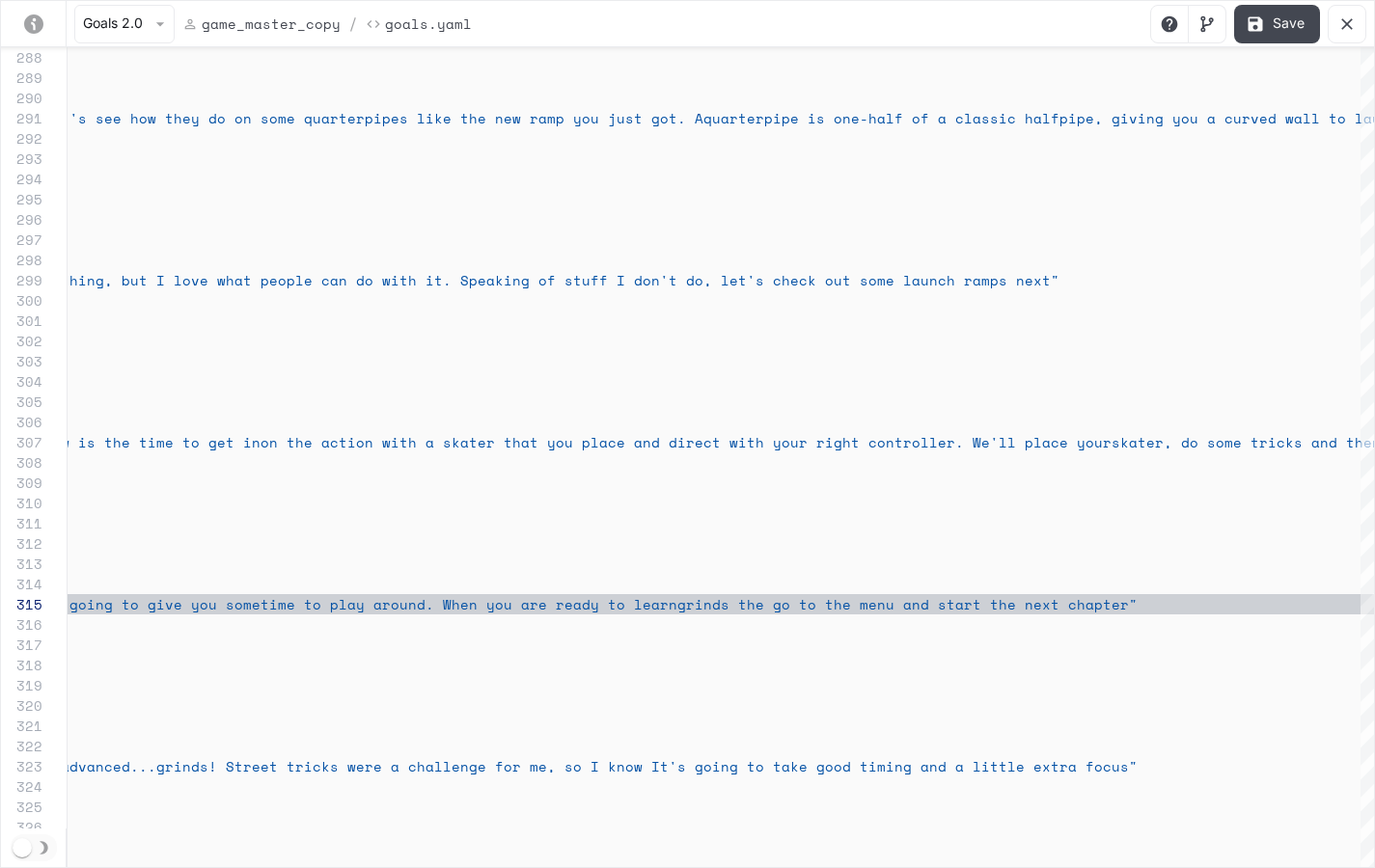 type on "**********" 